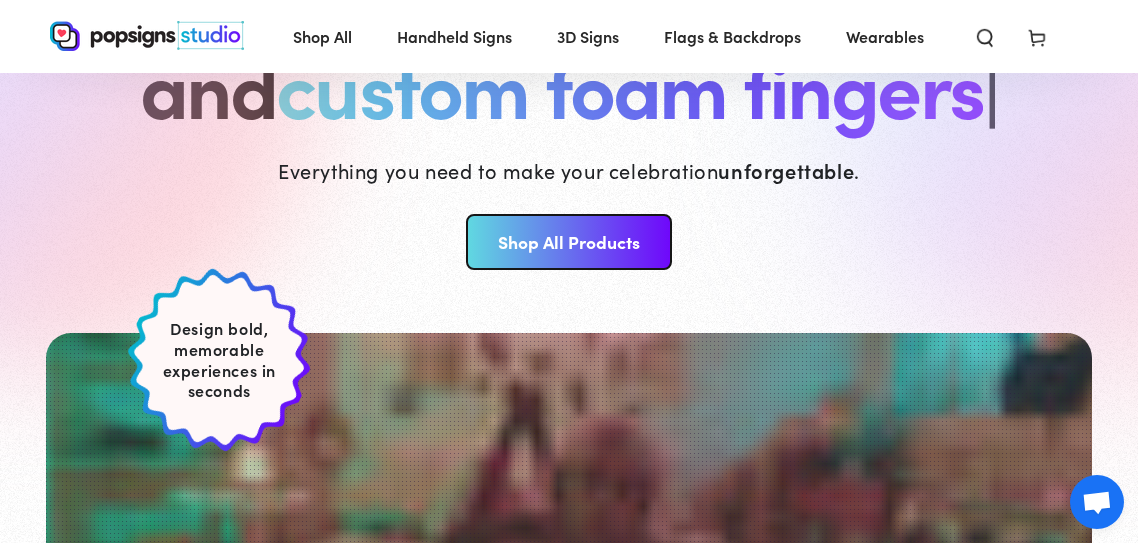 scroll, scrollTop: 257, scrollLeft: 0, axis: vertical 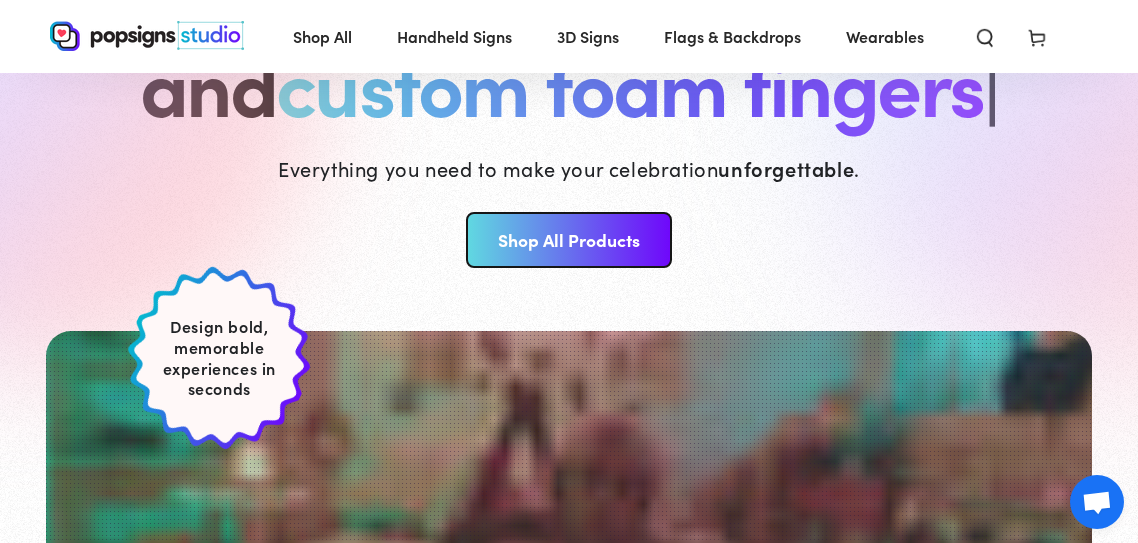 click on "Shop All Products" at bounding box center [568, 240] 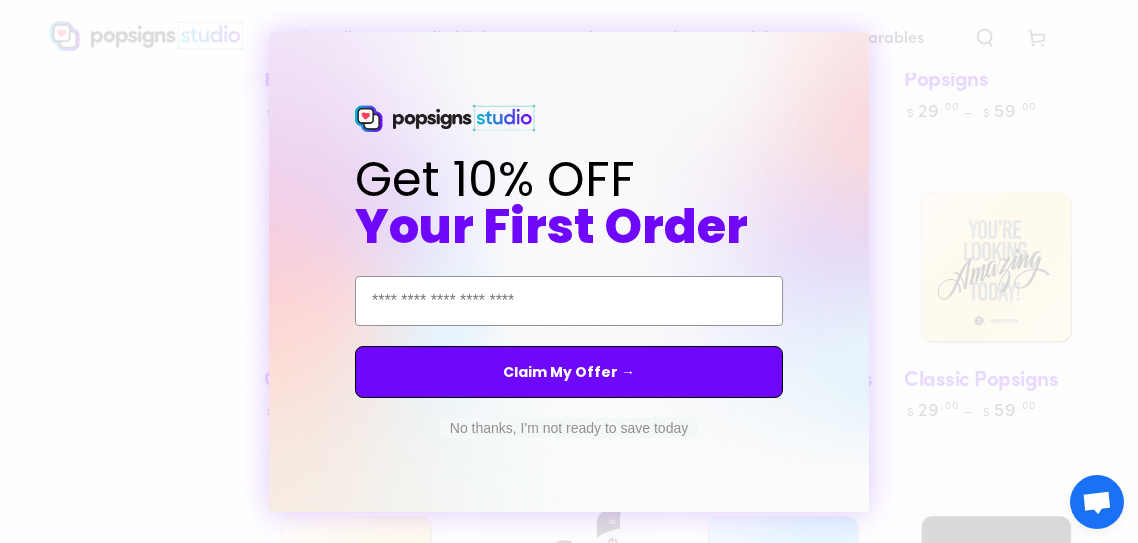 scroll, scrollTop: 886, scrollLeft: 0, axis: vertical 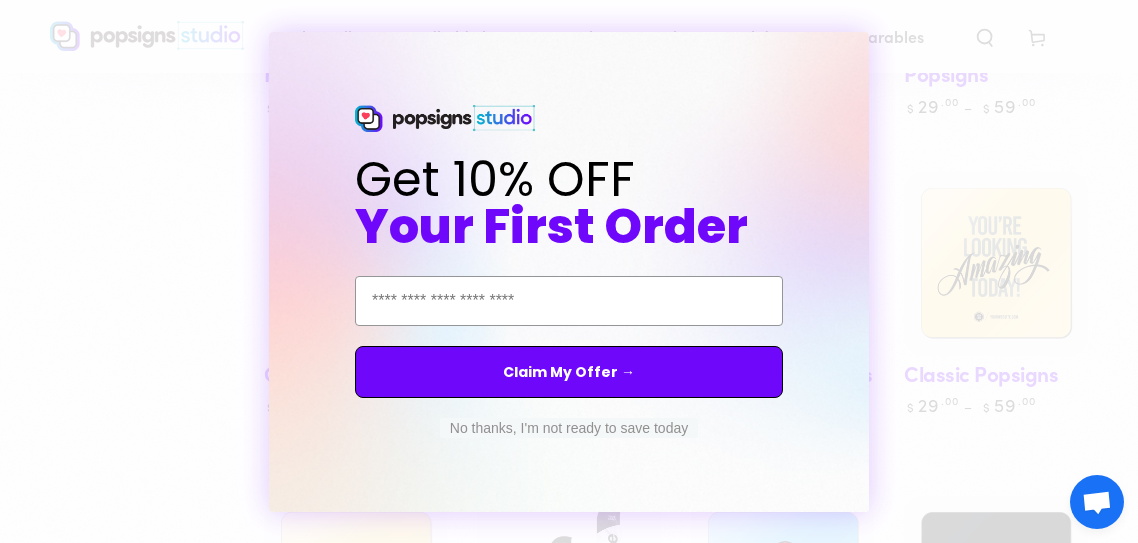 click on "No thanks, I'm not ready to save today" at bounding box center [569, 428] 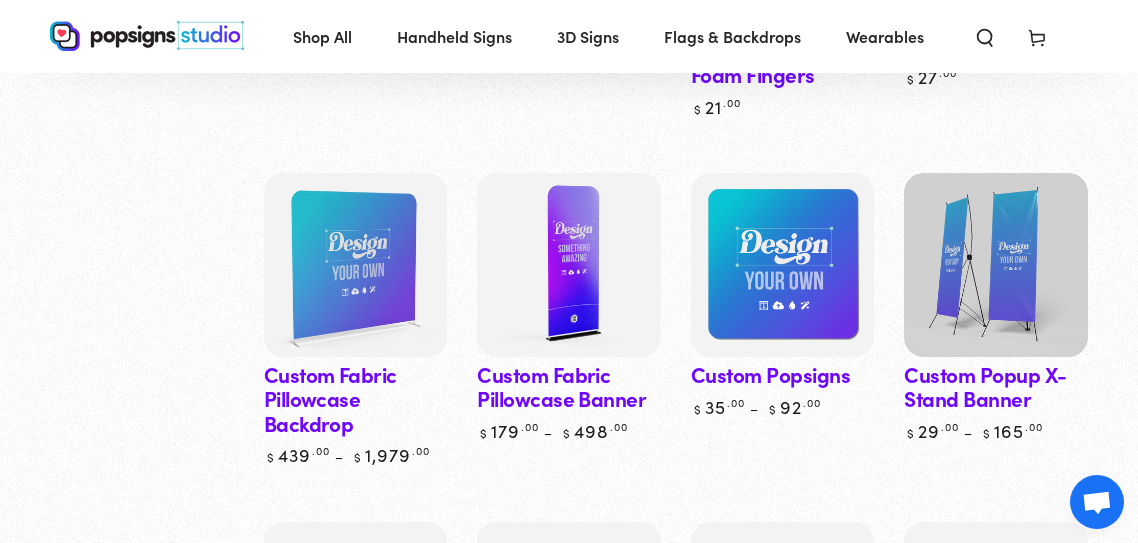 scroll, scrollTop: 1912, scrollLeft: 0, axis: vertical 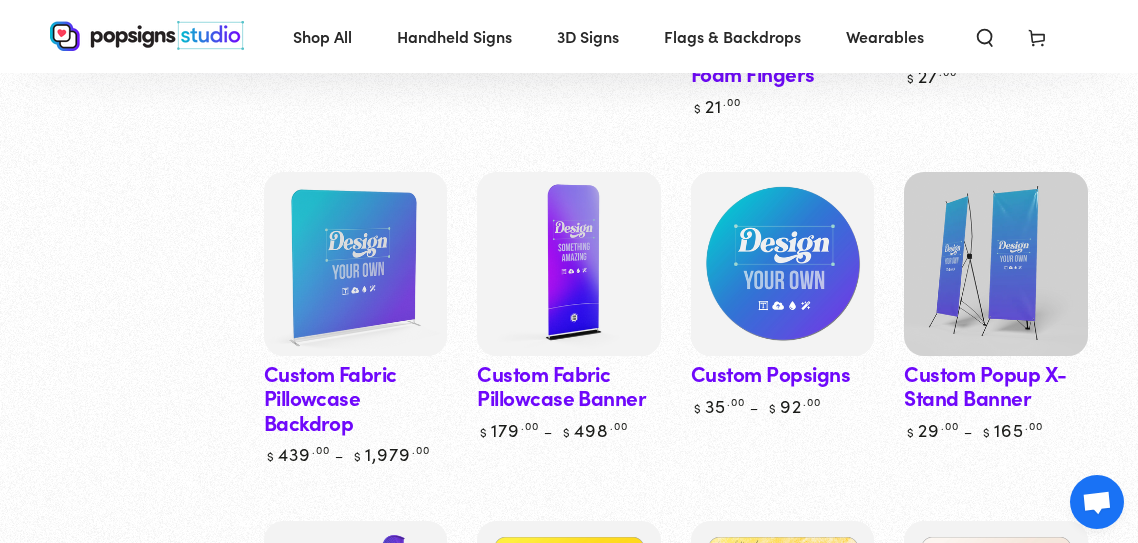 click at bounding box center [782, 264] 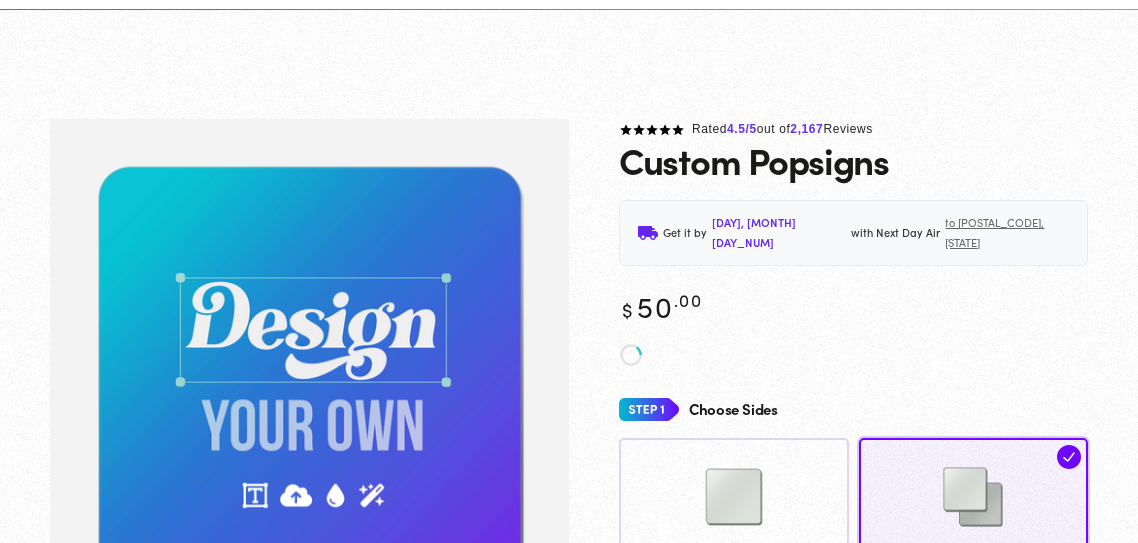 scroll, scrollTop: 298, scrollLeft: 0, axis: vertical 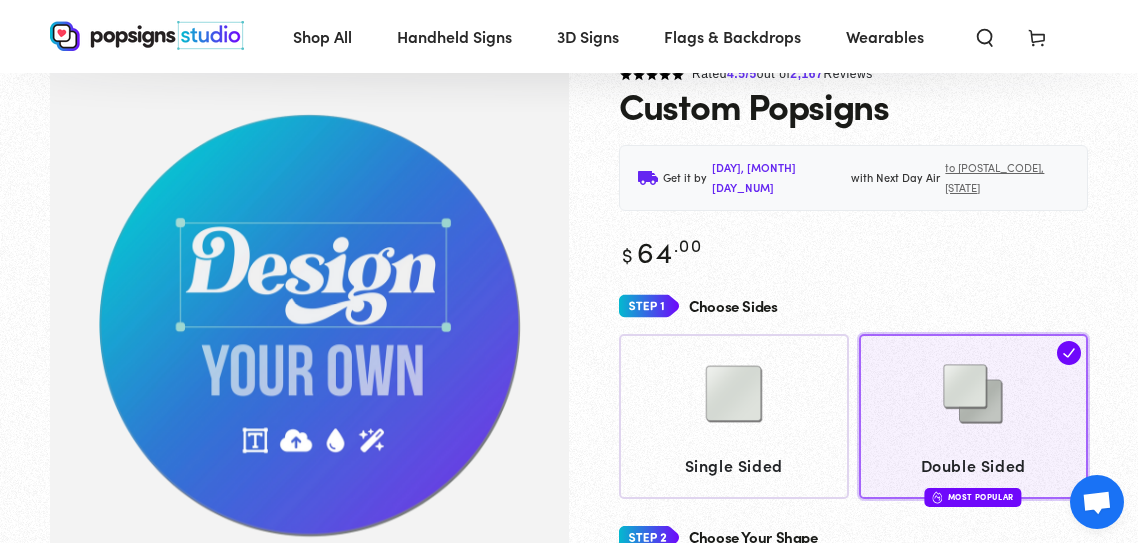click 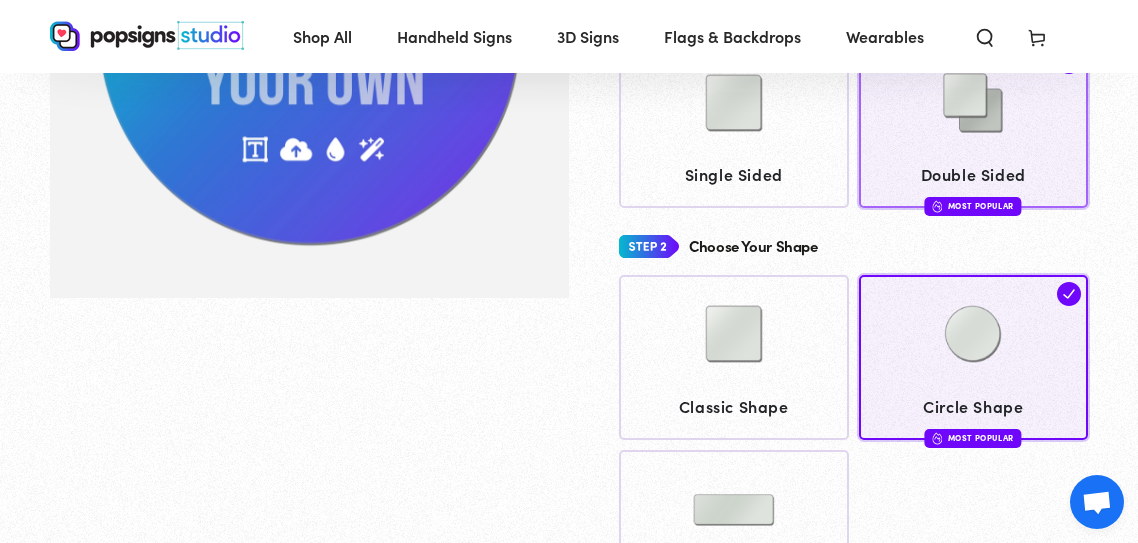 scroll, scrollTop: 407, scrollLeft: 0, axis: vertical 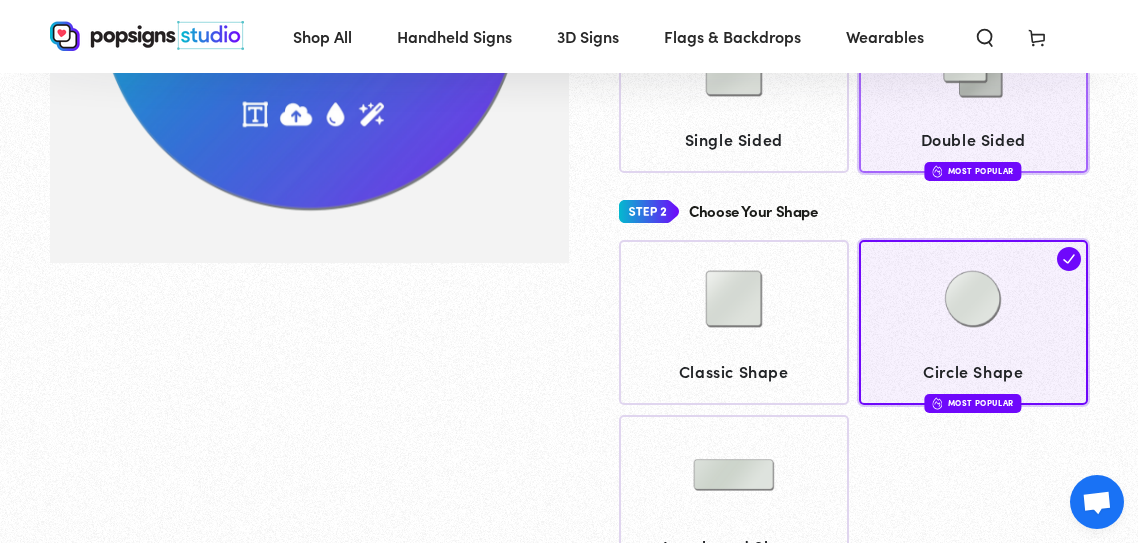 click on "Classic Shape
Circle Shape
Most Popular" 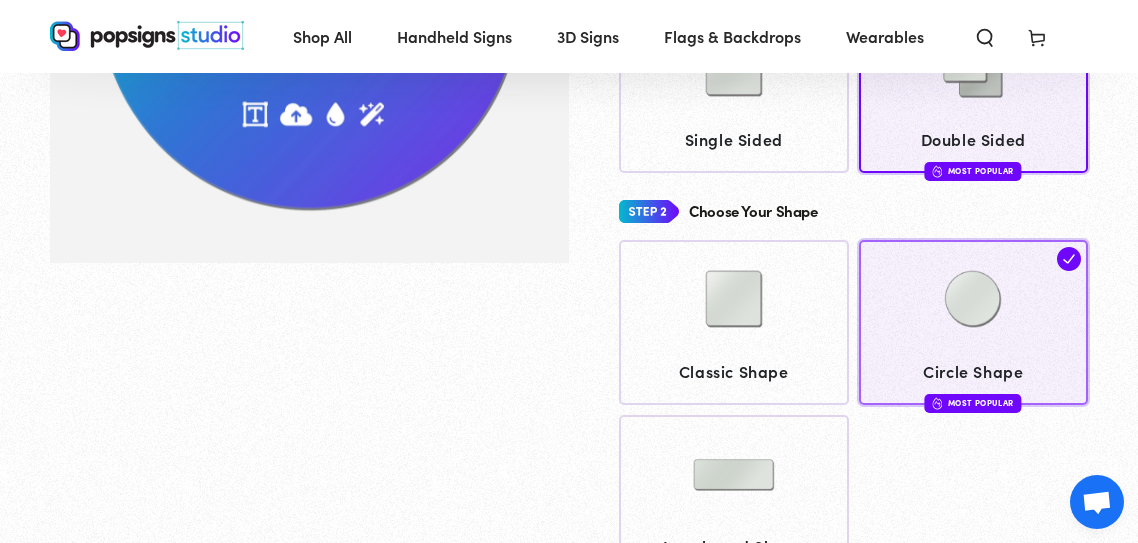 click 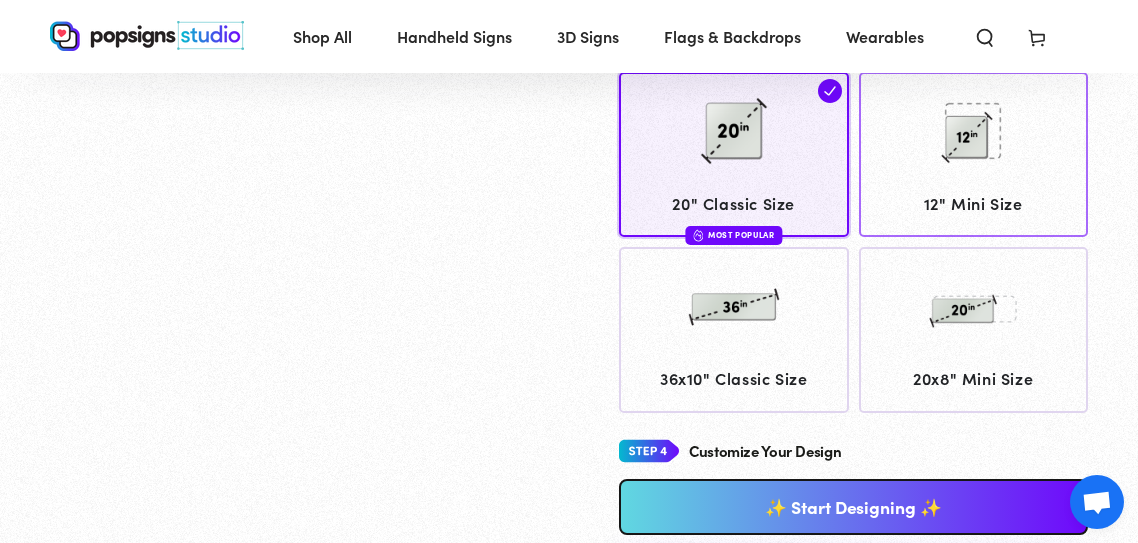 scroll, scrollTop: 1020, scrollLeft: 0, axis: vertical 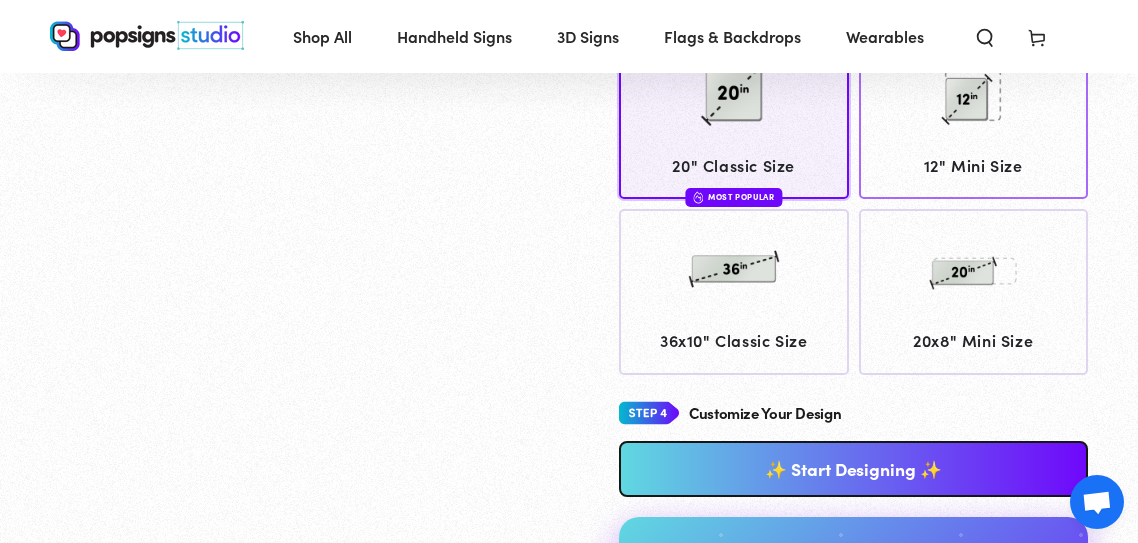 click 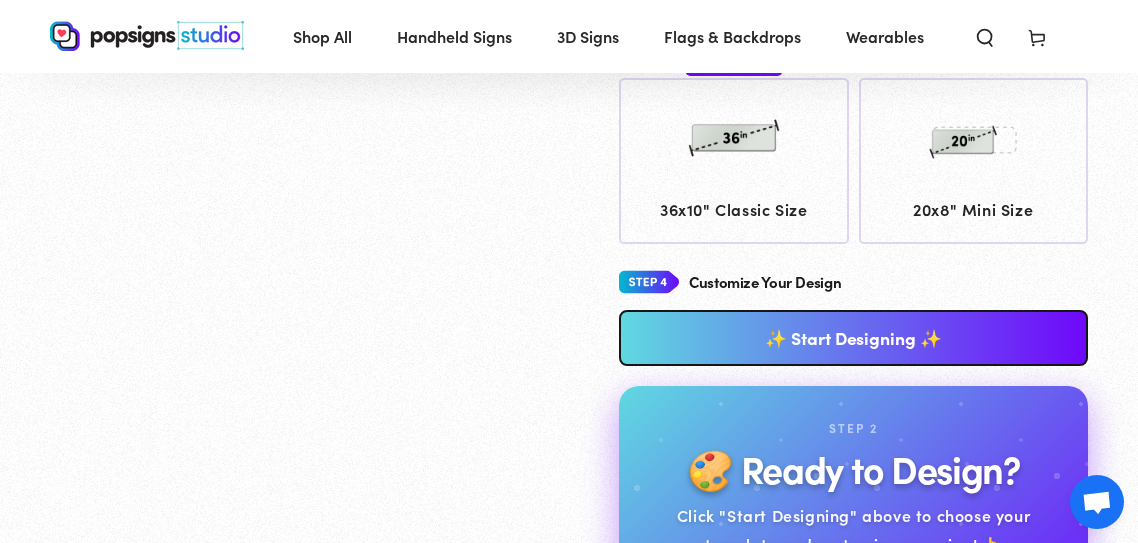 scroll, scrollTop: 1301, scrollLeft: 0, axis: vertical 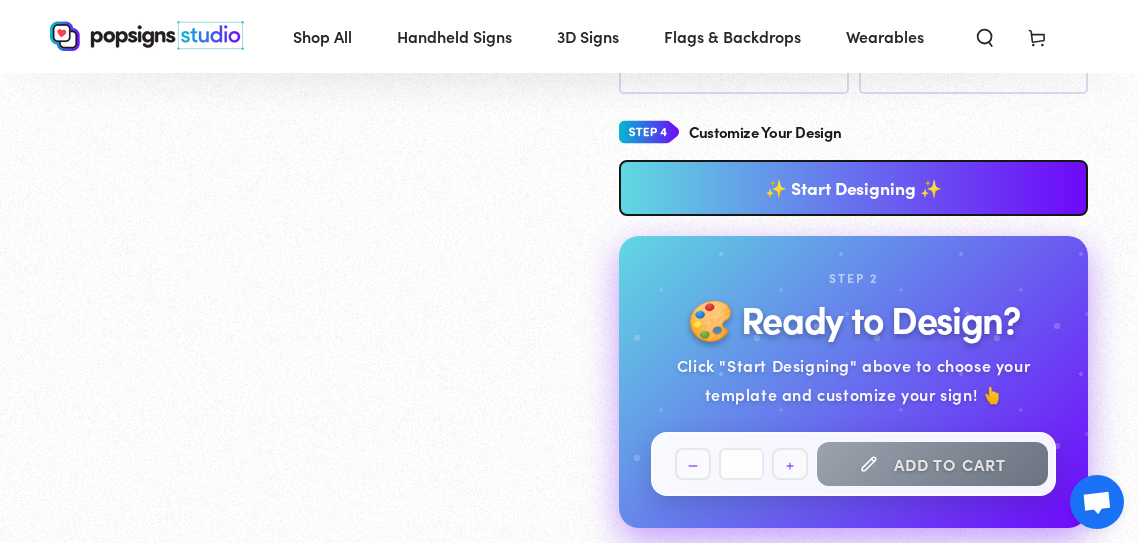 click on "✨ Start Designing ✨" at bounding box center [853, 188] 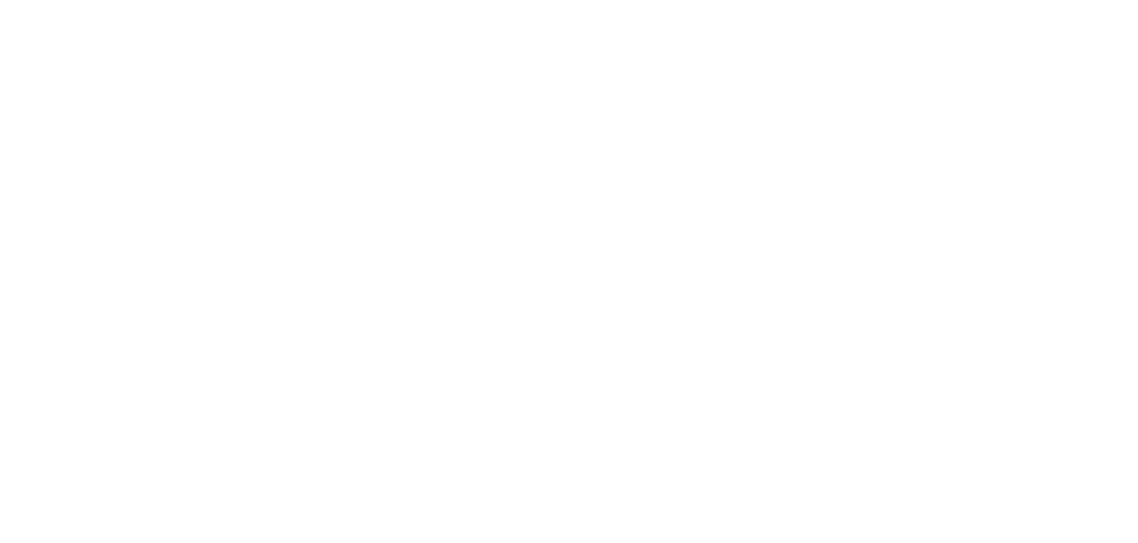 scroll, scrollTop: 0, scrollLeft: 0, axis: both 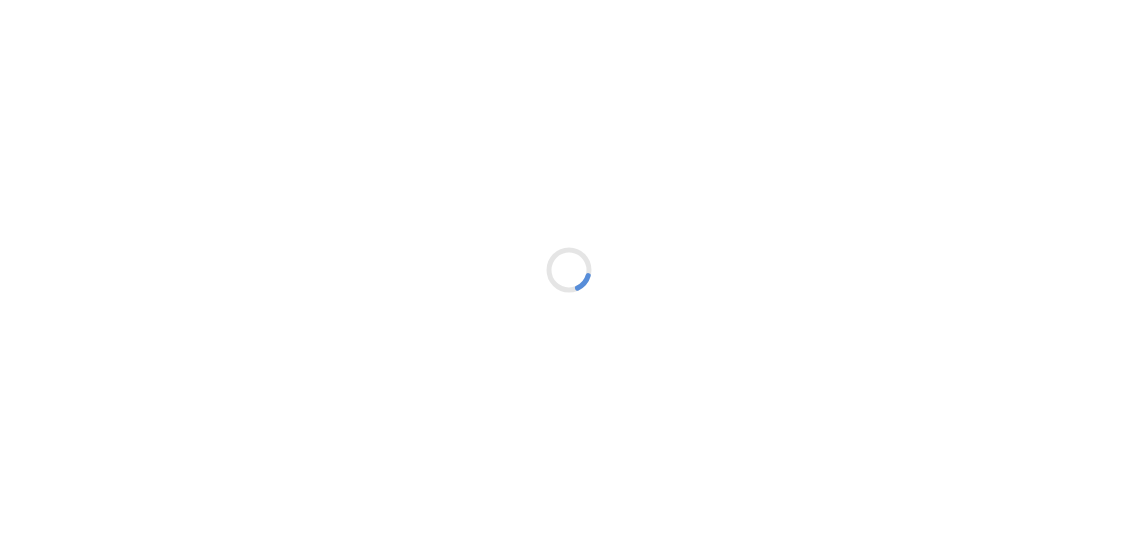 type on "An ancient tree with a door leading to a magical world" 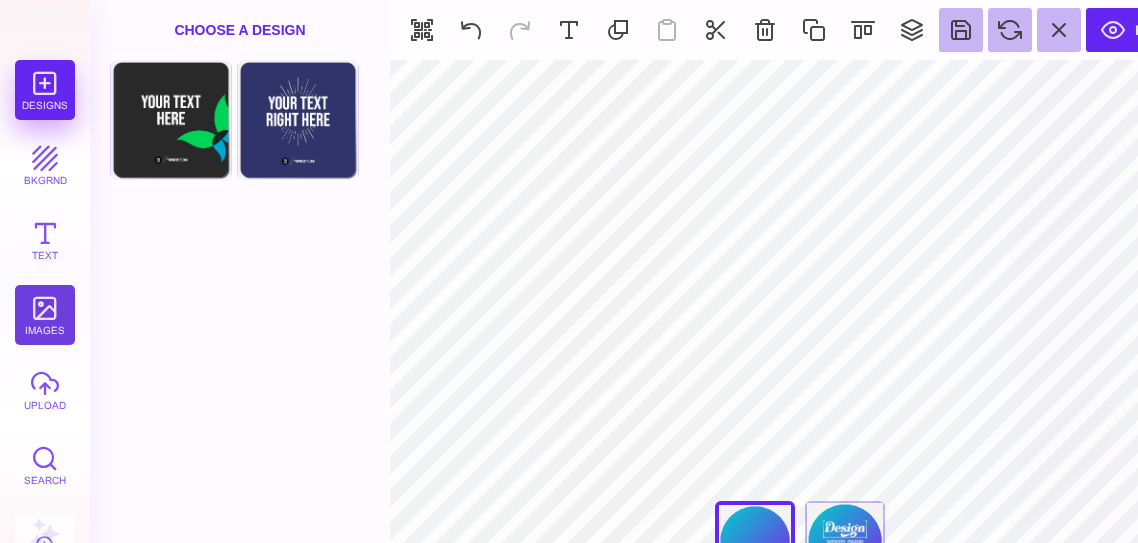 click on "images" at bounding box center (45, 315) 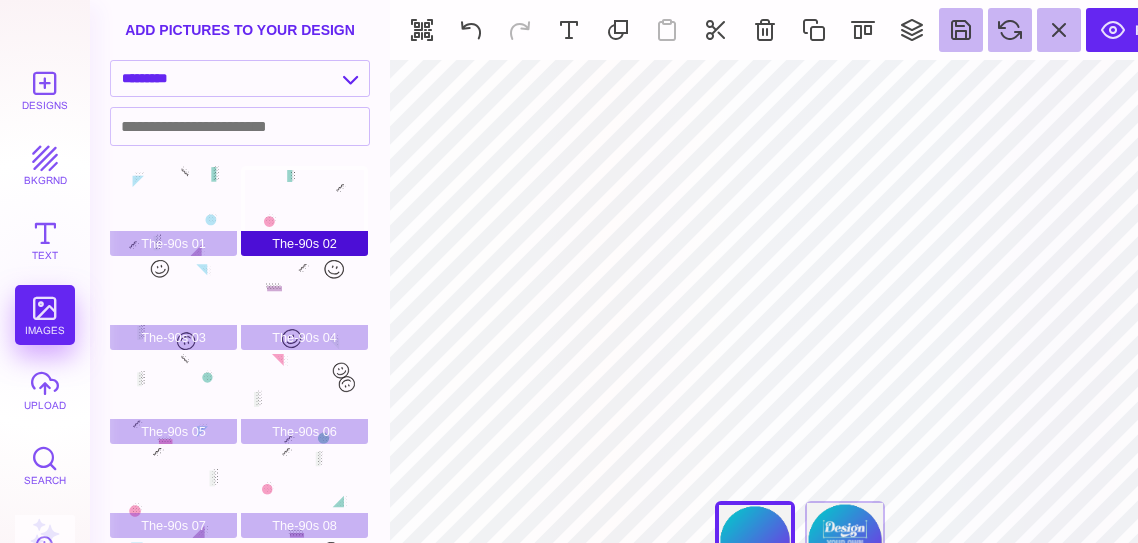 scroll, scrollTop: 148, scrollLeft: 0, axis: vertical 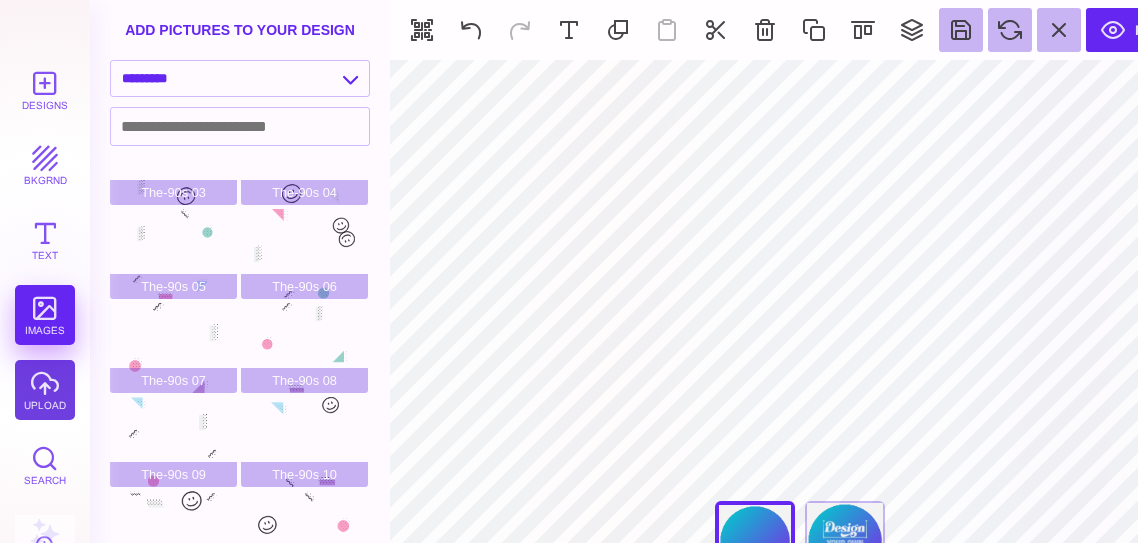 click on "upload" at bounding box center [45, 390] 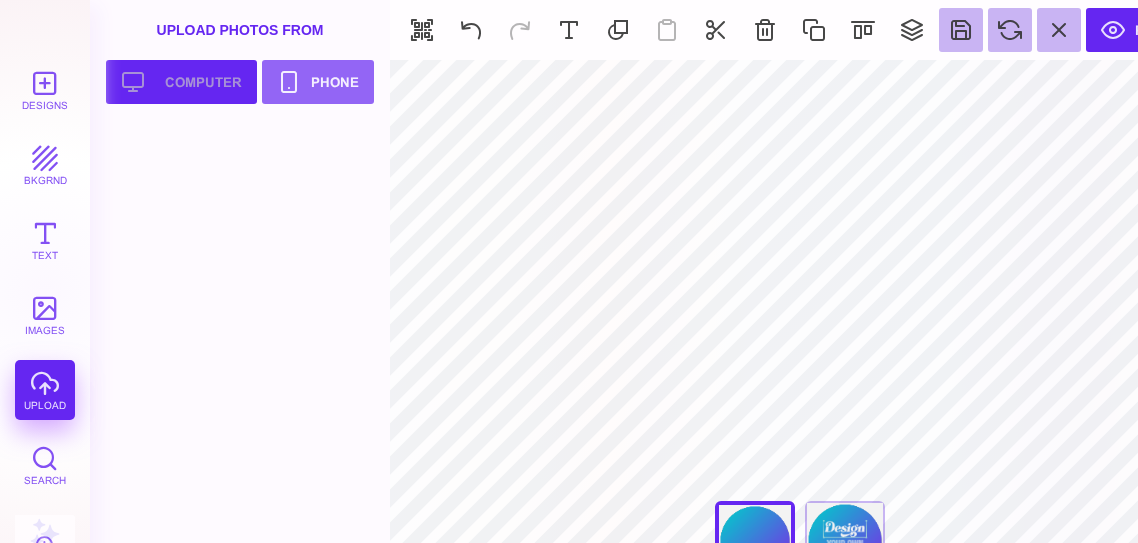 click on "Upload your artwork
Computer" at bounding box center [181, 82] 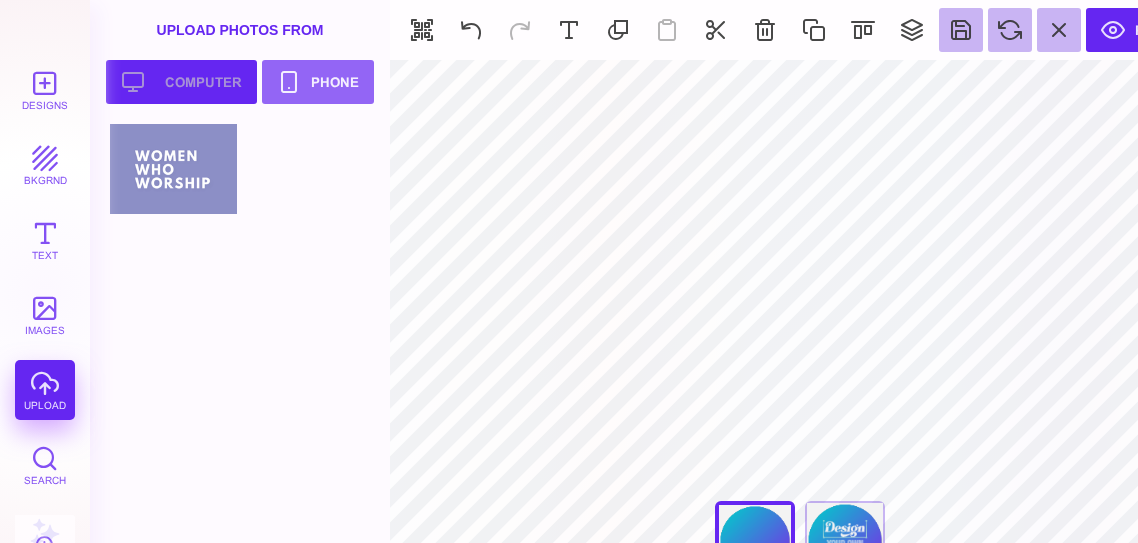 click on "Upload your artwork
Computer" at bounding box center (181, 82) 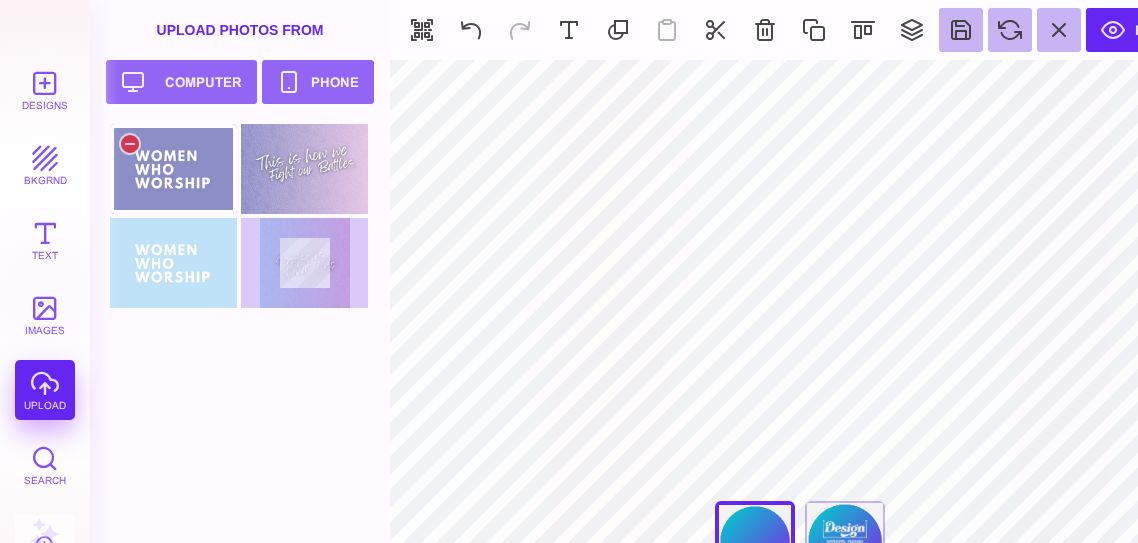 click at bounding box center [173, 169] 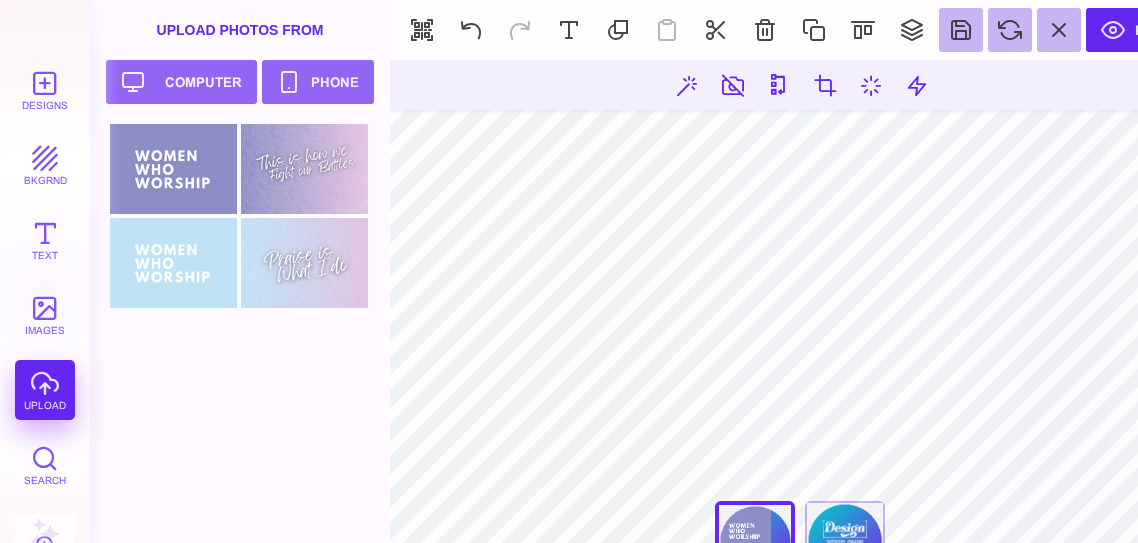 click on "***** ****
Front
Back" at bounding box center (799, 322) 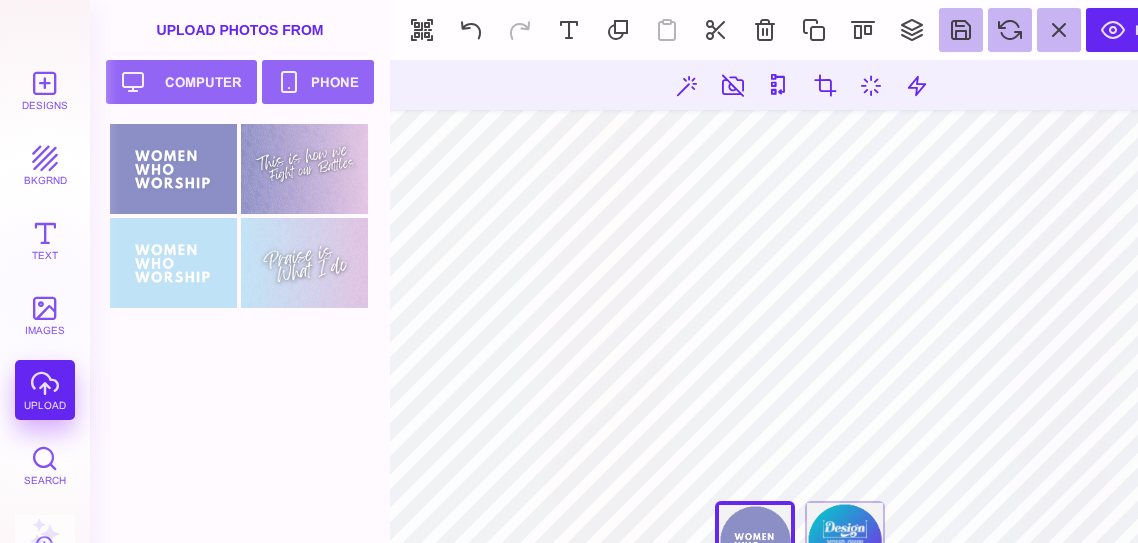 click on "***** ****
Front
Back" at bounding box center [799, 545] 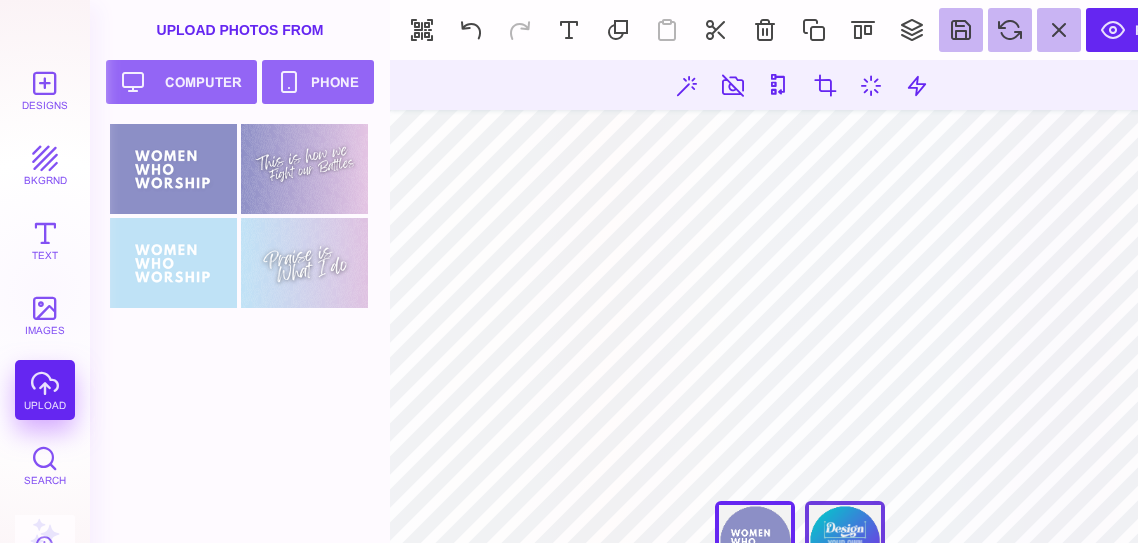click on "Back" at bounding box center [845, 541] 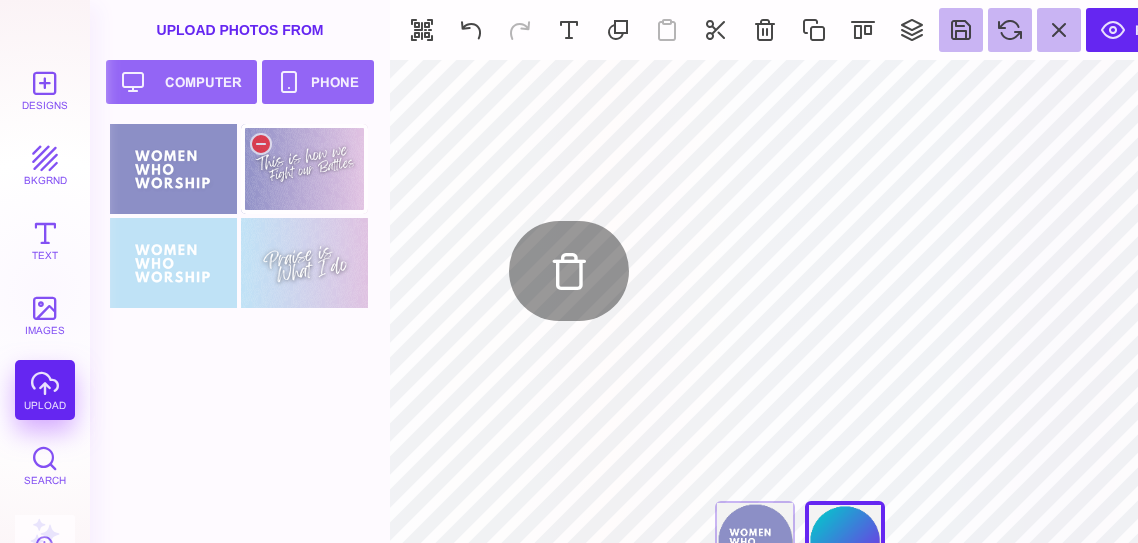 click at bounding box center [304, 169] 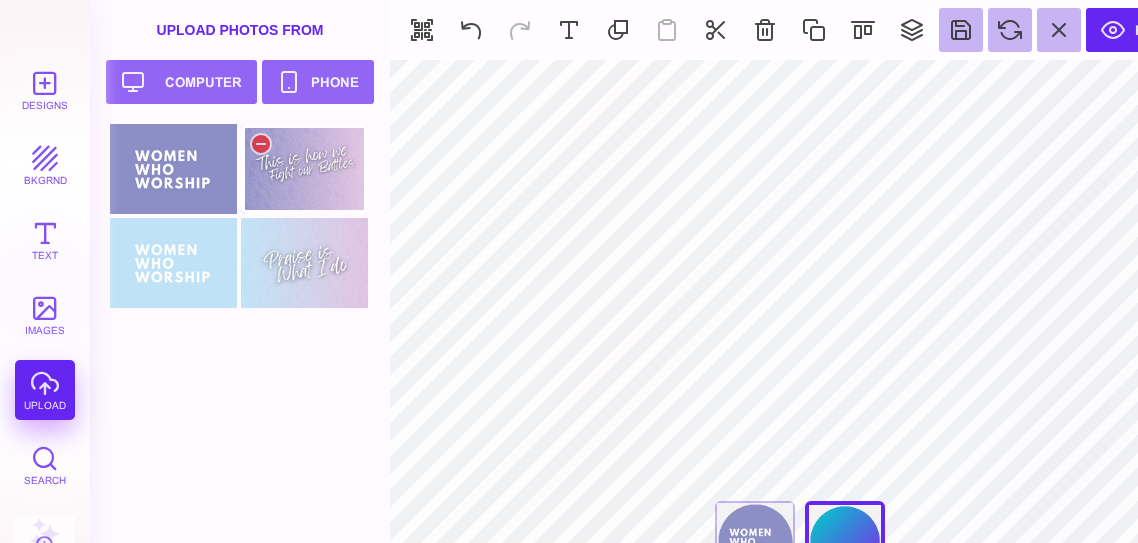 type on "#000000" 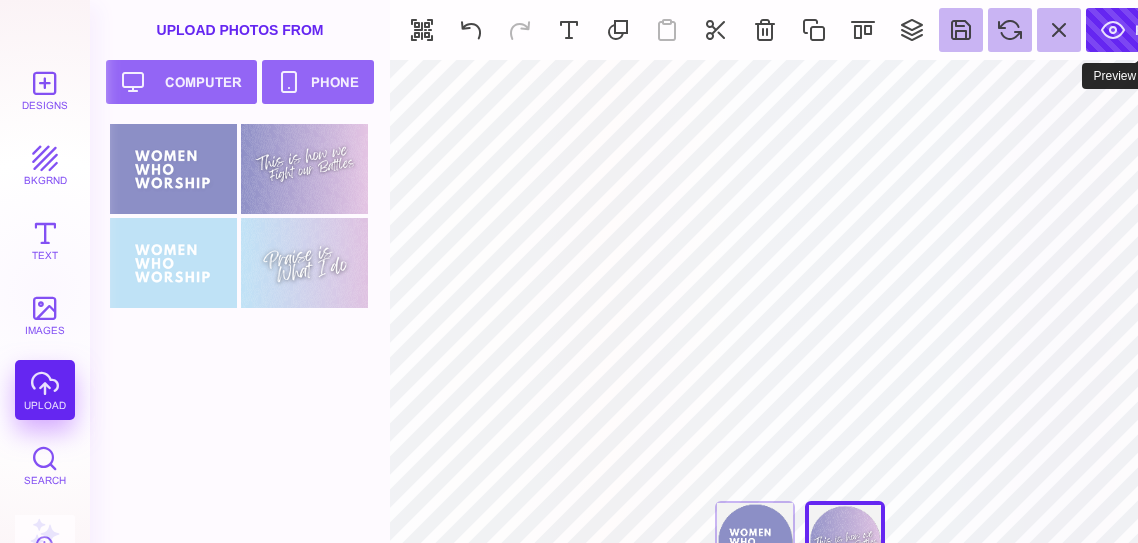 click on "Preview" at bounding box center [1142, 30] 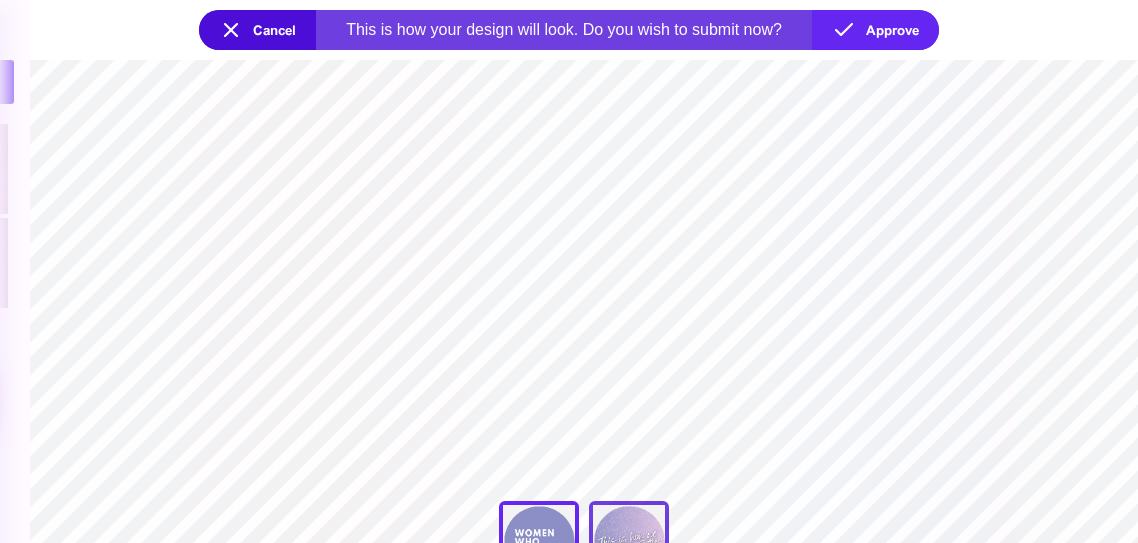 click on "Back" at bounding box center [629, 541] 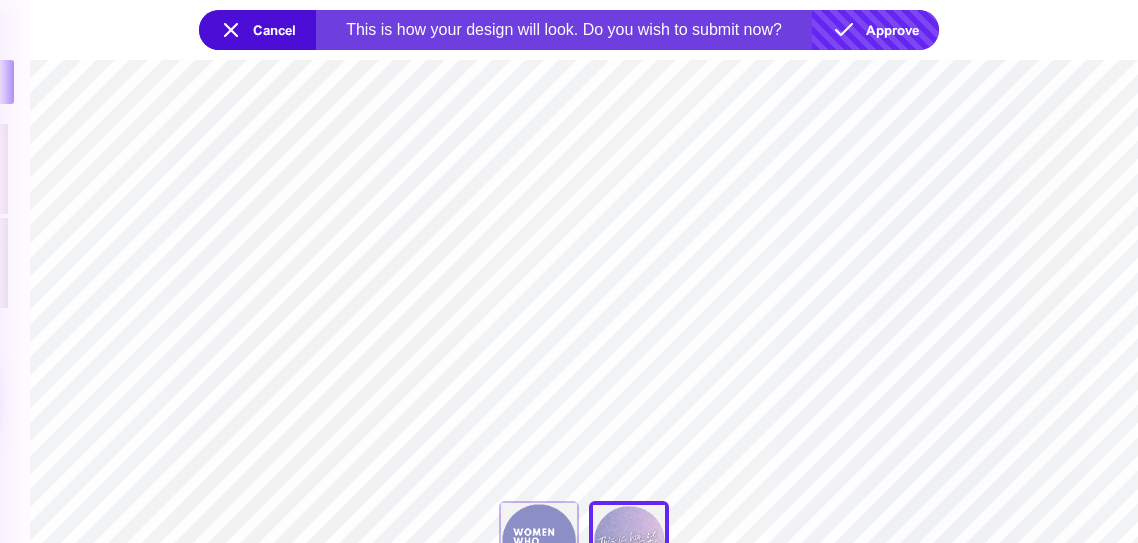 click on "Approve" at bounding box center (875, 30) 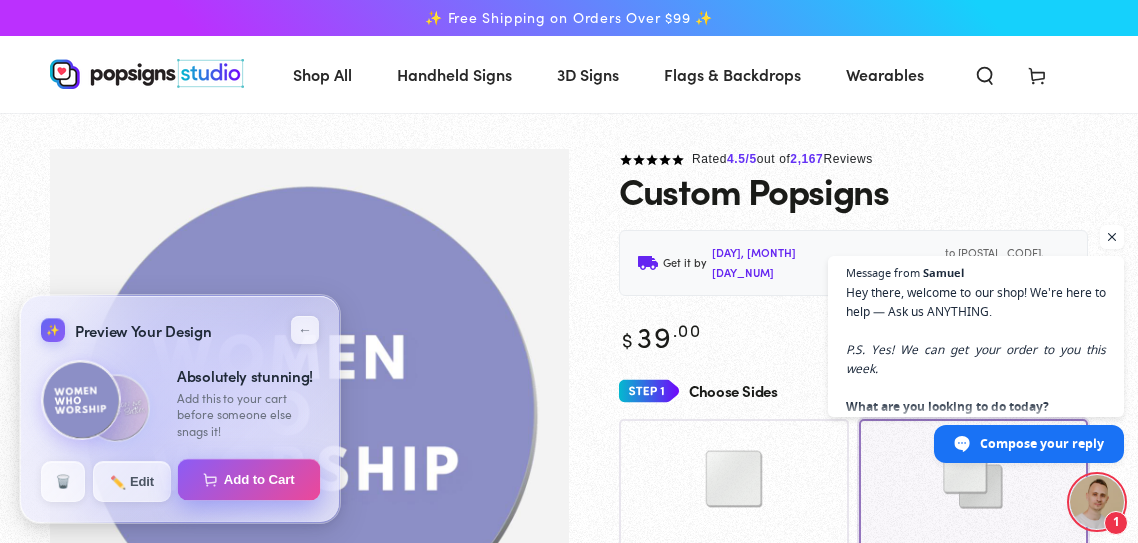 click on "Add to Cart" at bounding box center (249, 480) 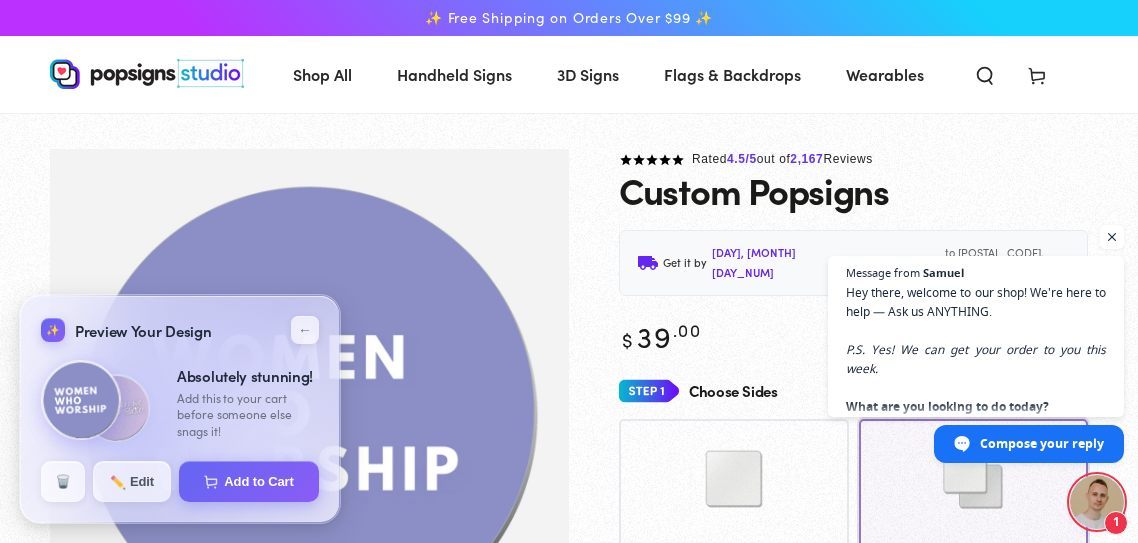 select on "**********" 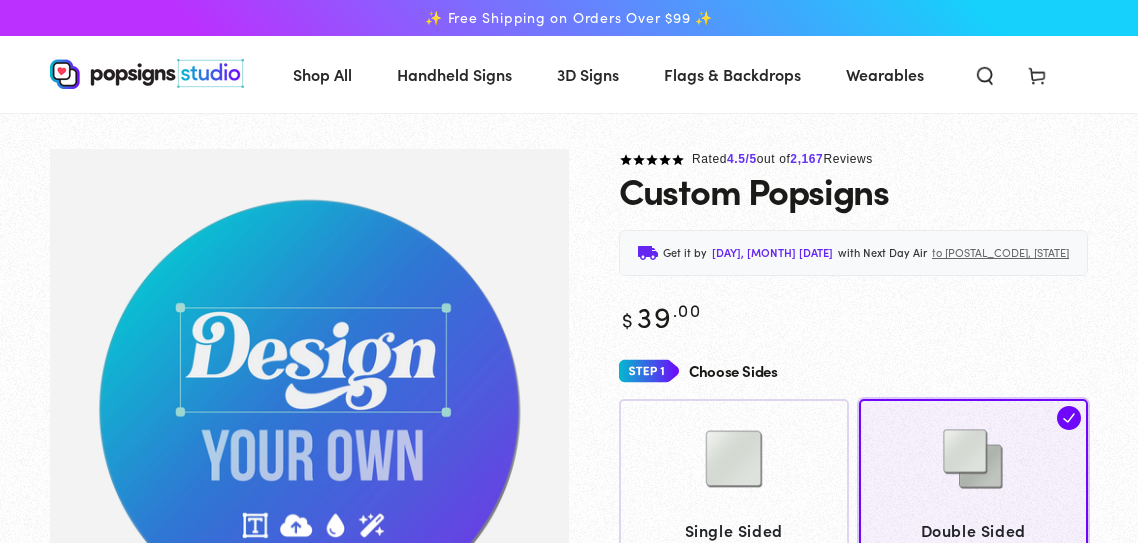 scroll, scrollTop: 0, scrollLeft: 0, axis: both 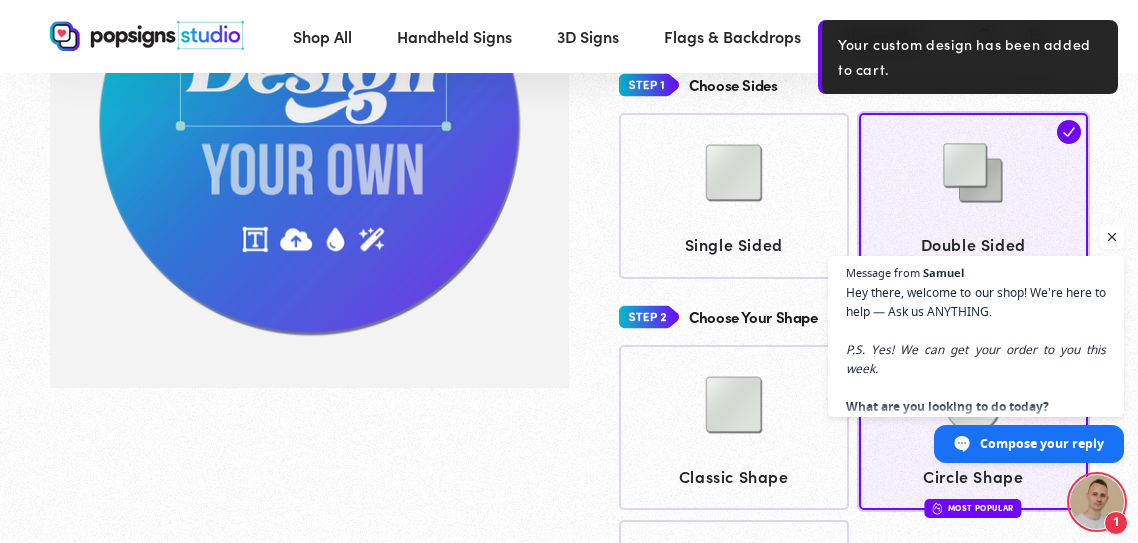 click at bounding box center [1112, 237] 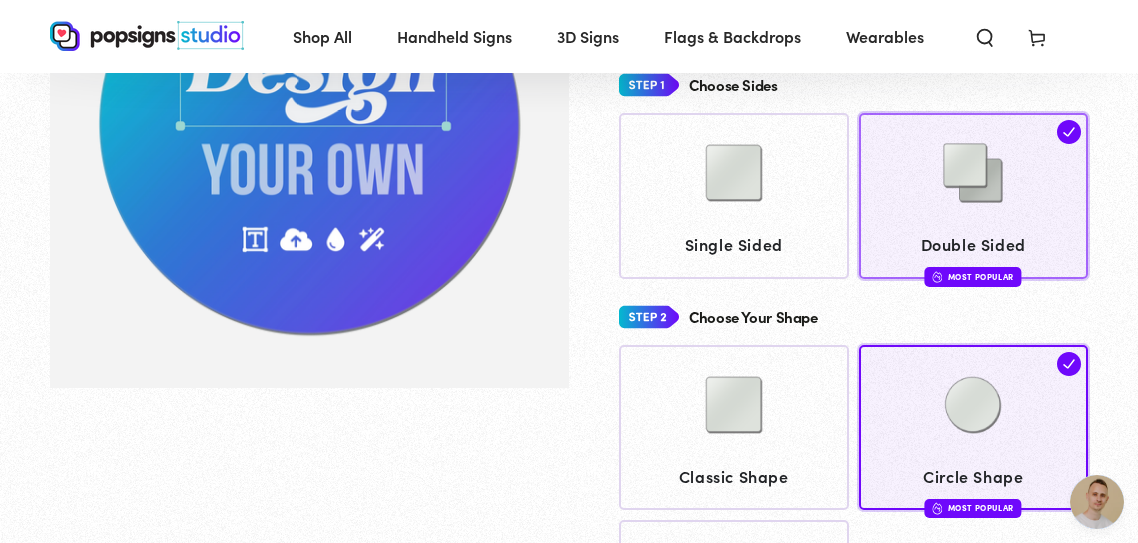 click 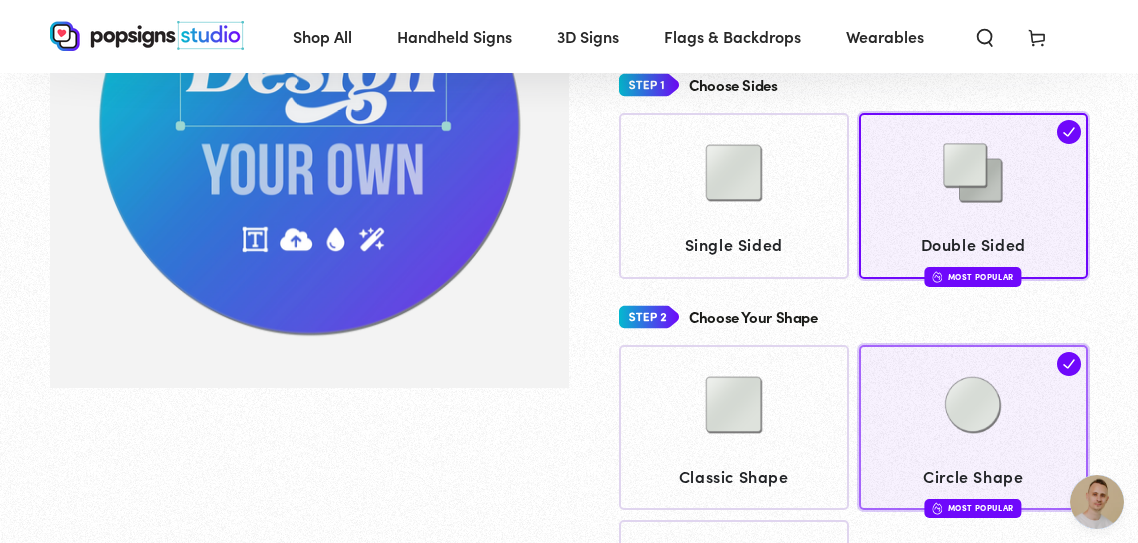 click 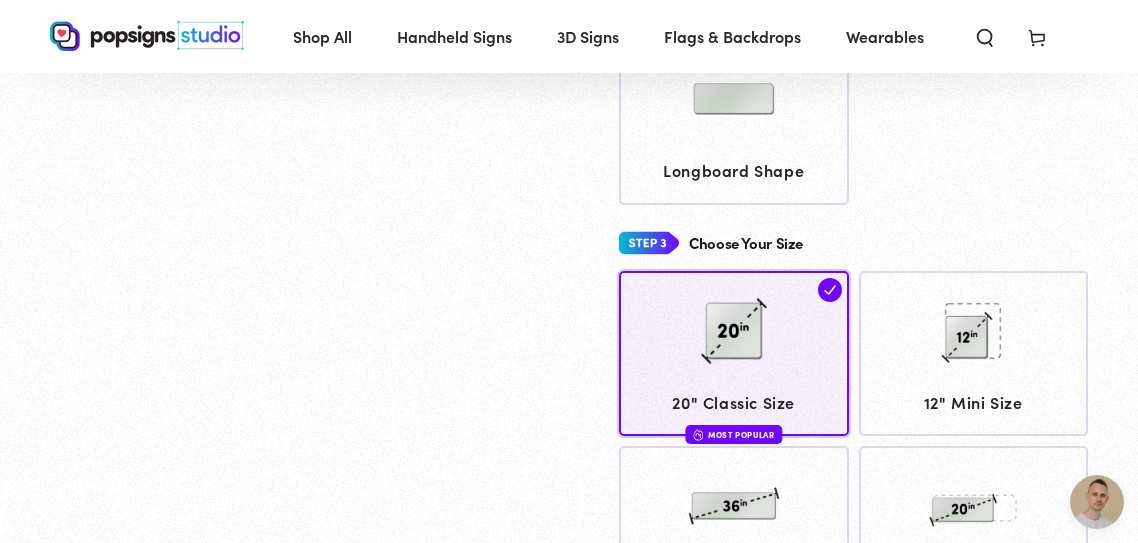 scroll, scrollTop: 790, scrollLeft: 0, axis: vertical 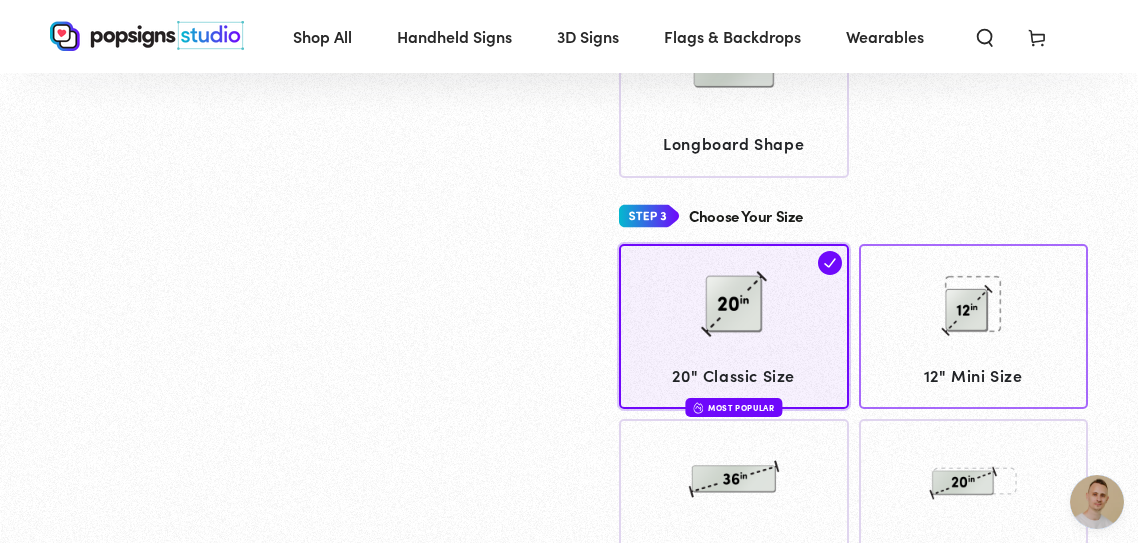 click on "12" Mini Size" 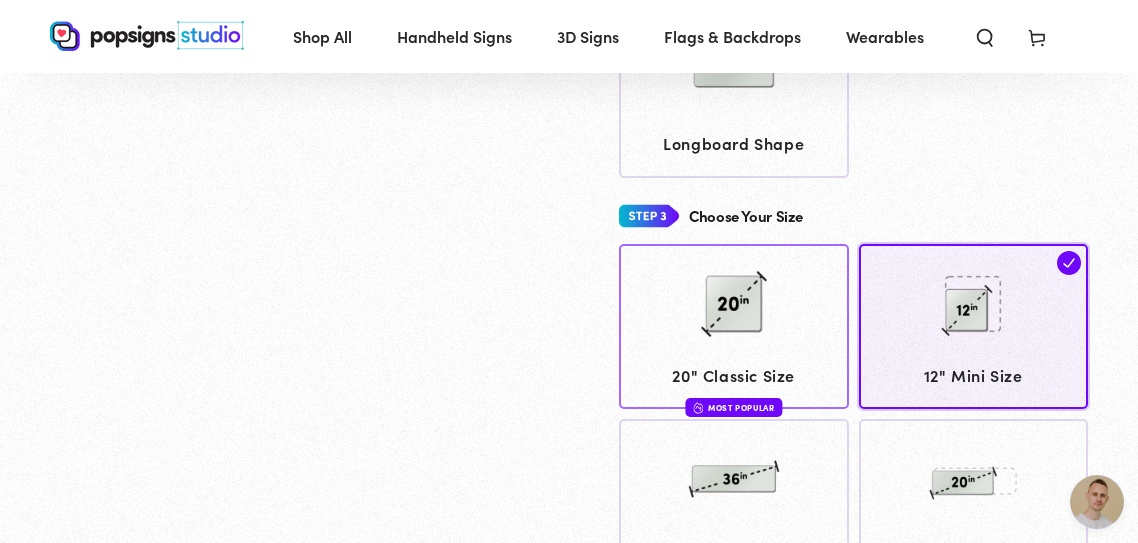 click 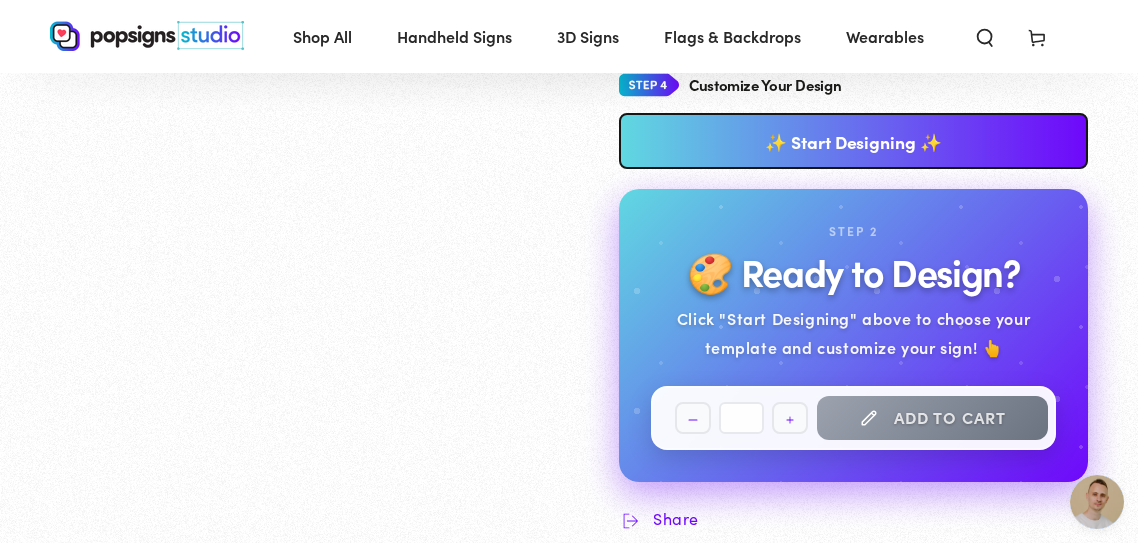 scroll, scrollTop: 1349, scrollLeft: 0, axis: vertical 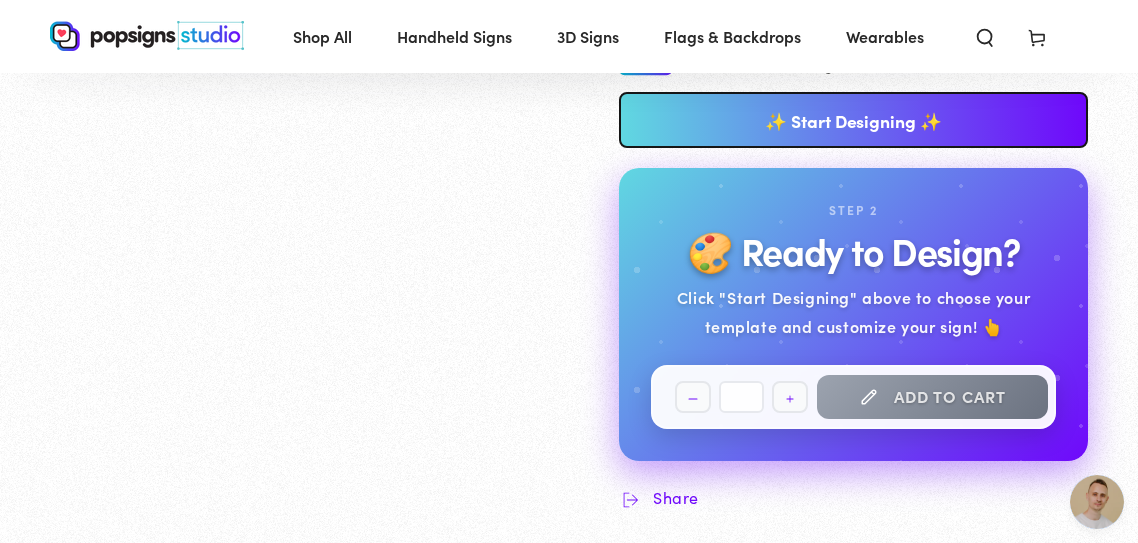 click on "✨ Start Designing ✨" at bounding box center [853, 120] 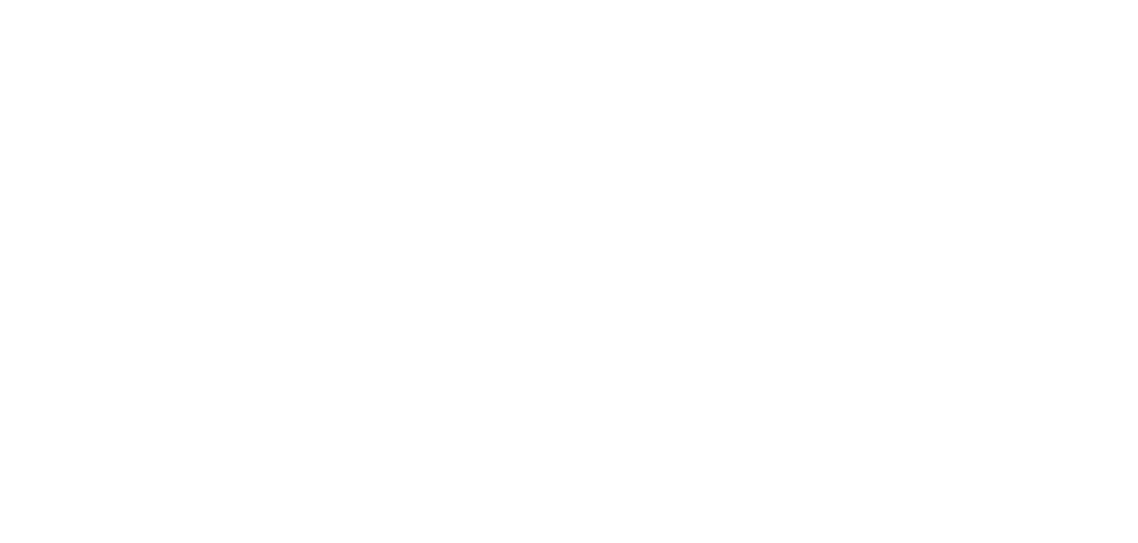 scroll, scrollTop: 0, scrollLeft: 0, axis: both 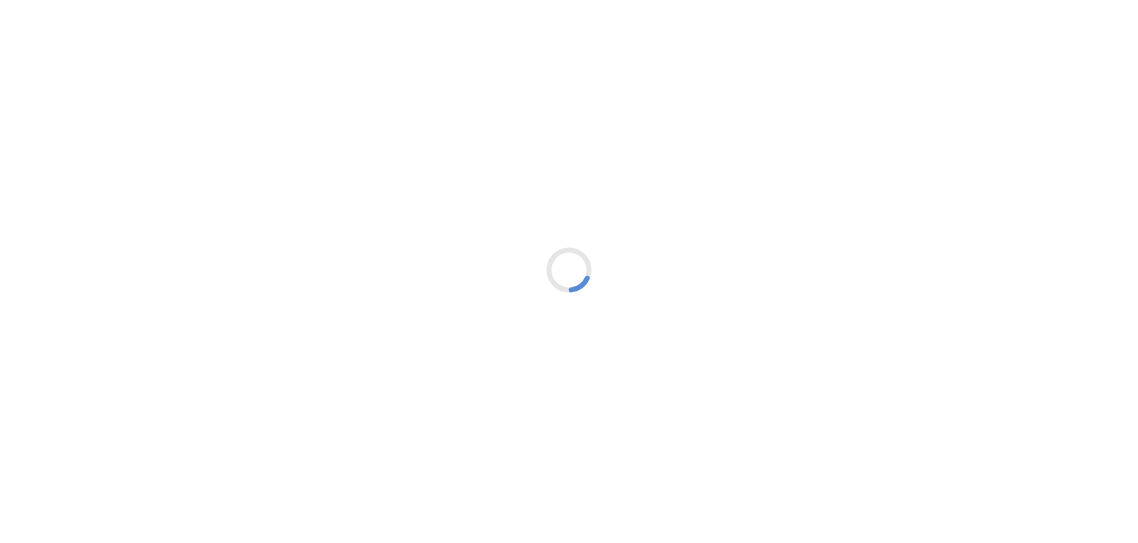 type on "An ancient tree with a door leading to a magical world" 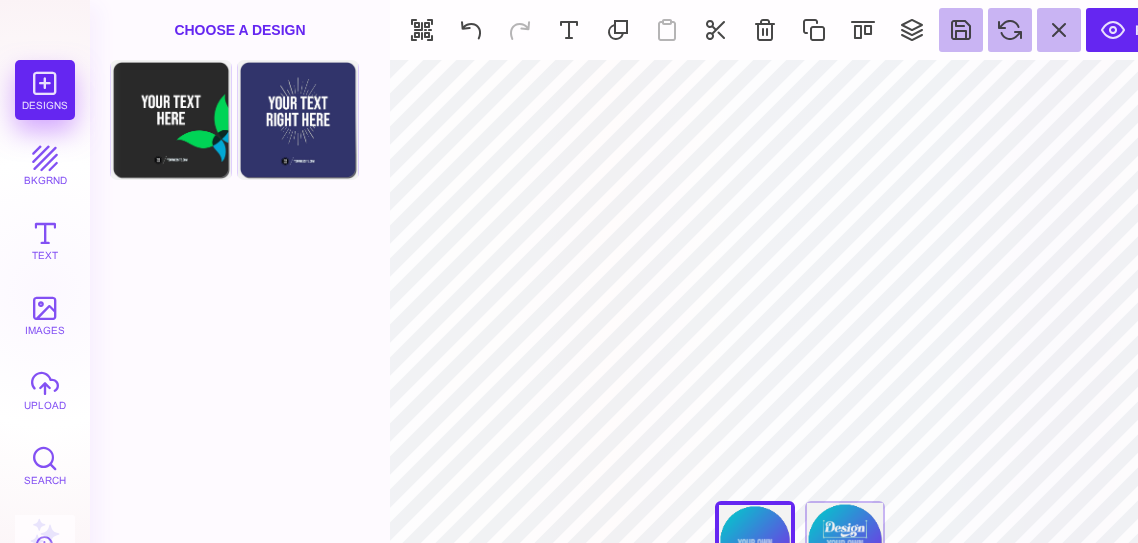 click on "***** ****
Front
Back" at bounding box center [799, 322] 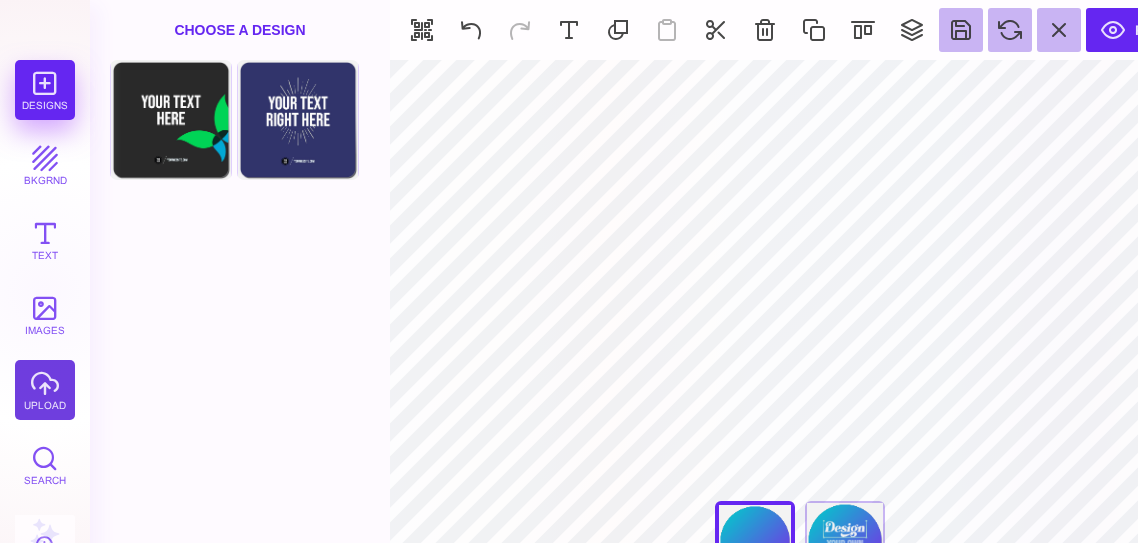 click on "upload" at bounding box center [45, 390] 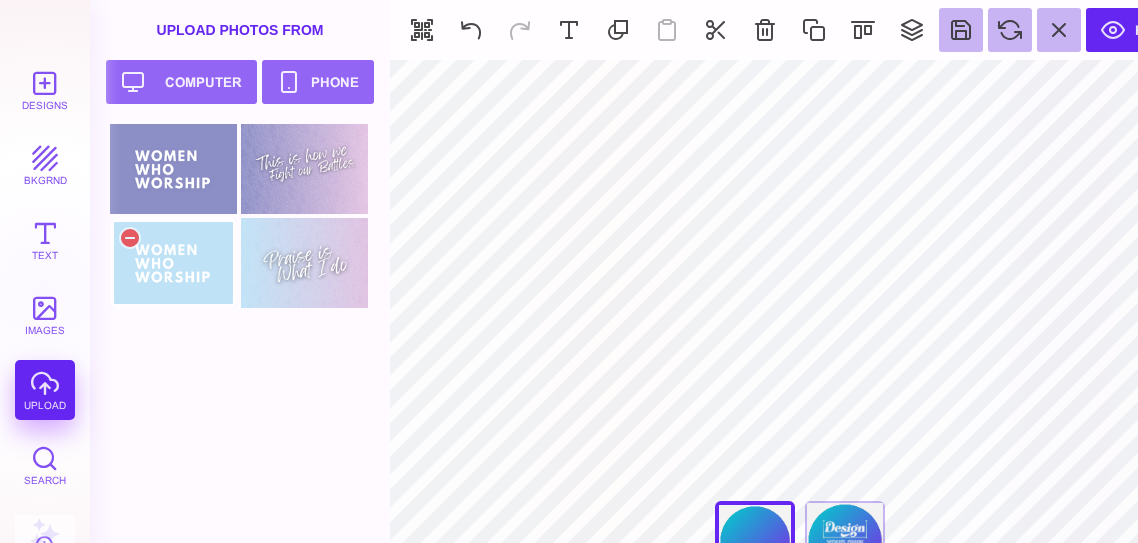click at bounding box center [173, 263] 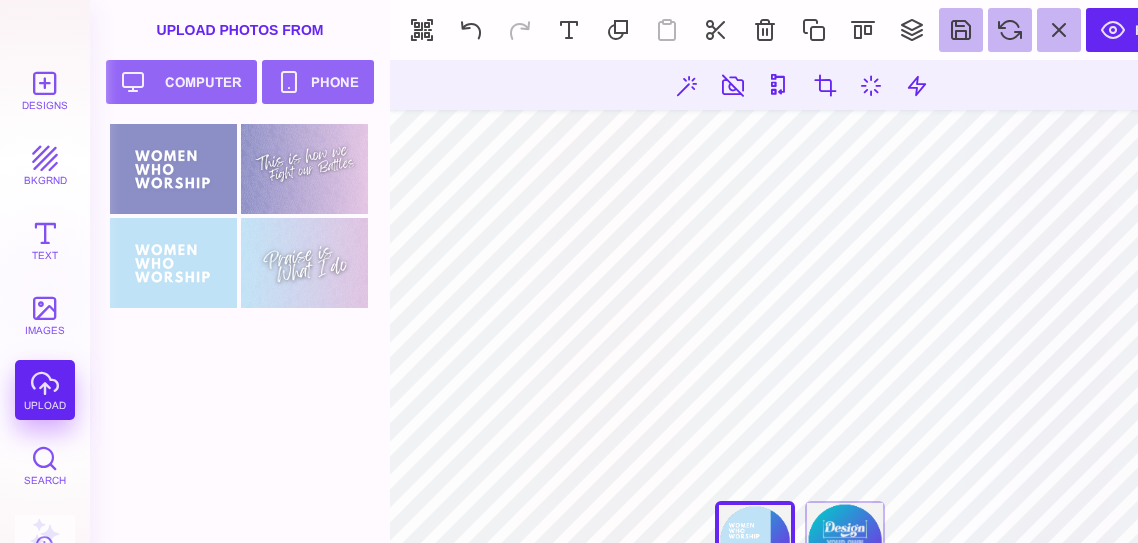 click on "Designs
bkgrnd
Text
images
upload
Search
AI
set page background" at bounding box center [569, 271] 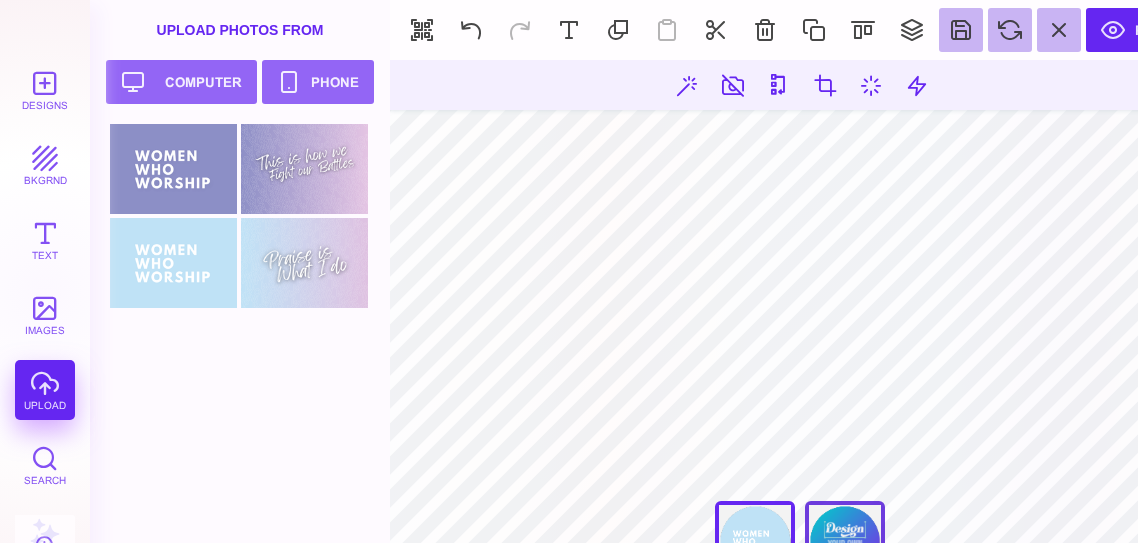 click on "Back" at bounding box center [845, 541] 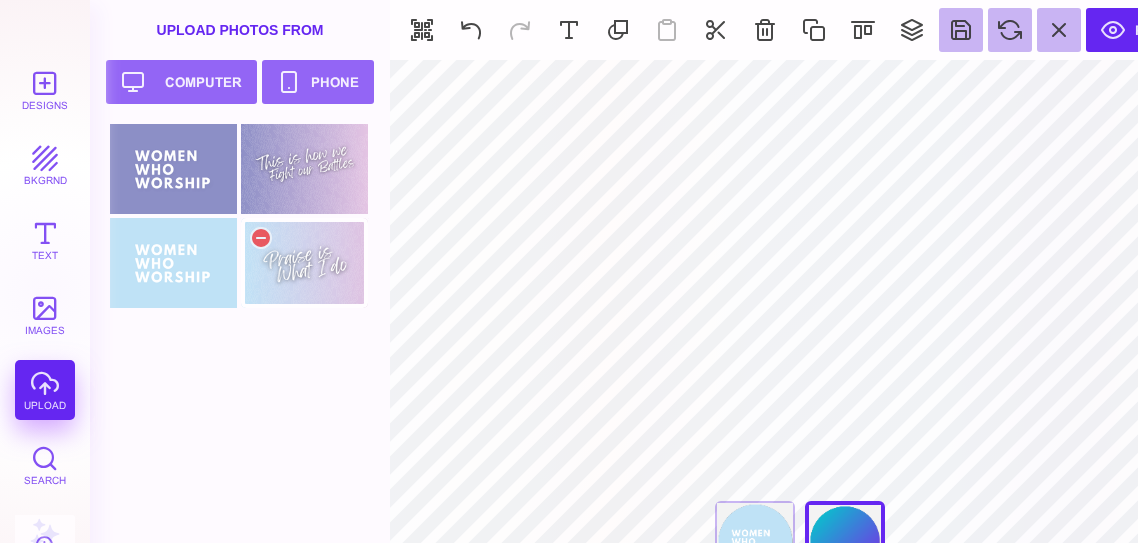 click at bounding box center (304, 263) 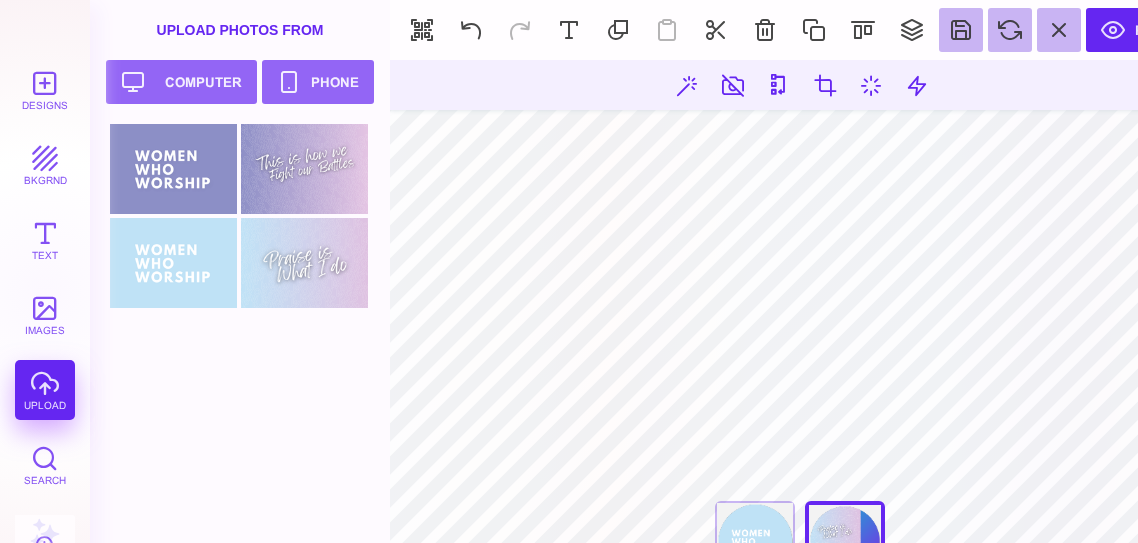 click on "***** ****
Front
Back" at bounding box center [799, 322] 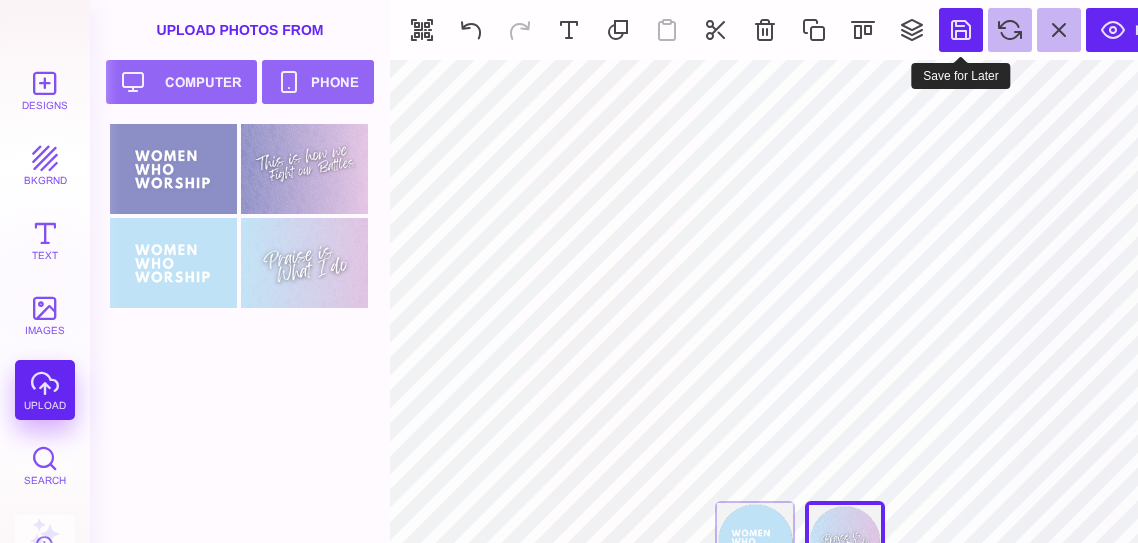 click at bounding box center (961, 30) 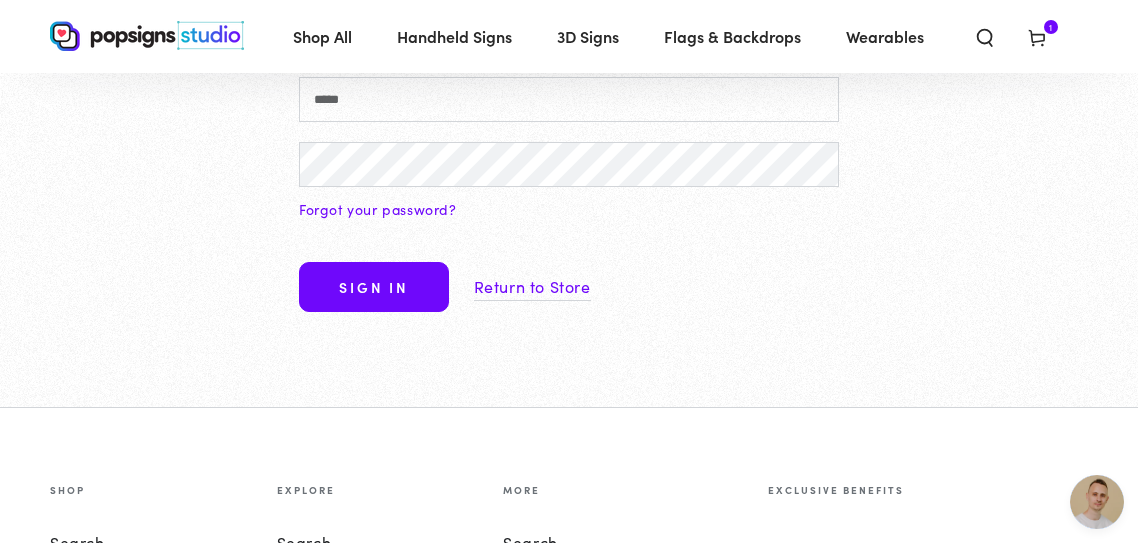 scroll, scrollTop: 0, scrollLeft: 0, axis: both 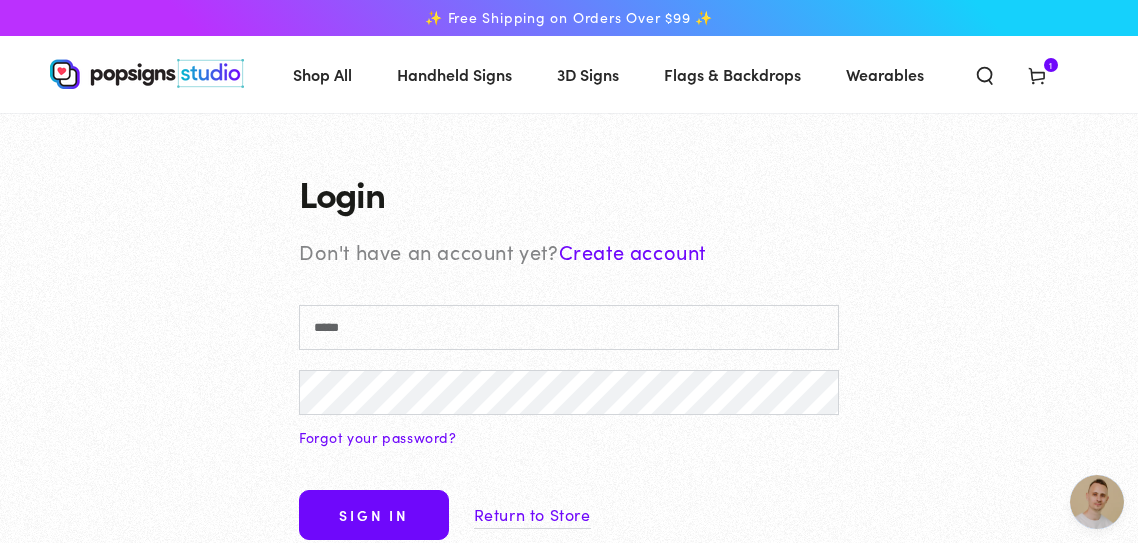 click on "Create account" at bounding box center [632, 251] 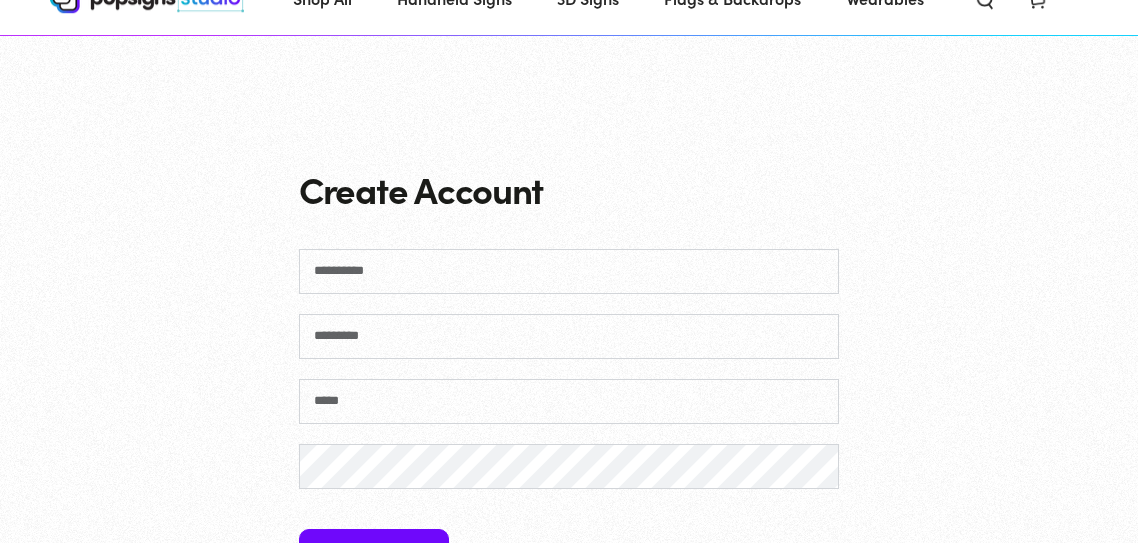 scroll, scrollTop: 297, scrollLeft: 0, axis: vertical 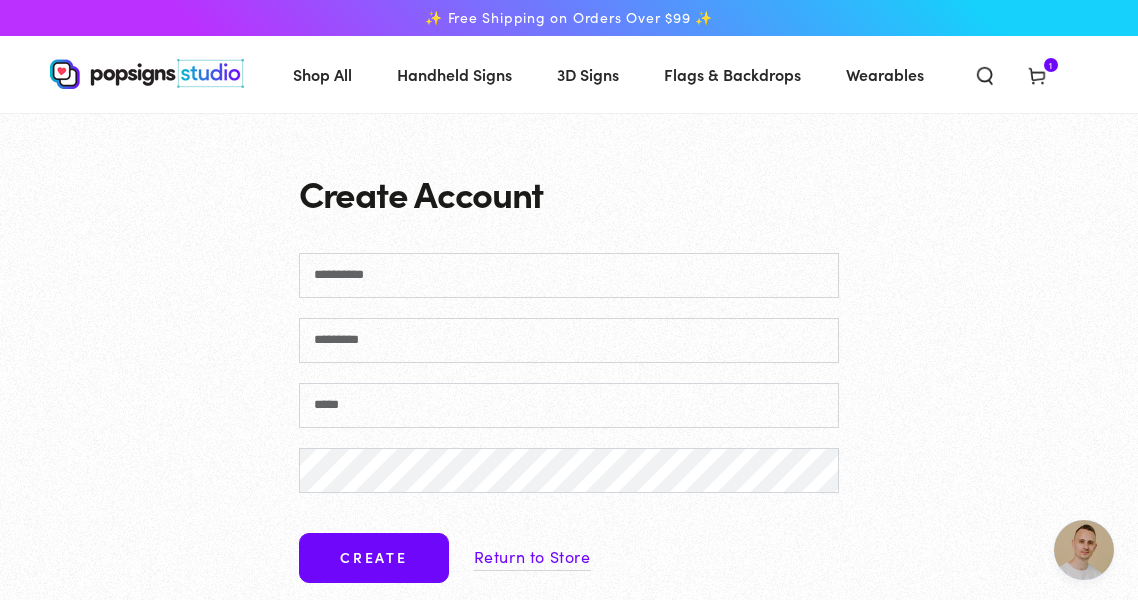 click on "Cart 1 1 item" at bounding box center [1037, 74] 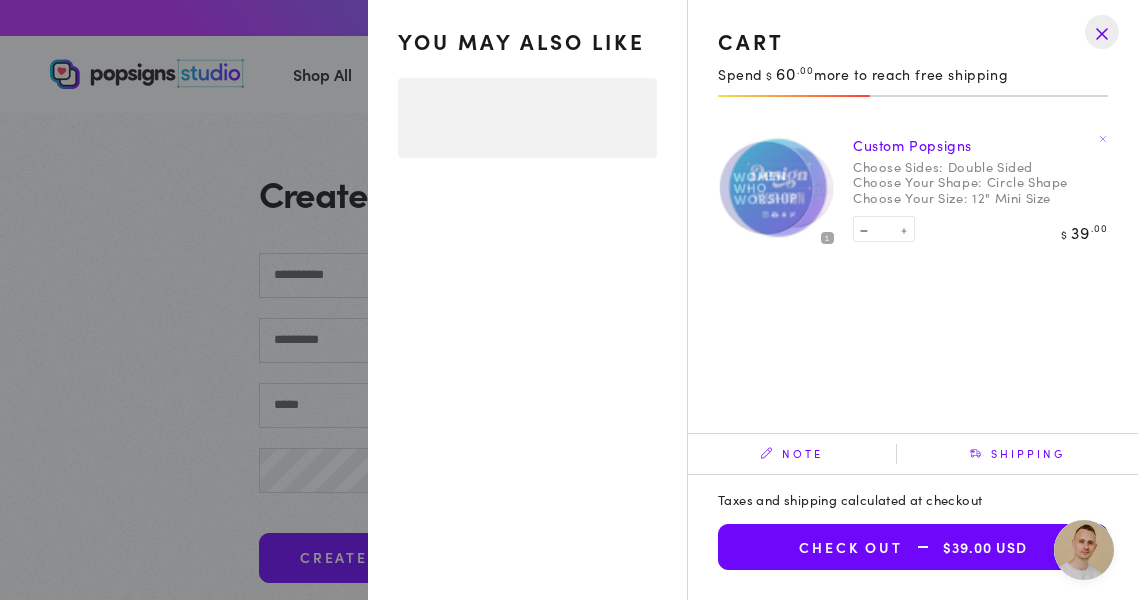 select on "**********" 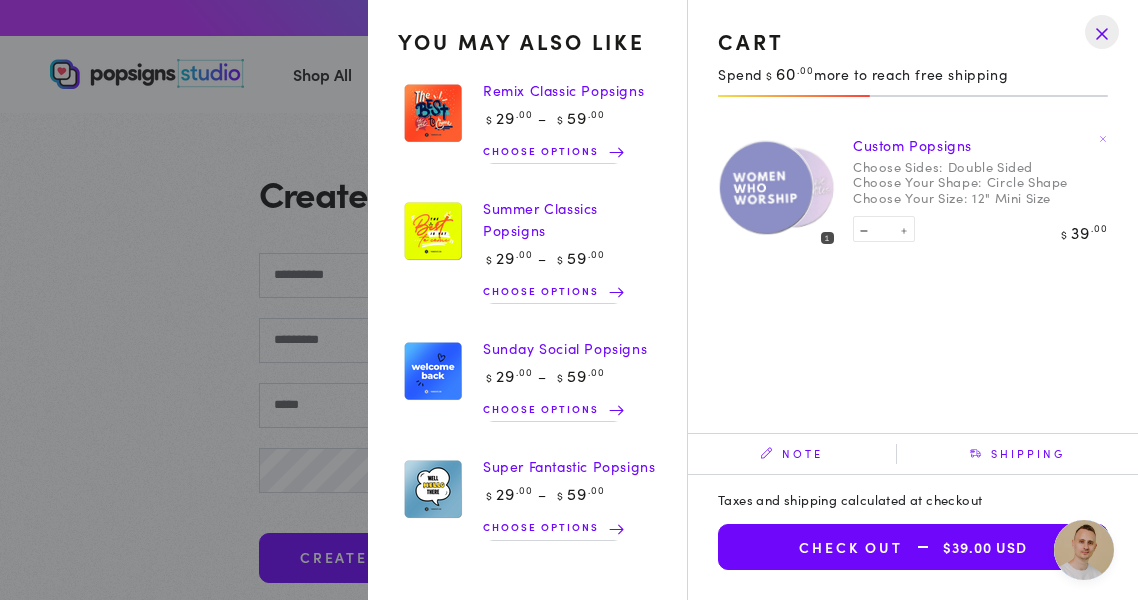click on "Choose Your Size:" 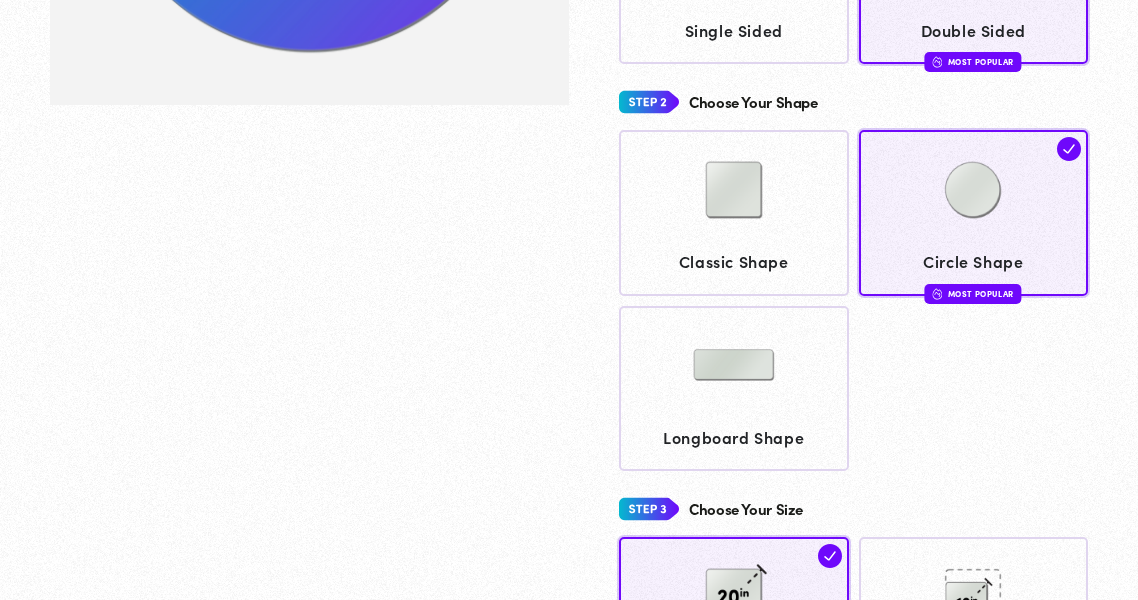scroll, scrollTop: 579, scrollLeft: 0, axis: vertical 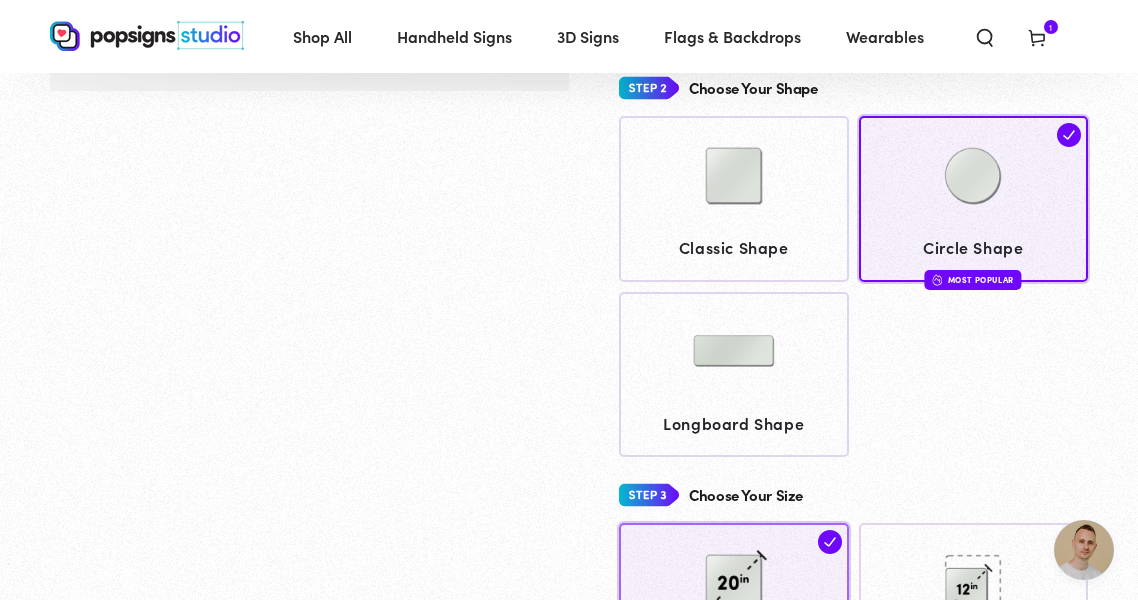 click 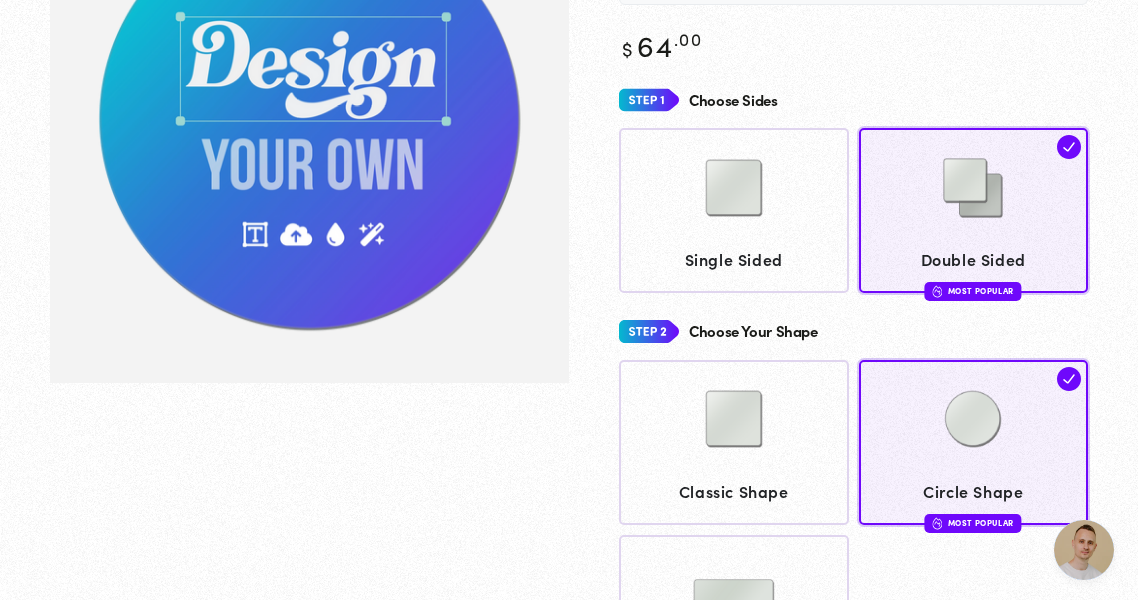 scroll, scrollTop: 296, scrollLeft: 0, axis: vertical 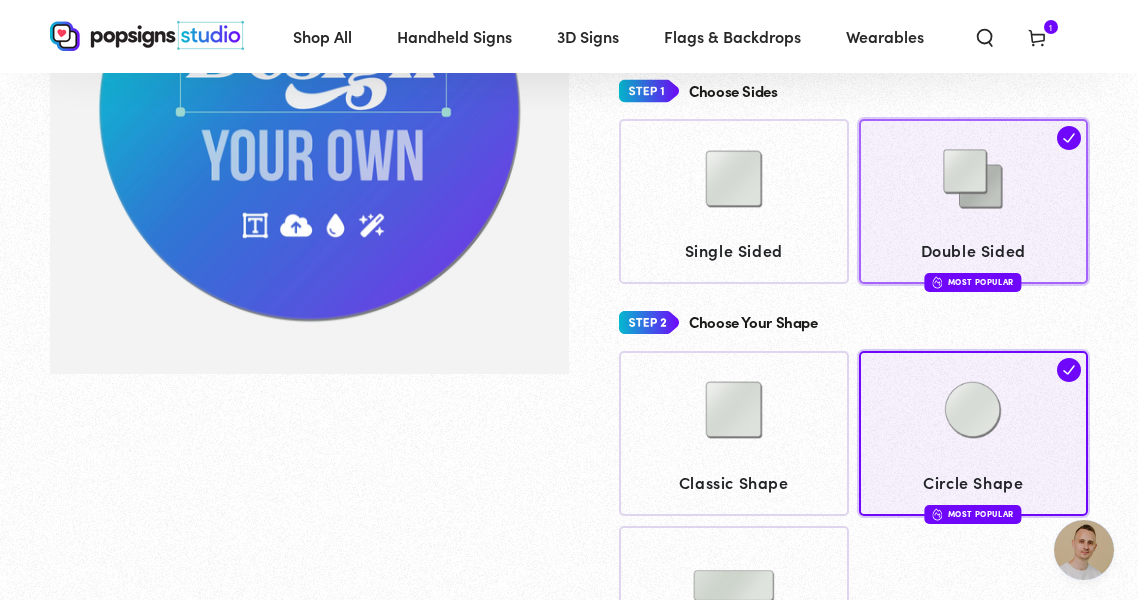 click on "Double Sided" 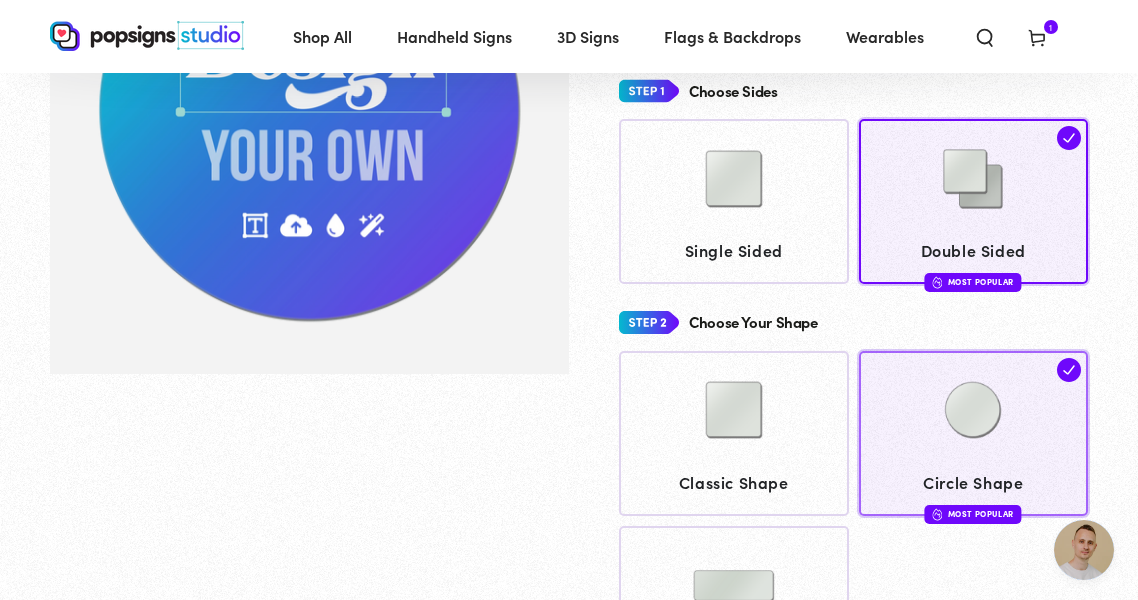 click 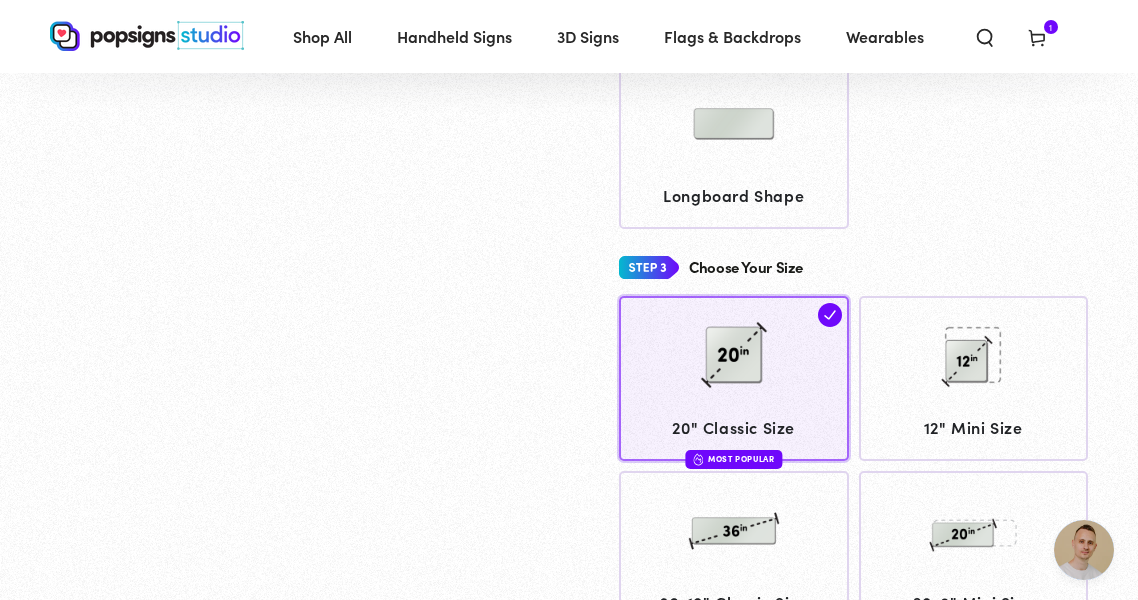 click 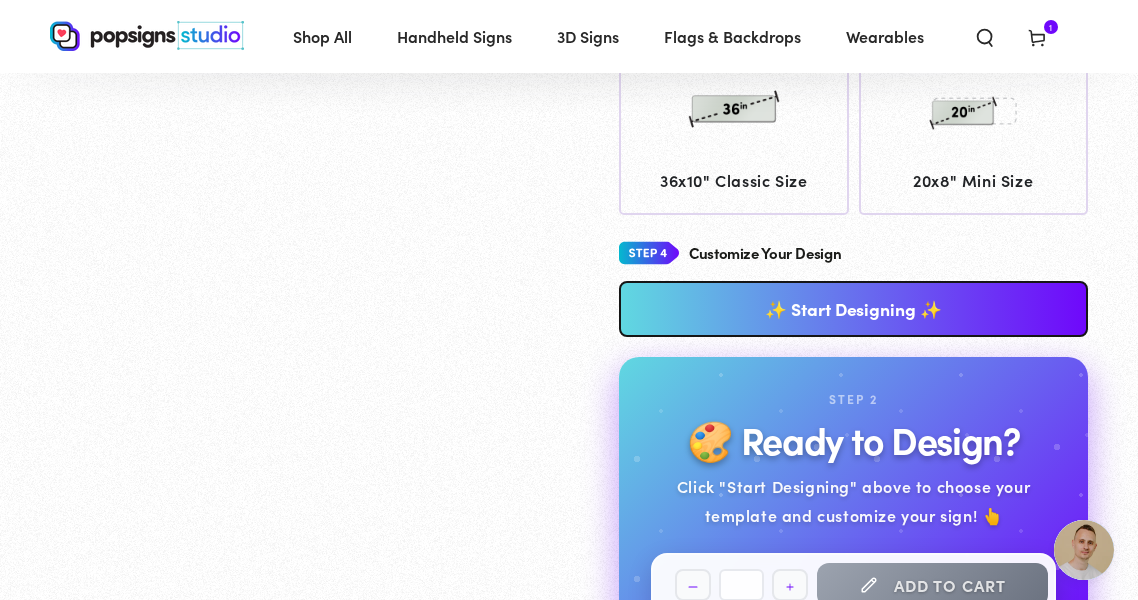 click on "✨ Start Designing ✨" at bounding box center (853, 309) 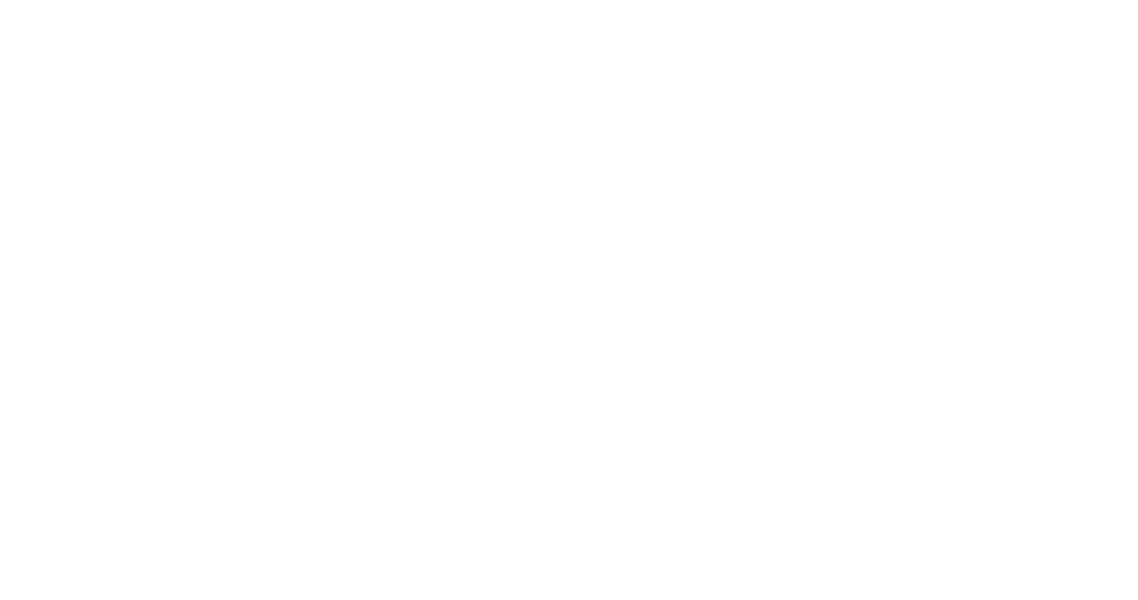 scroll, scrollTop: 0, scrollLeft: 0, axis: both 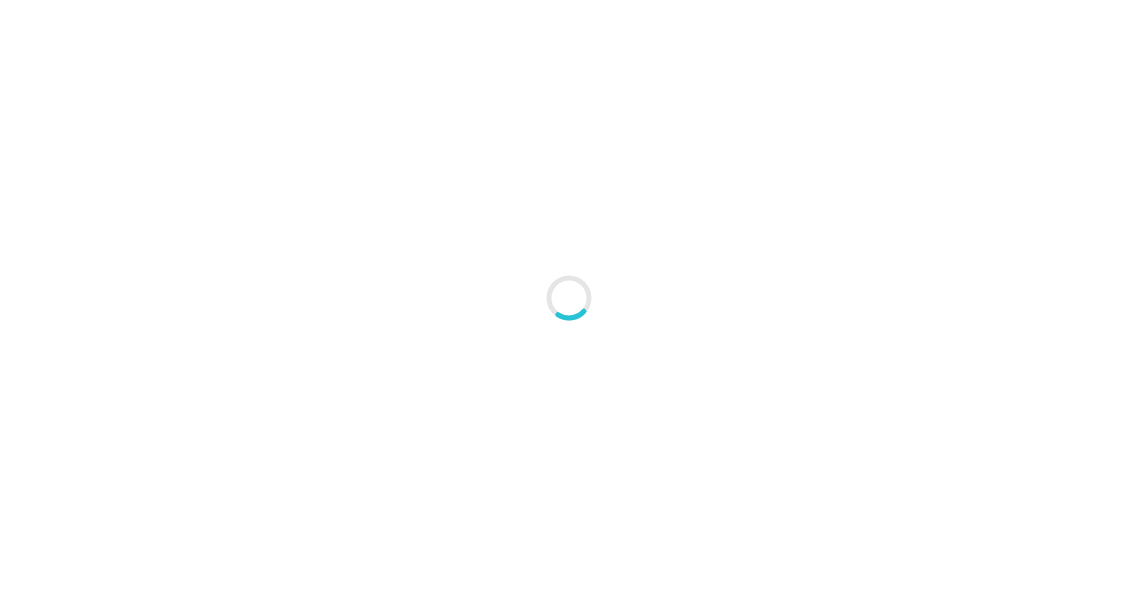 type on "An ancient tree with a door leading to a magical world" 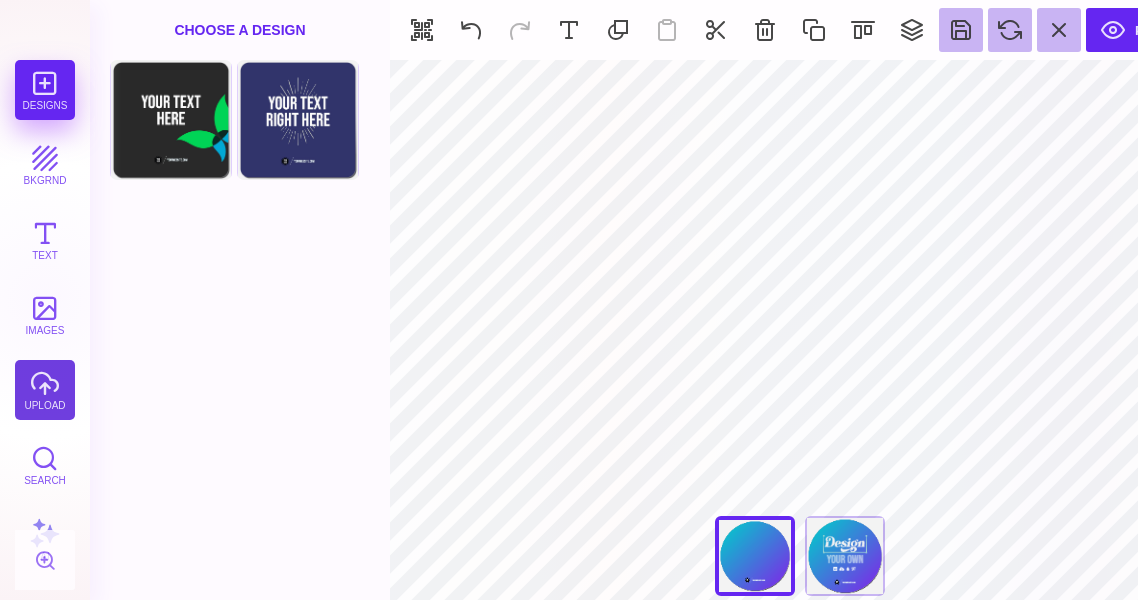 click on "upload" at bounding box center (45, 390) 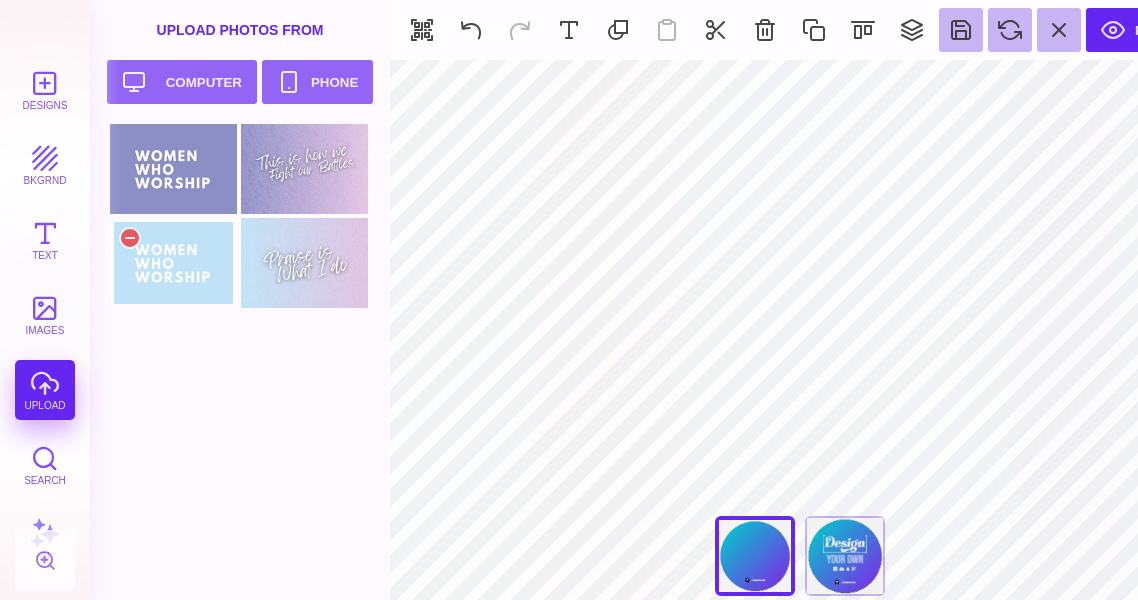 click at bounding box center [173, 263] 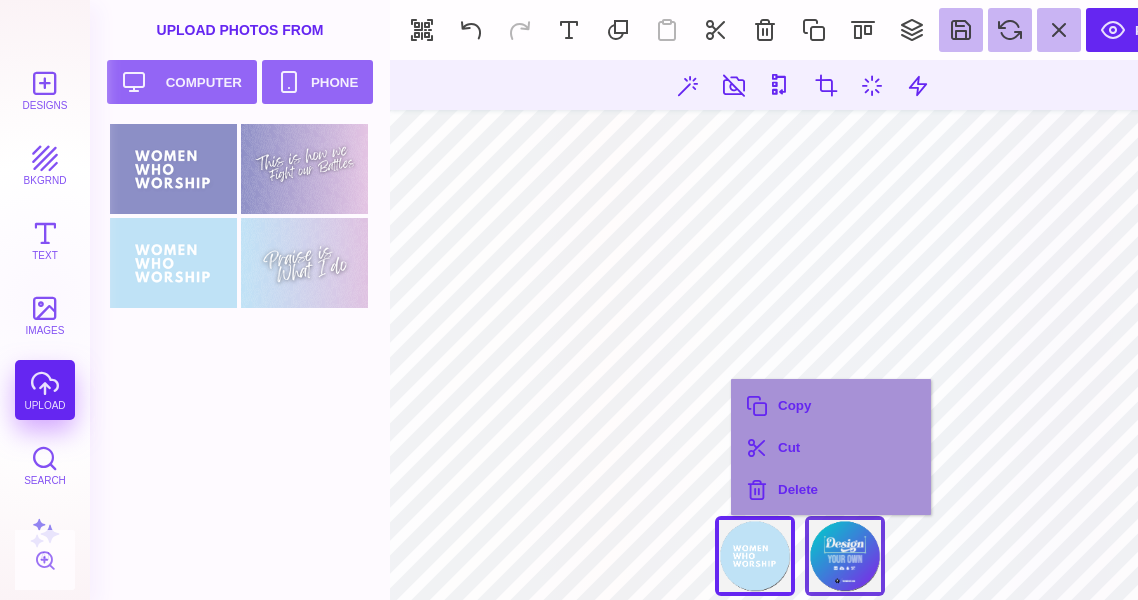 click on "Back" at bounding box center (845, 556) 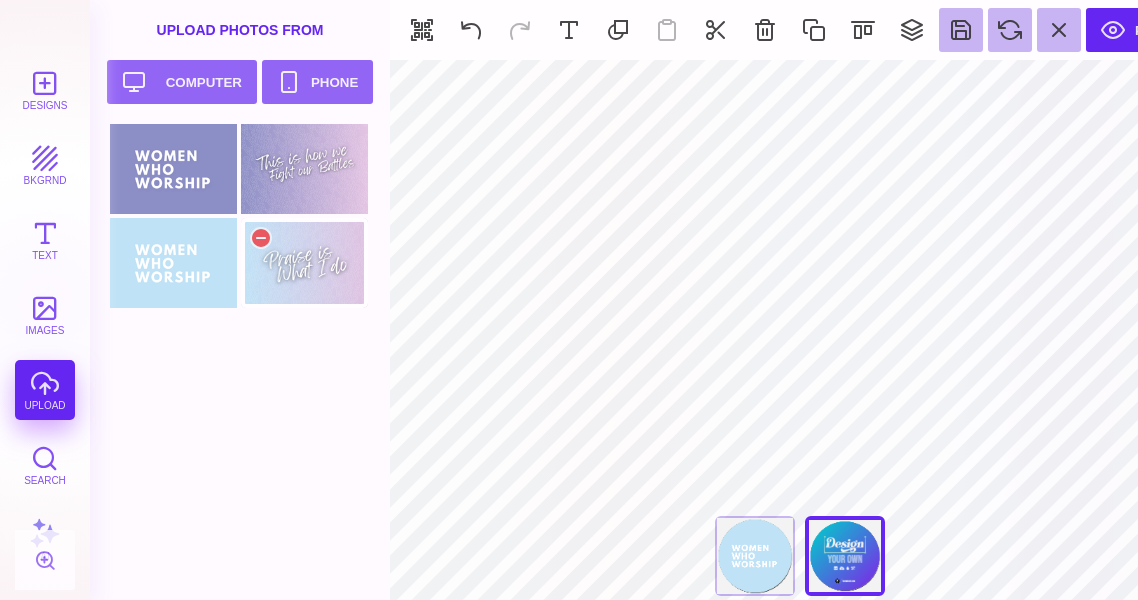 click at bounding box center (304, 263) 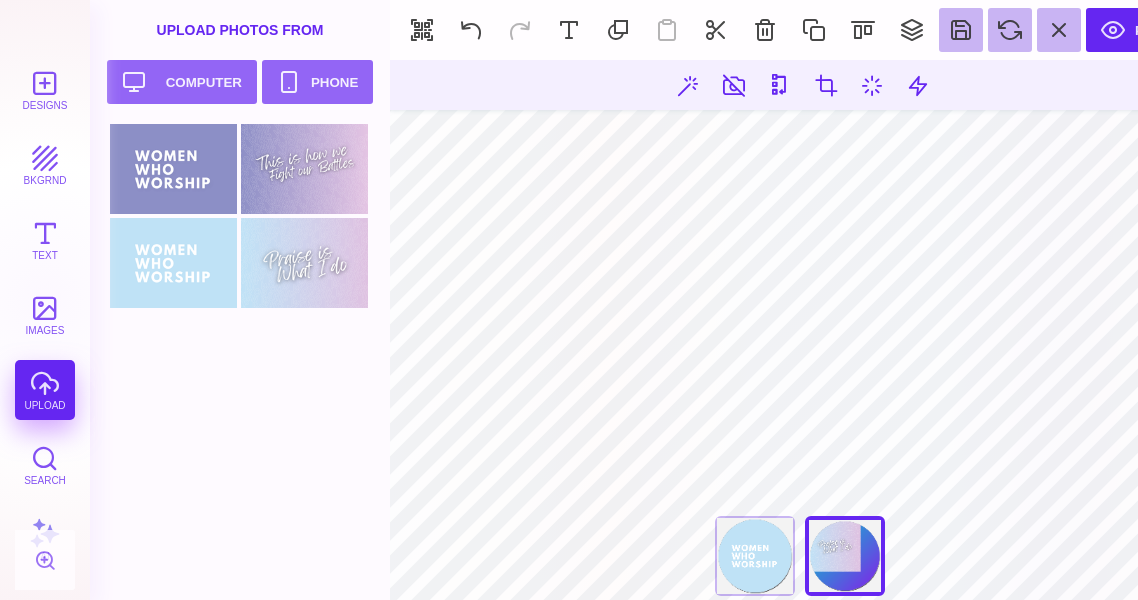 click on "***** ****
Front
Back" at bounding box center (800, 330) 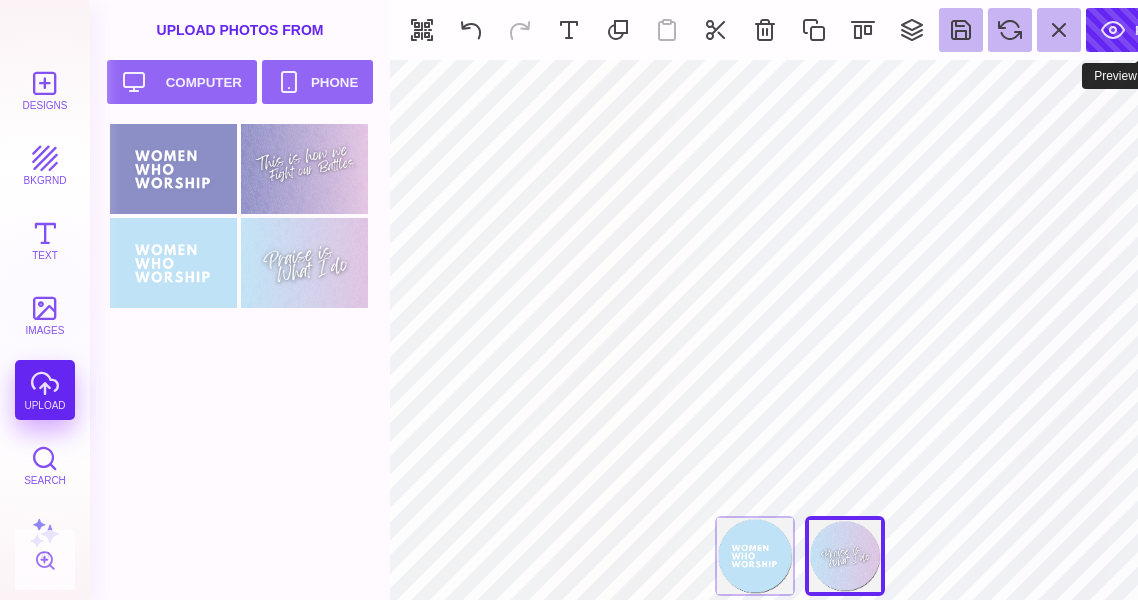 click on "Preview" at bounding box center [1143, 30] 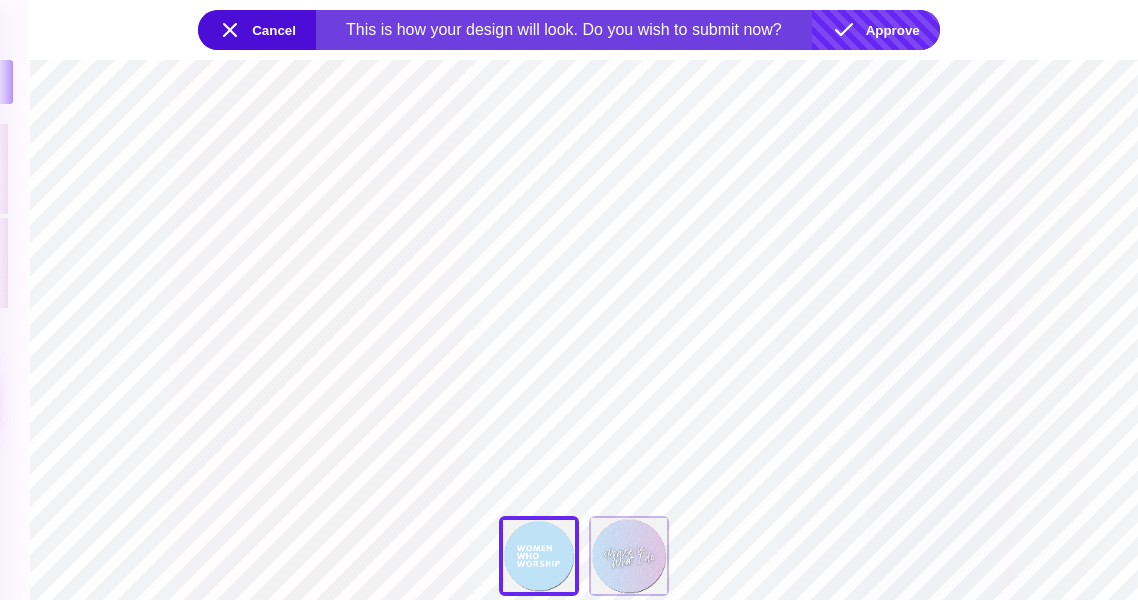 click on "Approve" at bounding box center [876, 30] 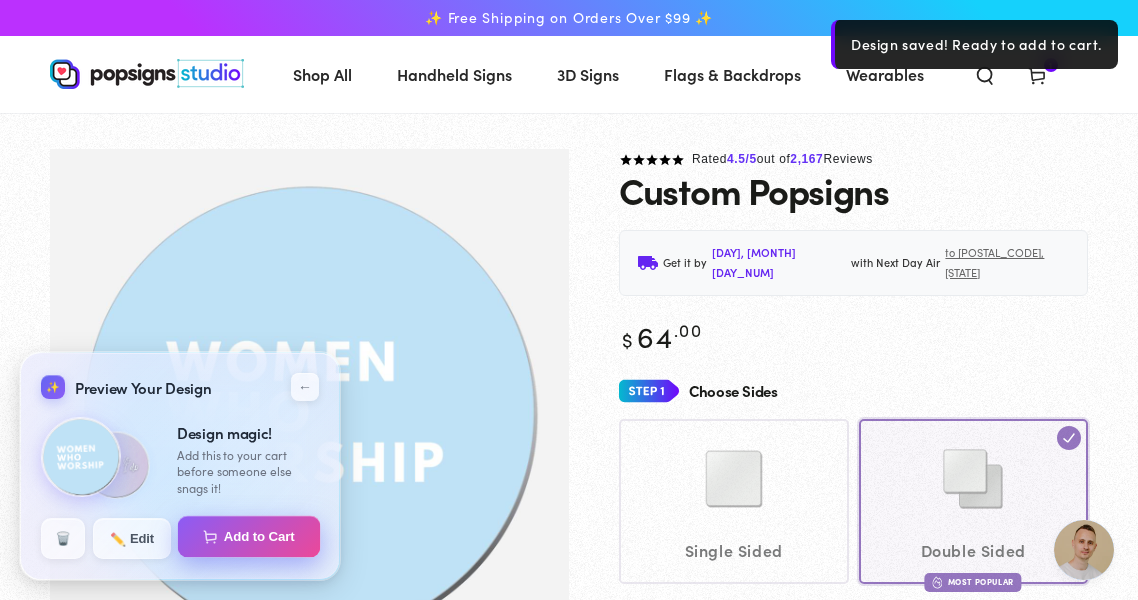click on "Add to Cart" at bounding box center [249, 537] 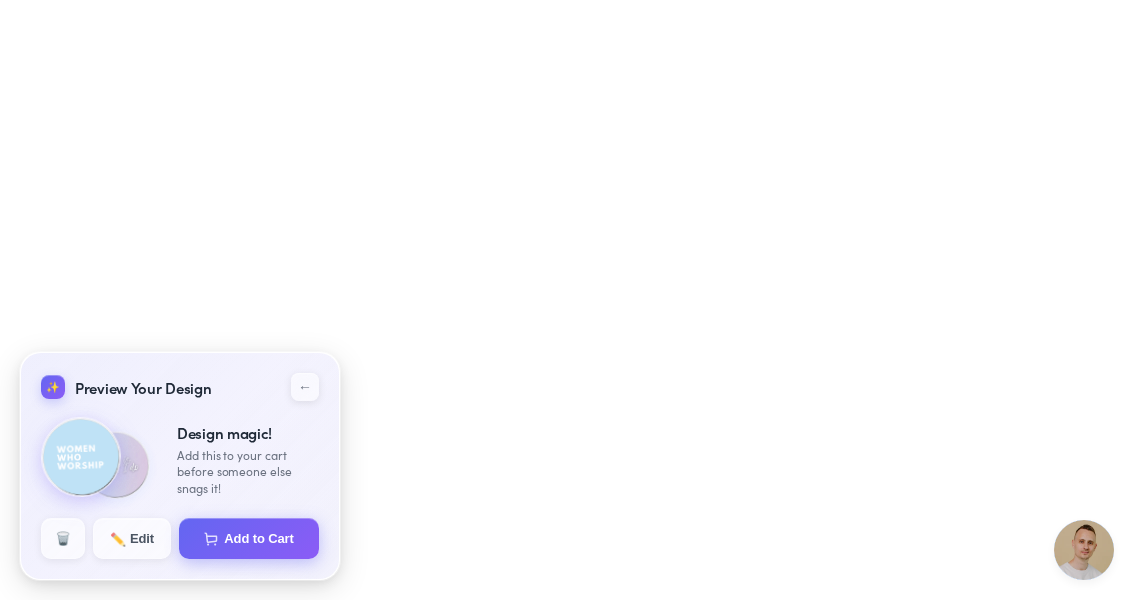 select on "**********" 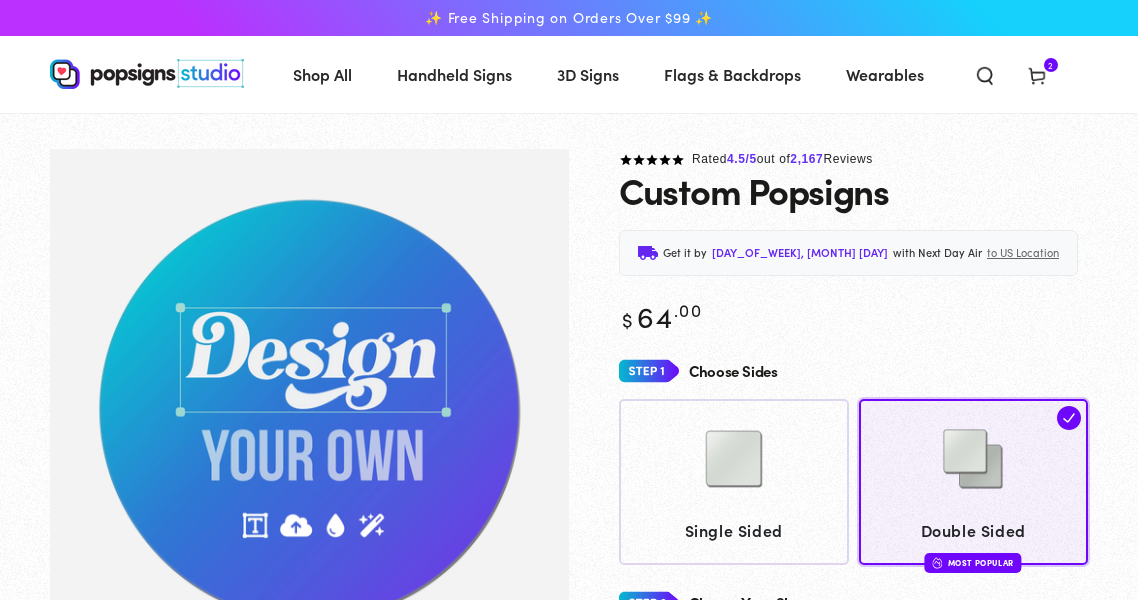 scroll, scrollTop: 0, scrollLeft: 0, axis: both 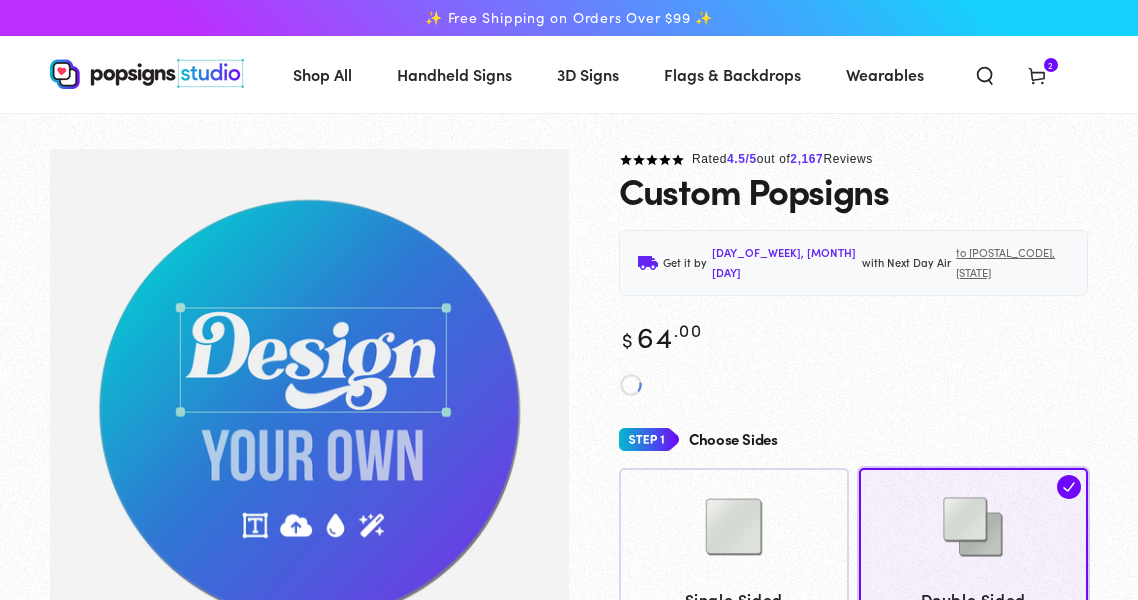 click on "Skip to content
✨  Free Shipping on Orders Over $99 ✨
Shop All
Shop All" at bounding box center [569, 1862] 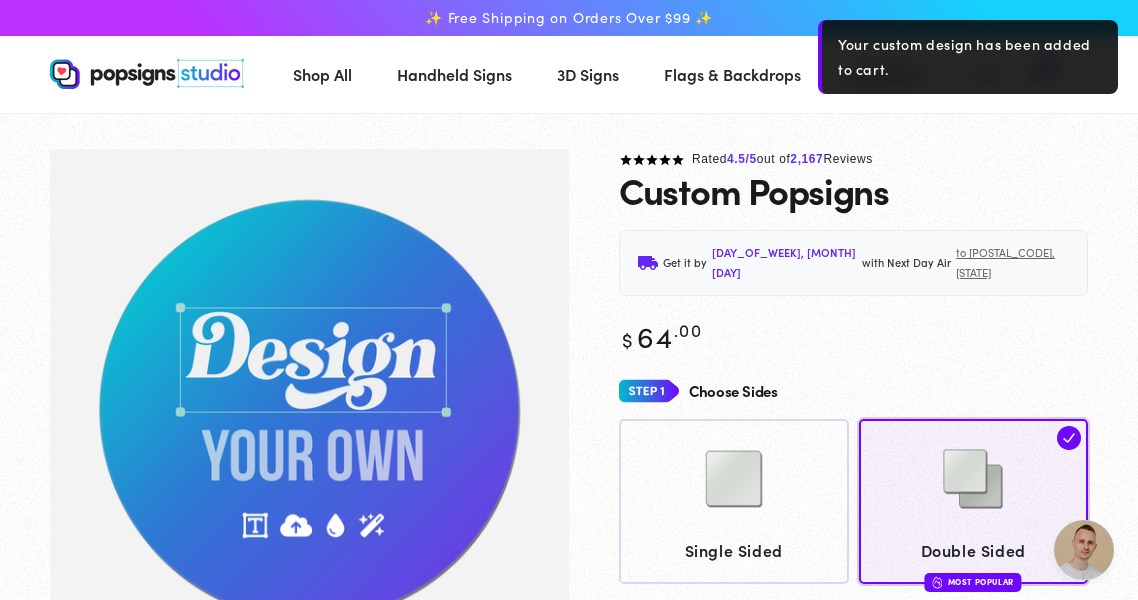 click on "Custom Popsigns" at bounding box center [853, 190] 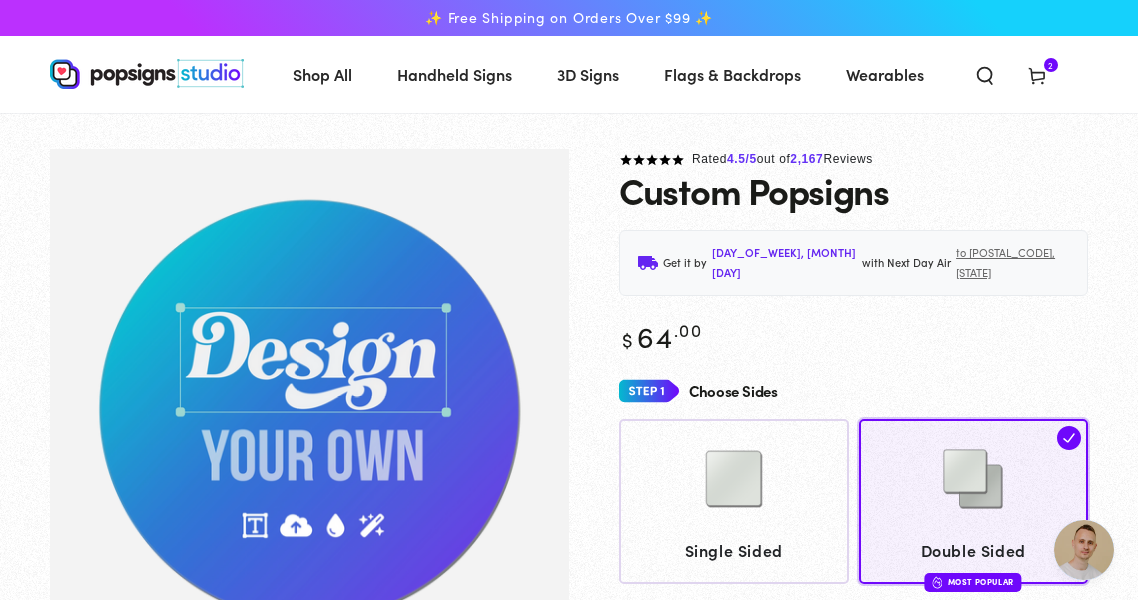 click 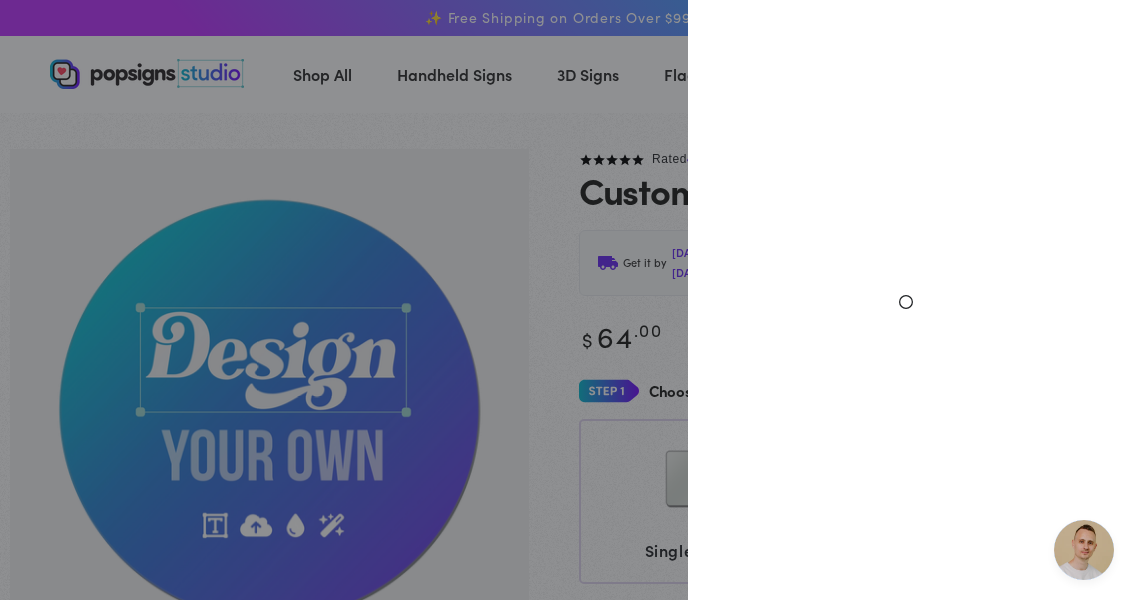 select on "**********" 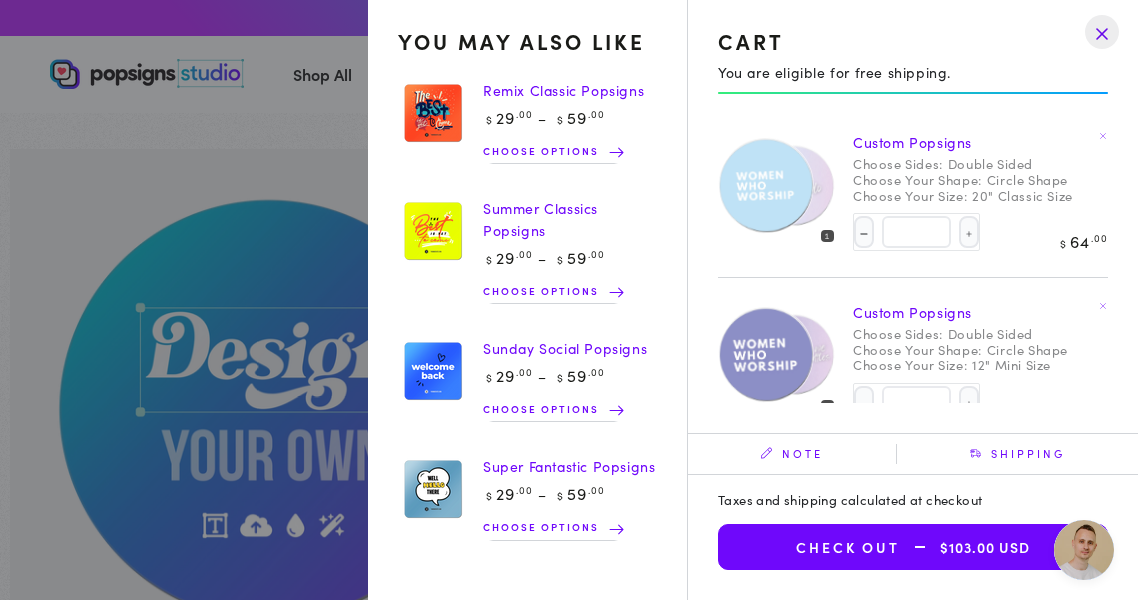 scroll, scrollTop: 26, scrollLeft: 0, axis: vertical 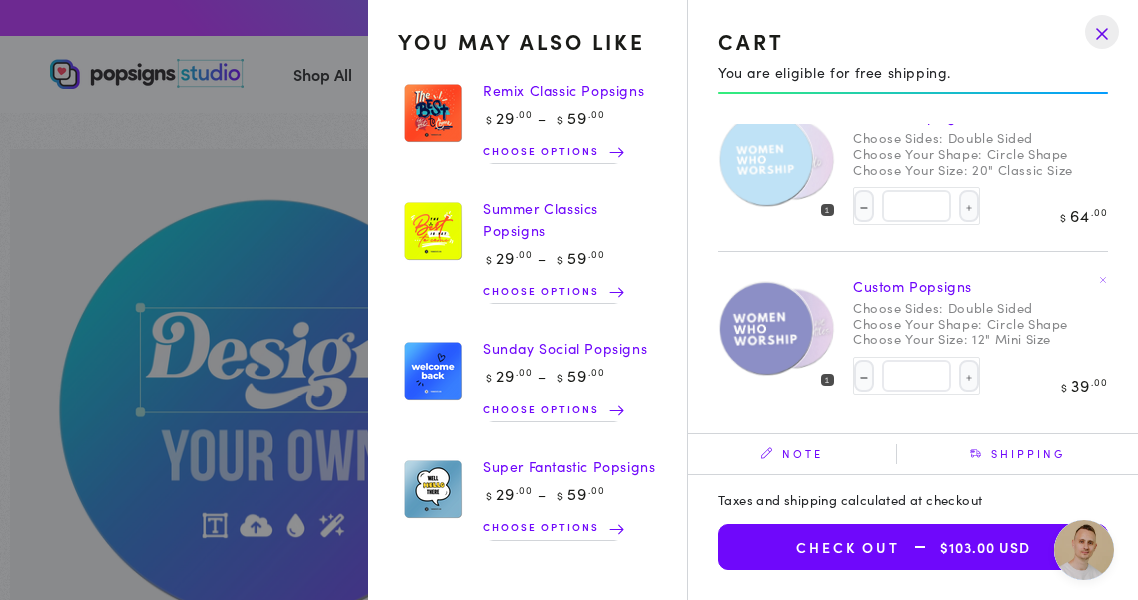 click 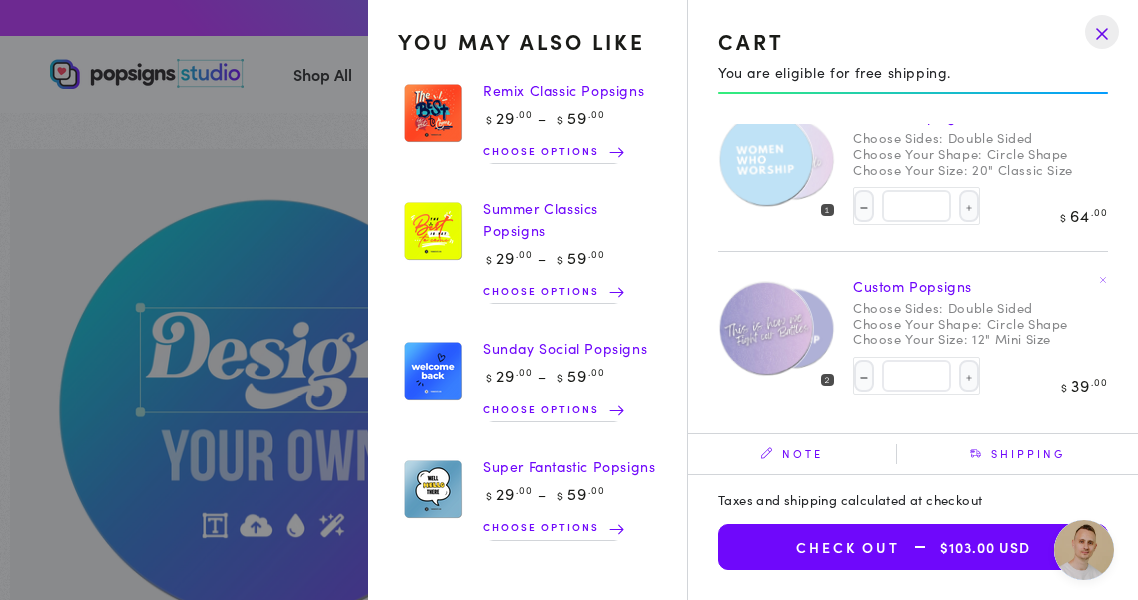 click 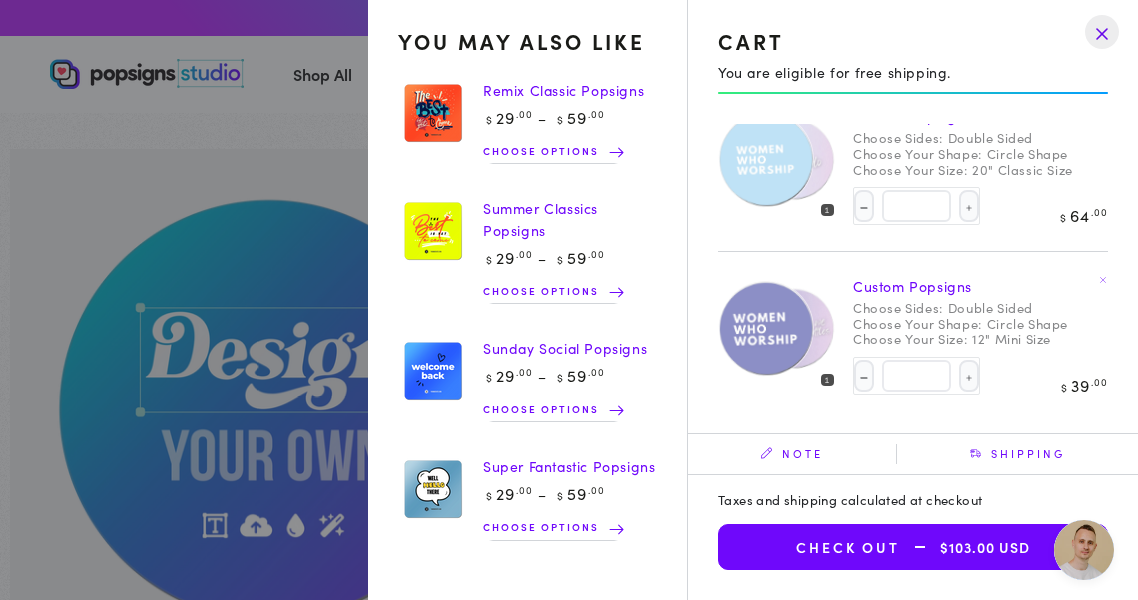 click on "Quantity
Decrease quantity for Custom Popsigns
*
Increase quantity for Custom Popsigns
$ 39 .00" 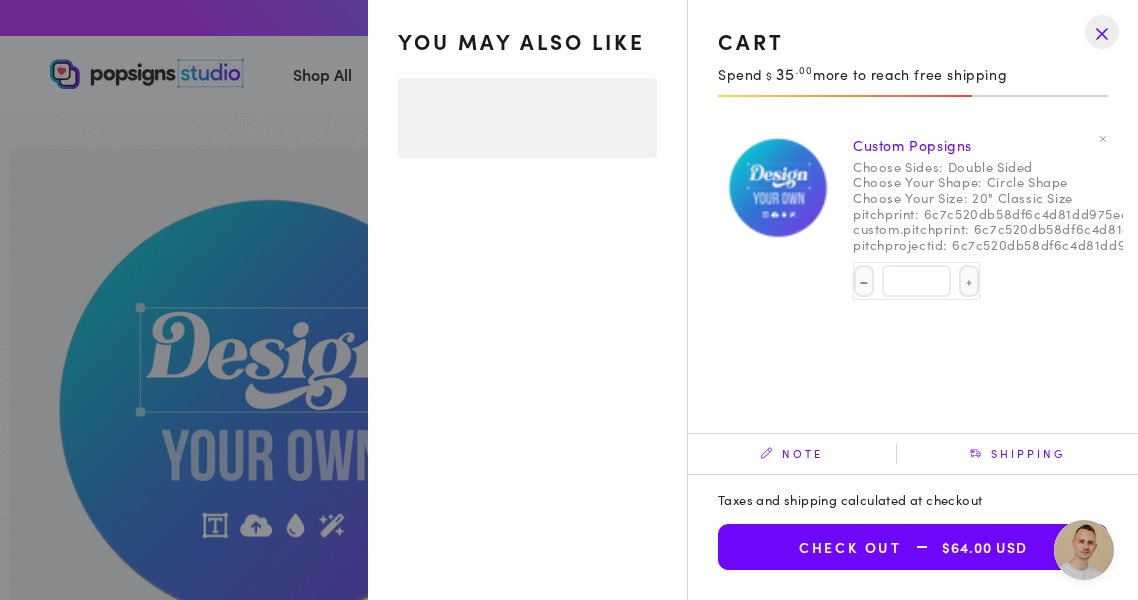 select on "**********" 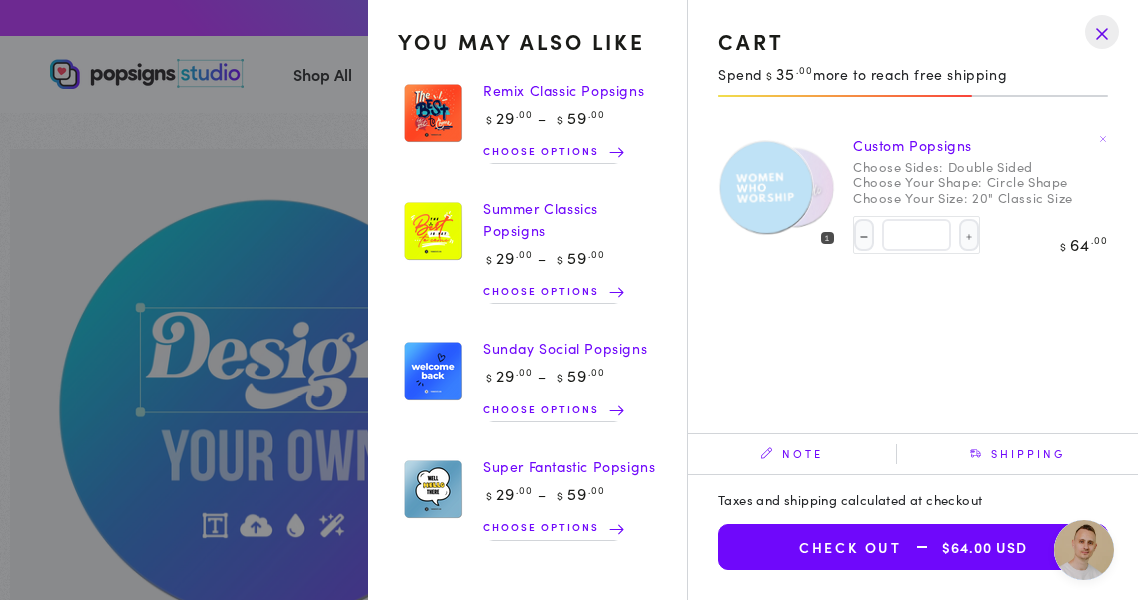 click on "Cart 1 1 item" 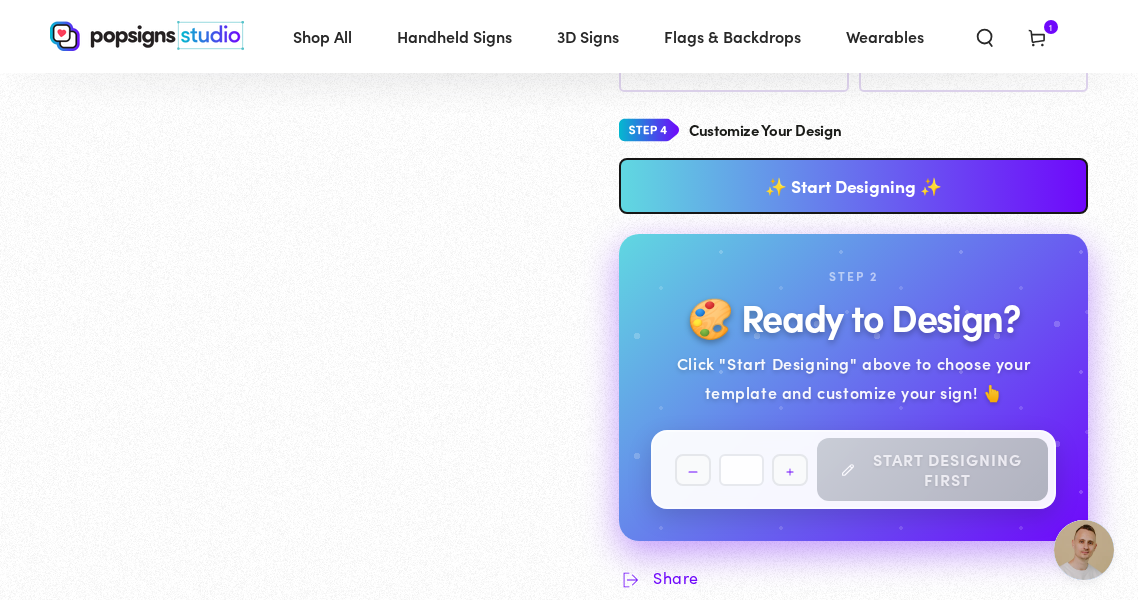 scroll, scrollTop: 1308, scrollLeft: 0, axis: vertical 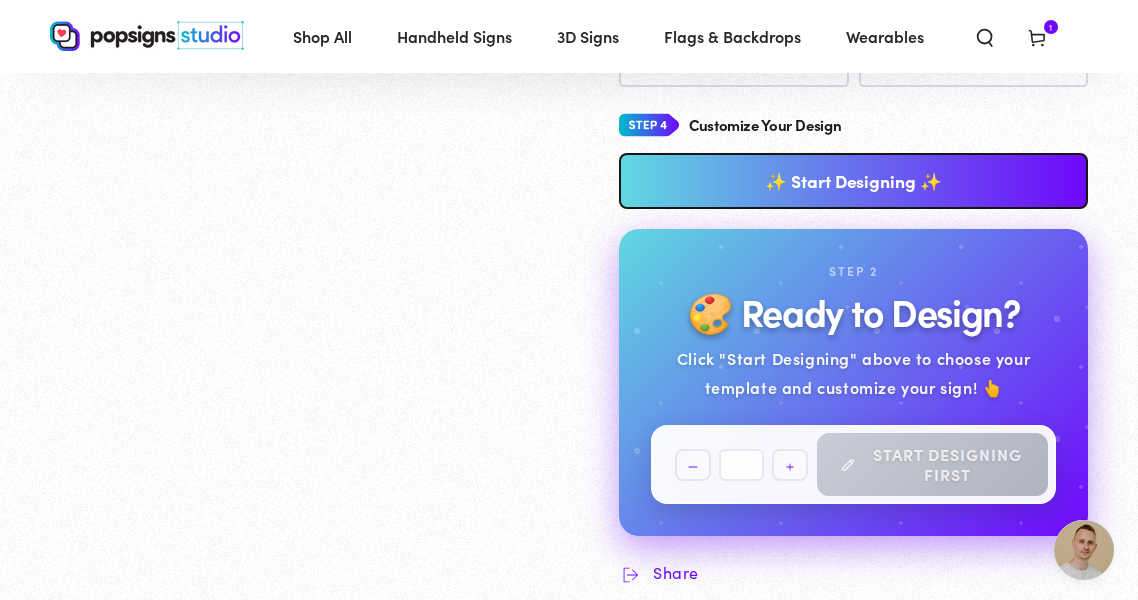 click on "✨ Start Designing ✨" at bounding box center [853, 181] 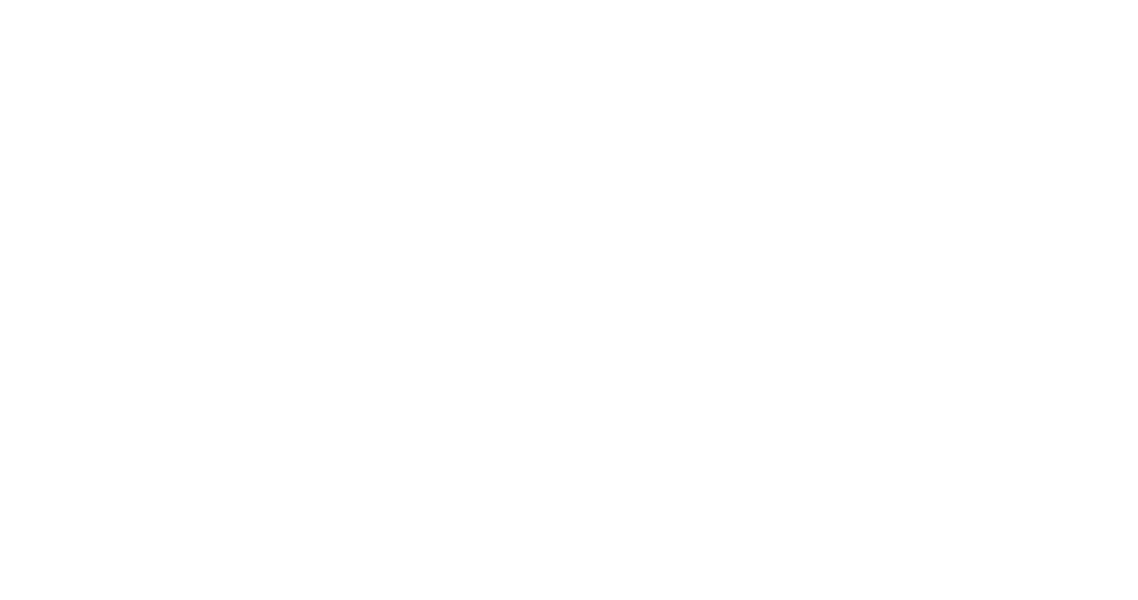 scroll, scrollTop: 0, scrollLeft: 0, axis: both 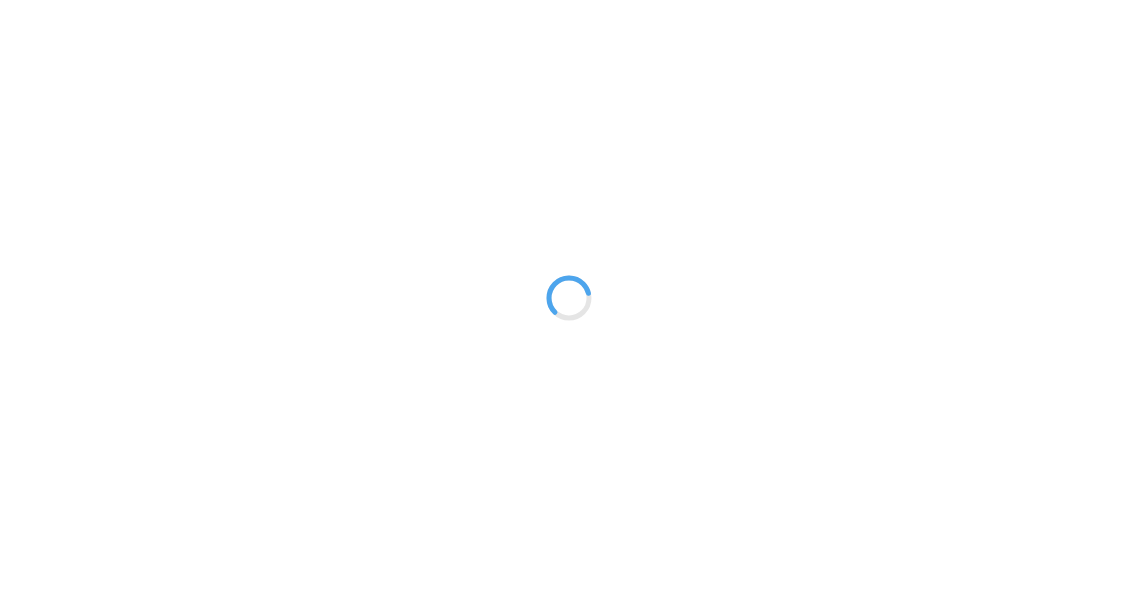 type on "An ancient tree with a door leading to a magical world" 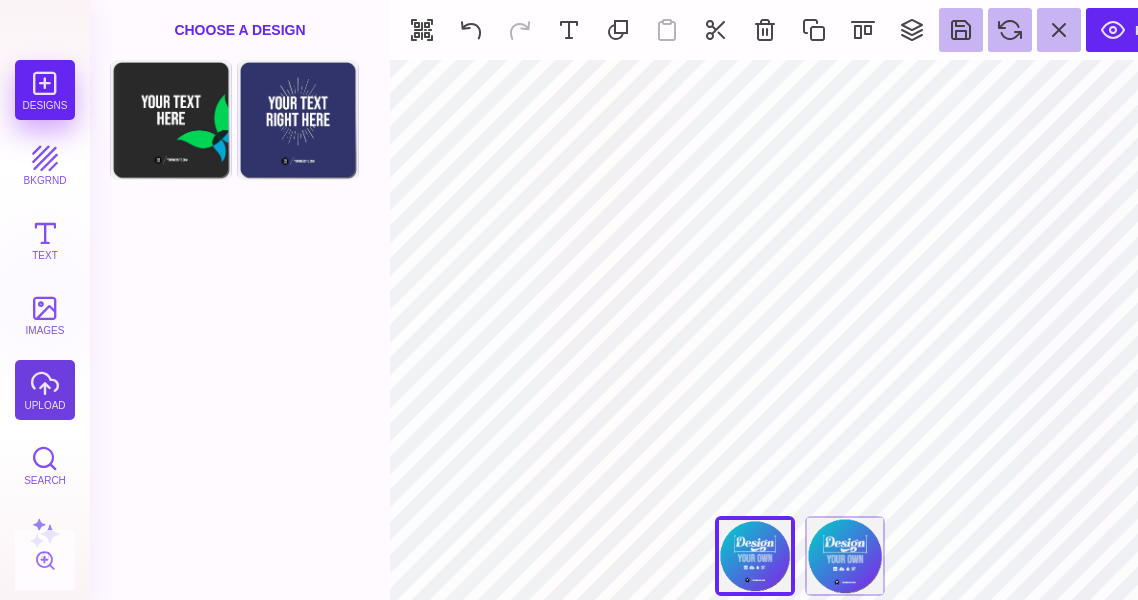 click on "upload" at bounding box center (45, 390) 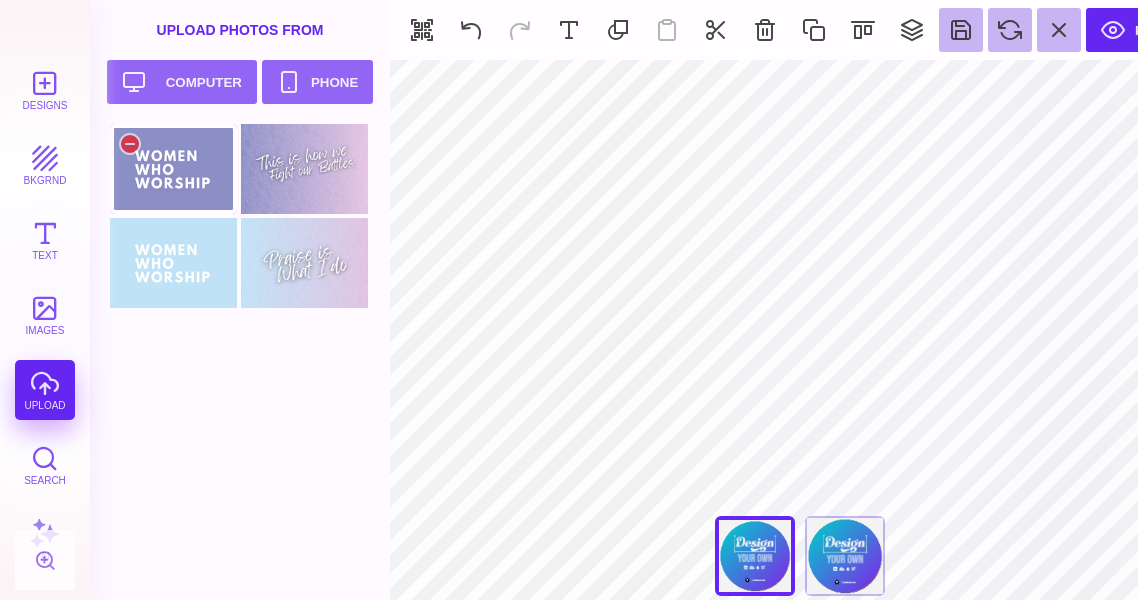 click at bounding box center (173, 169) 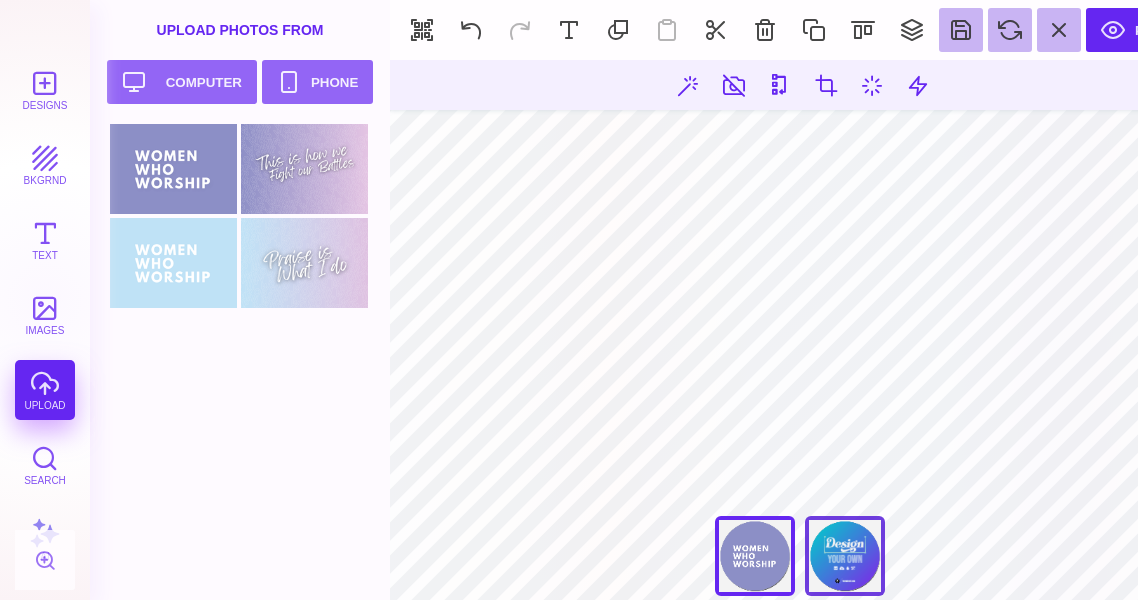 click on "Back" at bounding box center (845, 556) 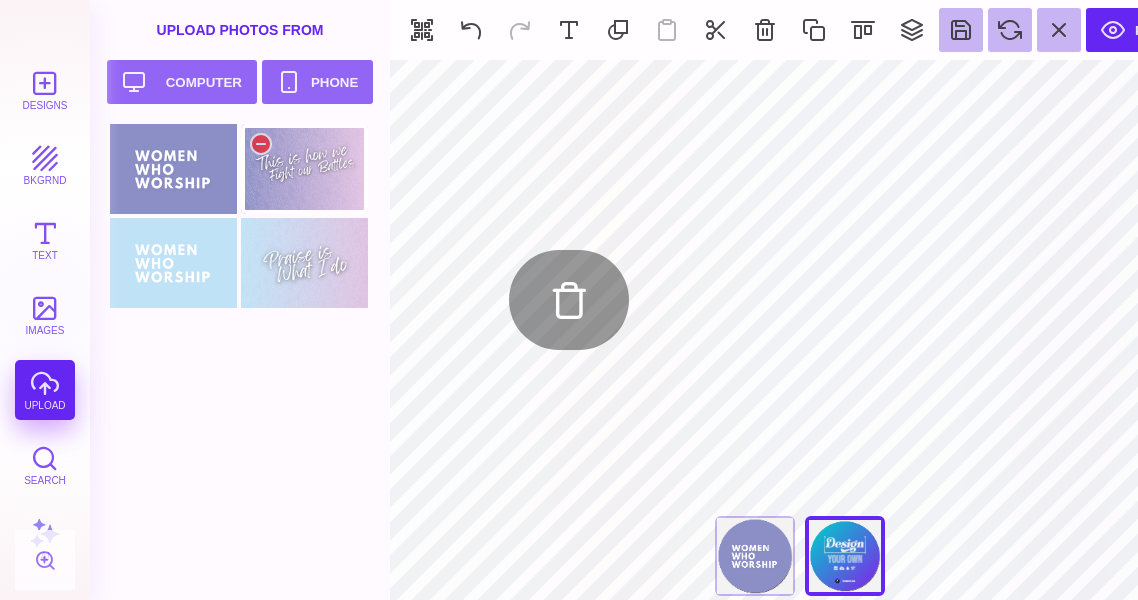 click at bounding box center [304, 169] 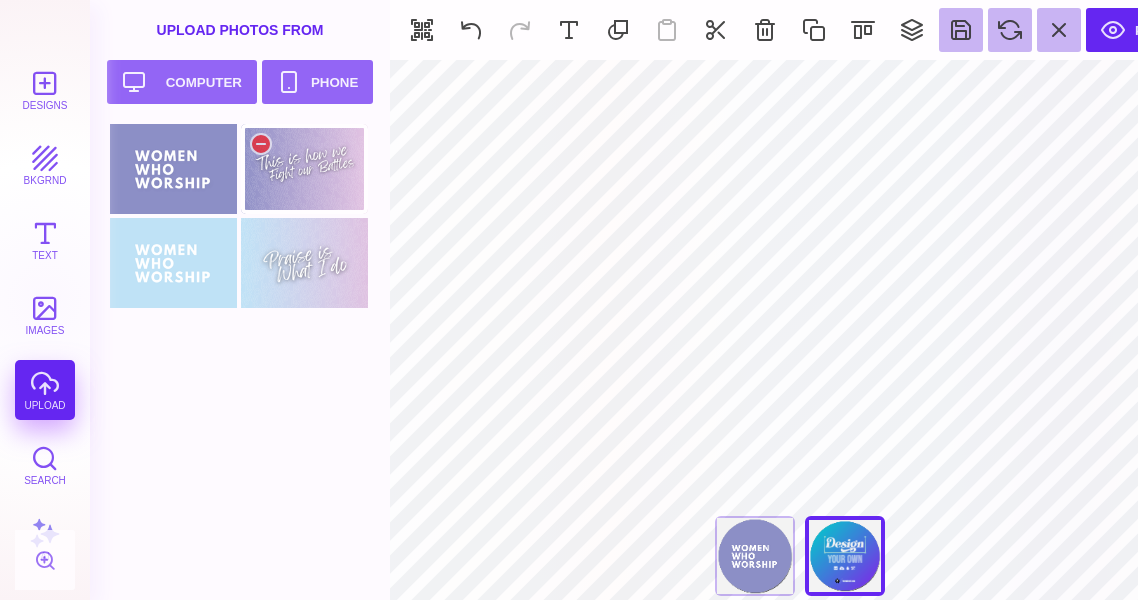 type on "#000000" 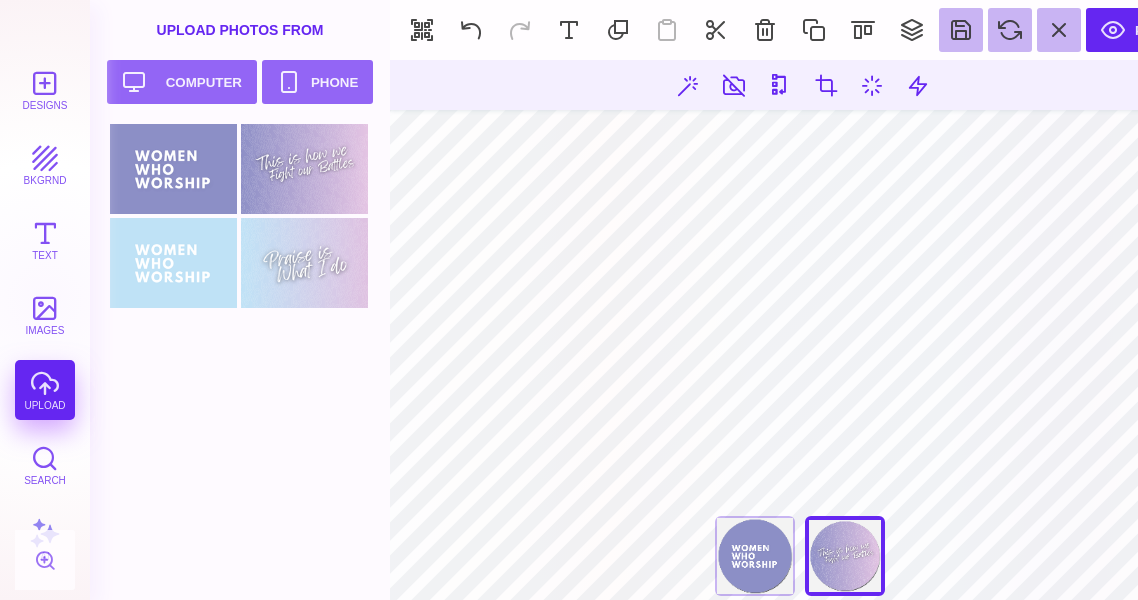 click on "***** ****
Front
Back" at bounding box center [800, 560] 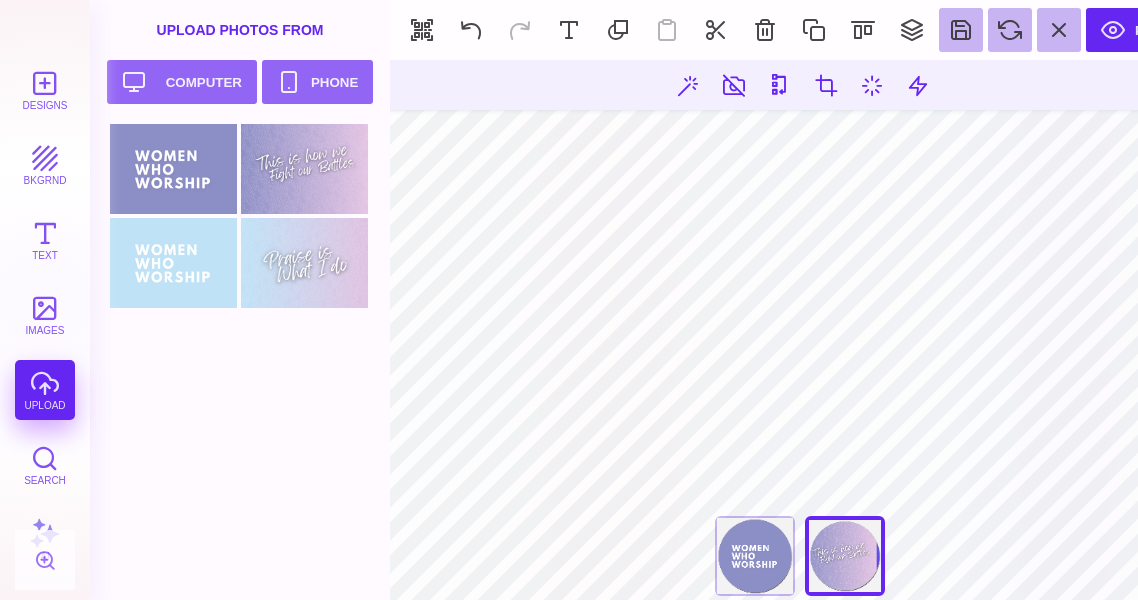 click on "***** ****
Front
Back" at bounding box center [800, 560] 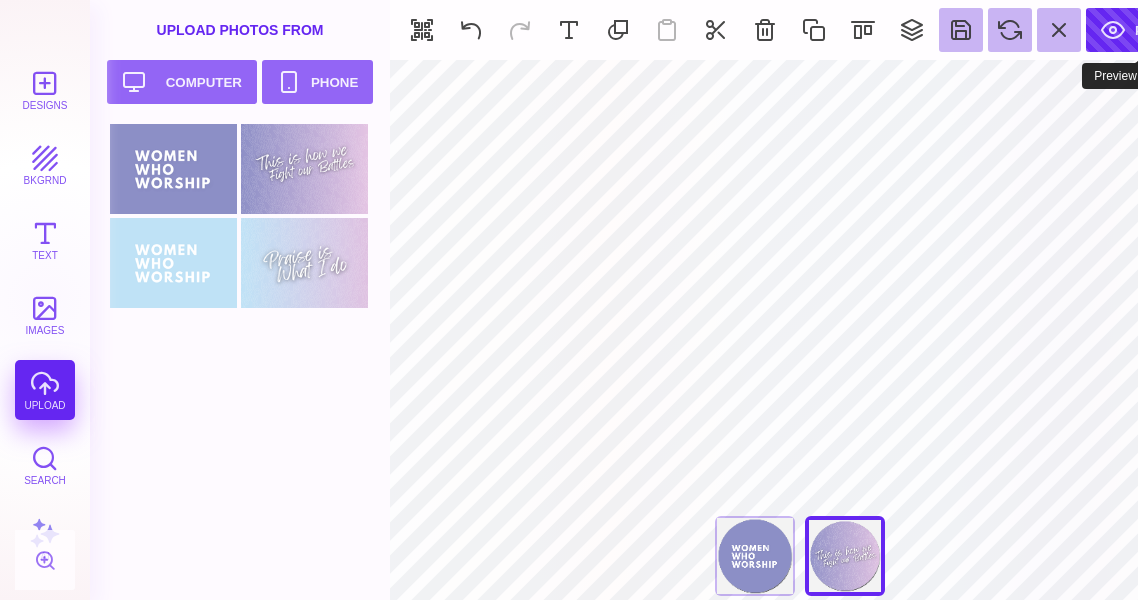 click on "Preview" at bounding box center [1143, 30] 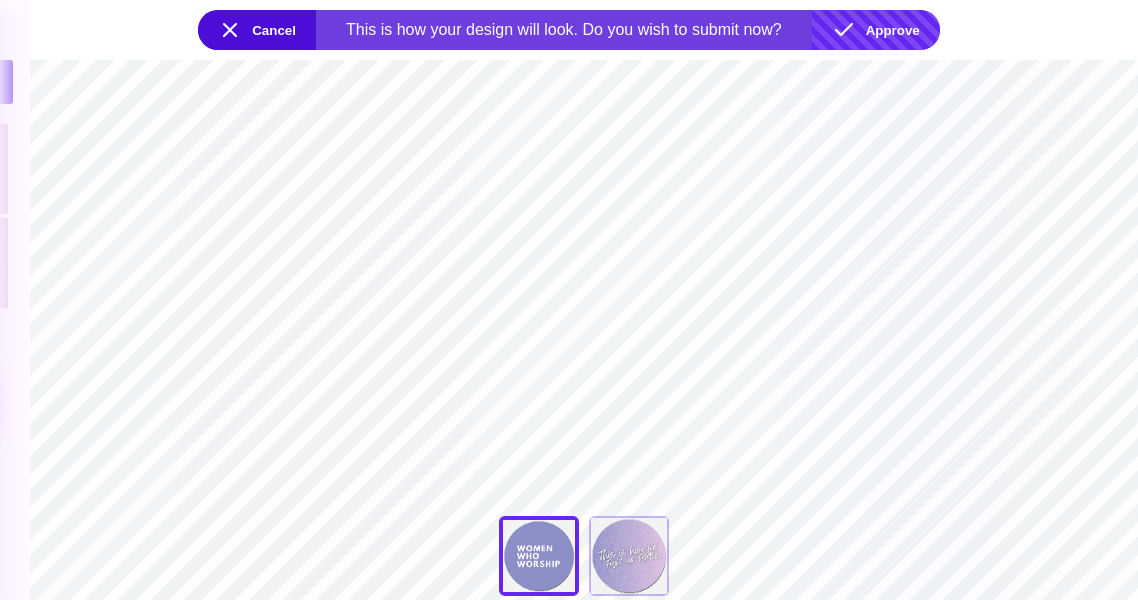 click on "Approve" at bounding box center [876, 30] 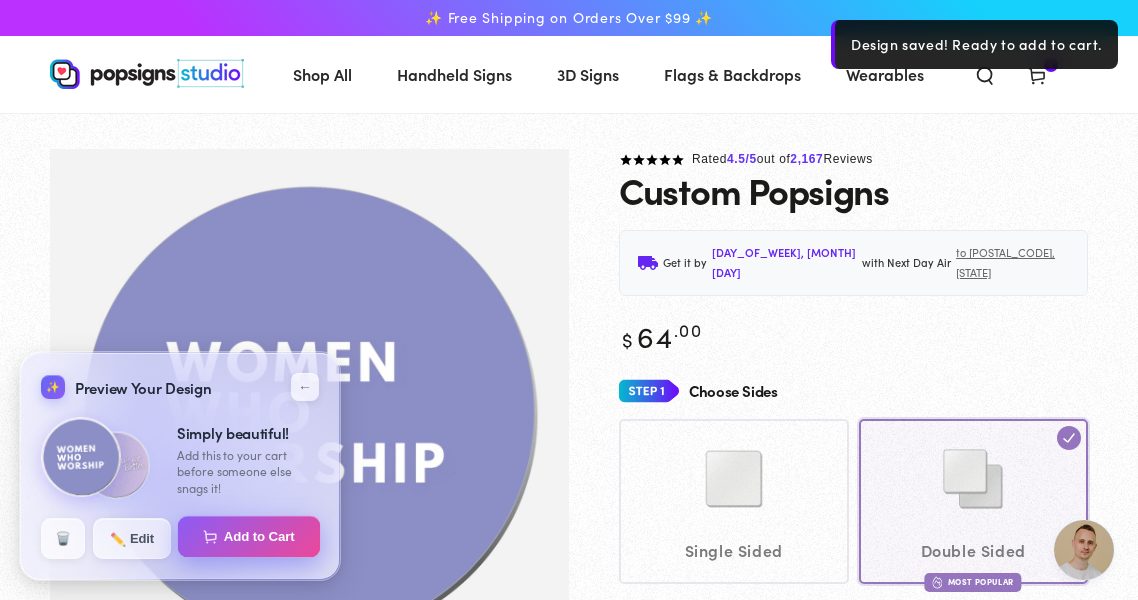 click on "Add to Cart" at bounding box center [249, 537] 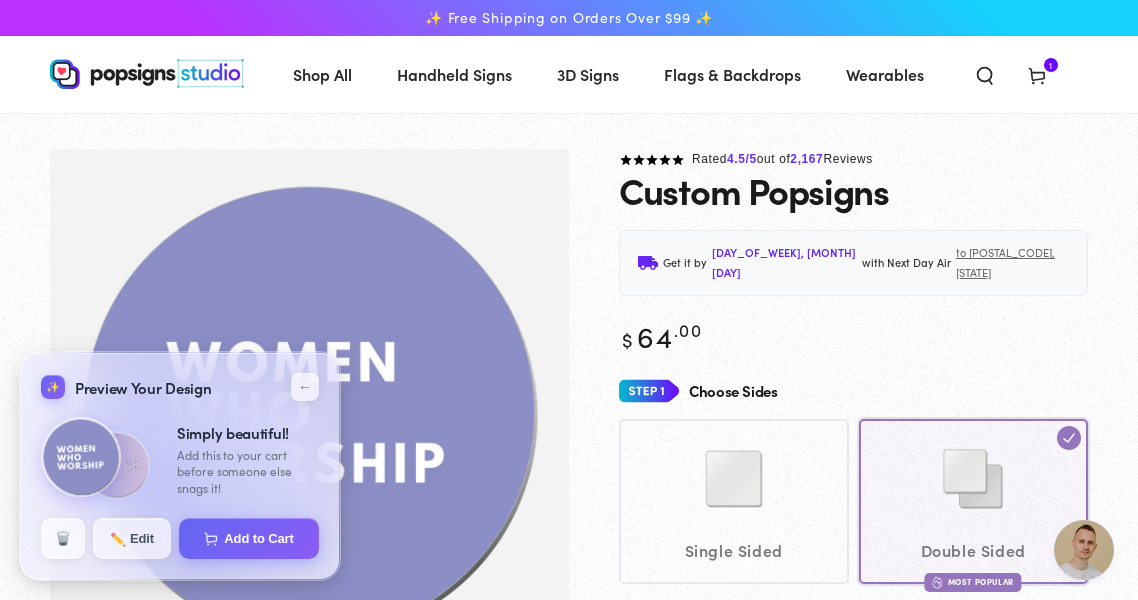 select on "**********" 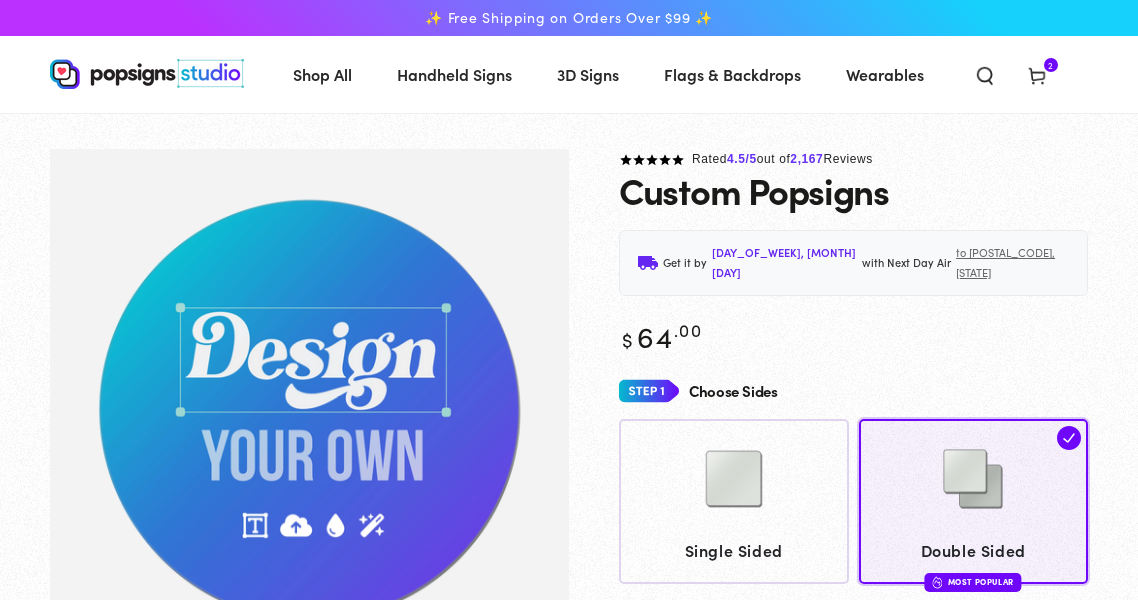 scroll, scrollTop: 0, scrollLeft: 0, axis: both 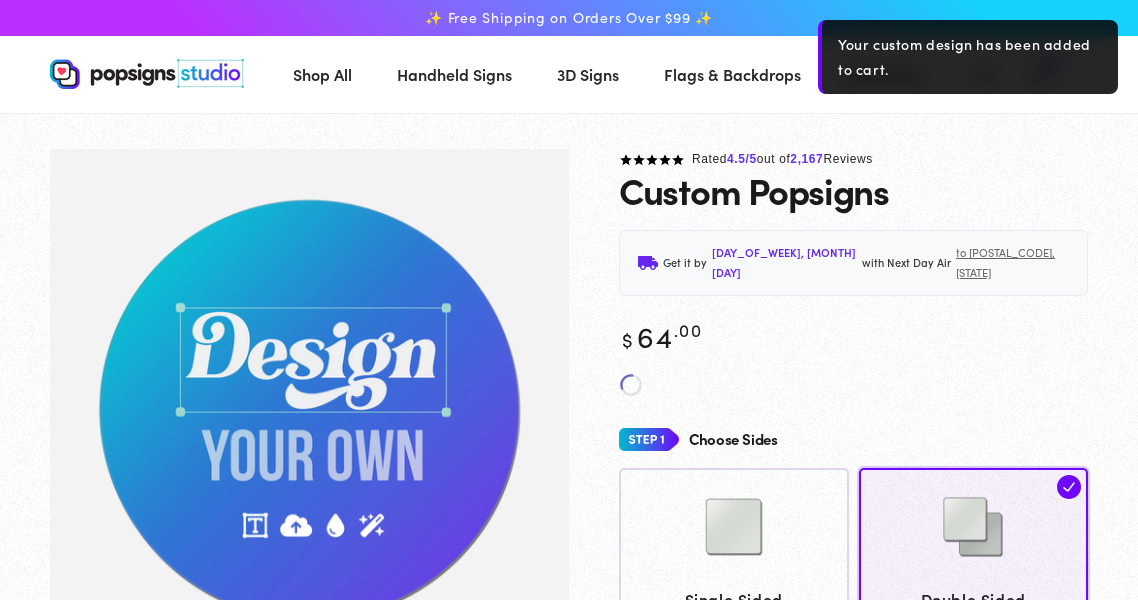 click on "Cart 2 2 items" at bounding box center [1037, 74] 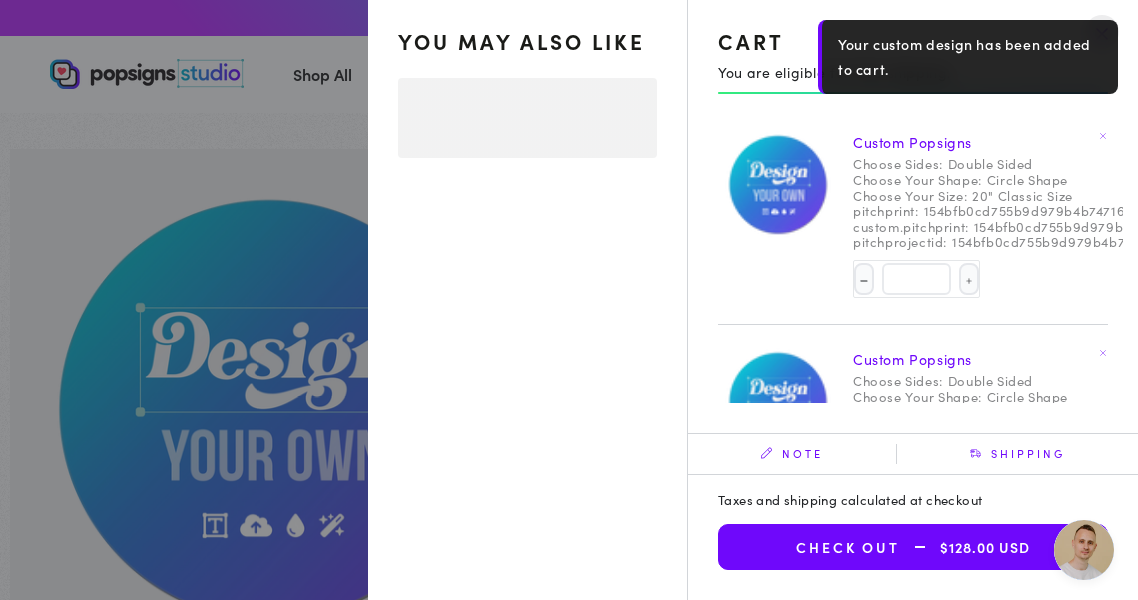select on "**********" 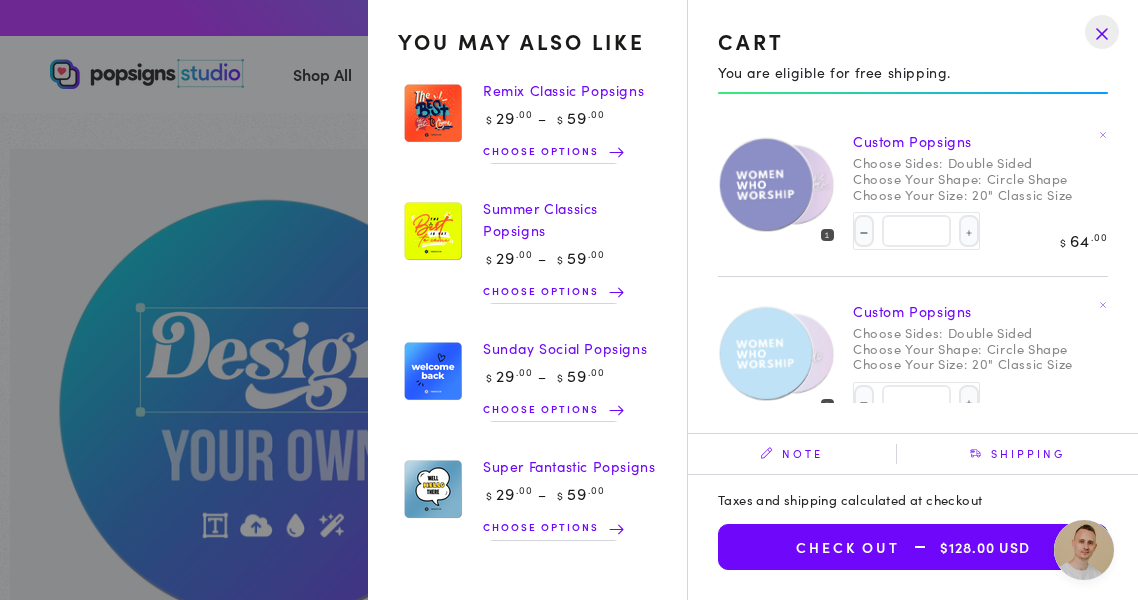 scroll, scrollTop: 26, scrollLeft: 0, axis: vertical 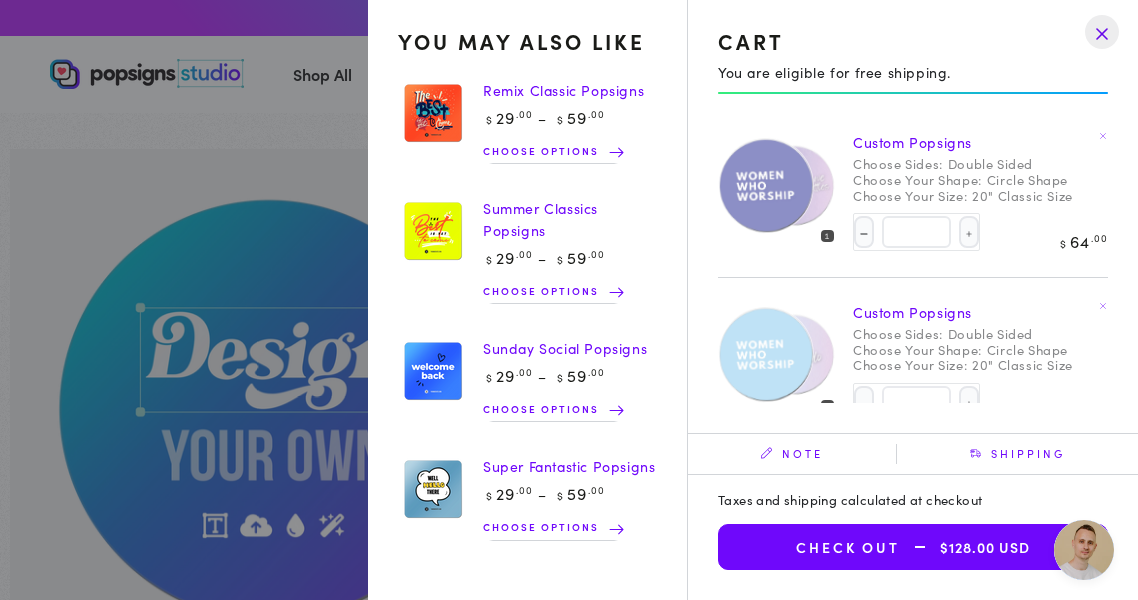 click at bounding box center [1102, 32] 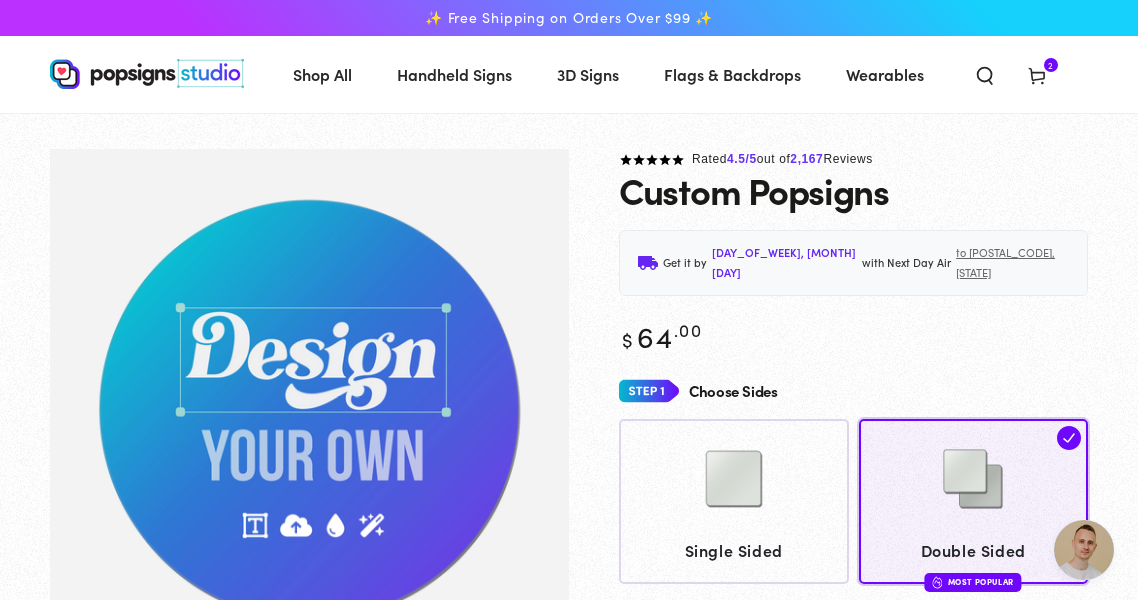 click 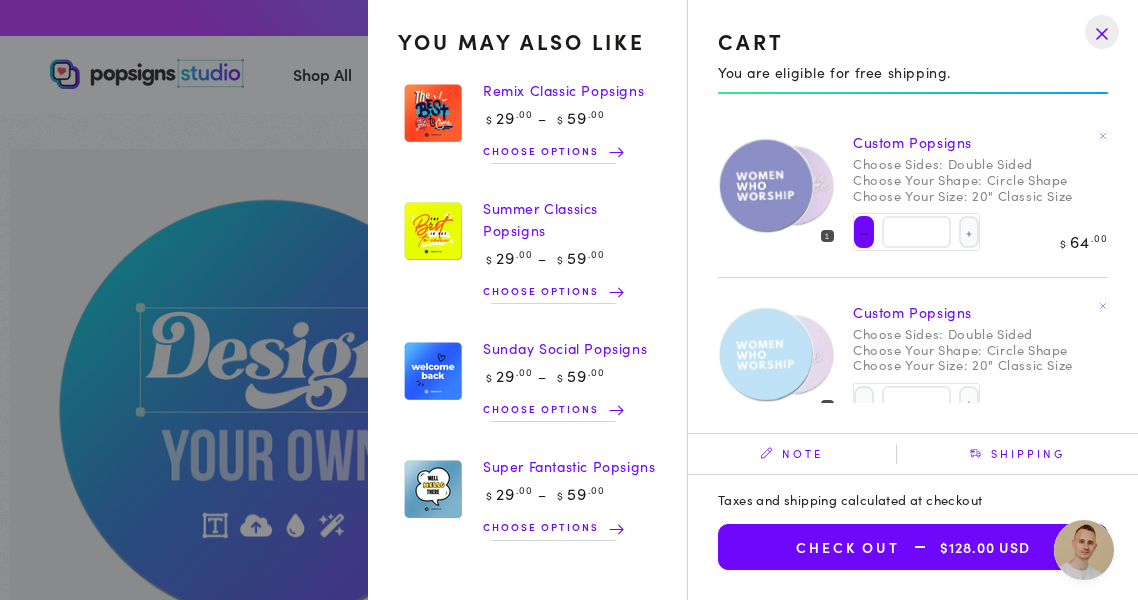 scroll, scrollTop: 26, scrollLeft: 0, axis: vertical 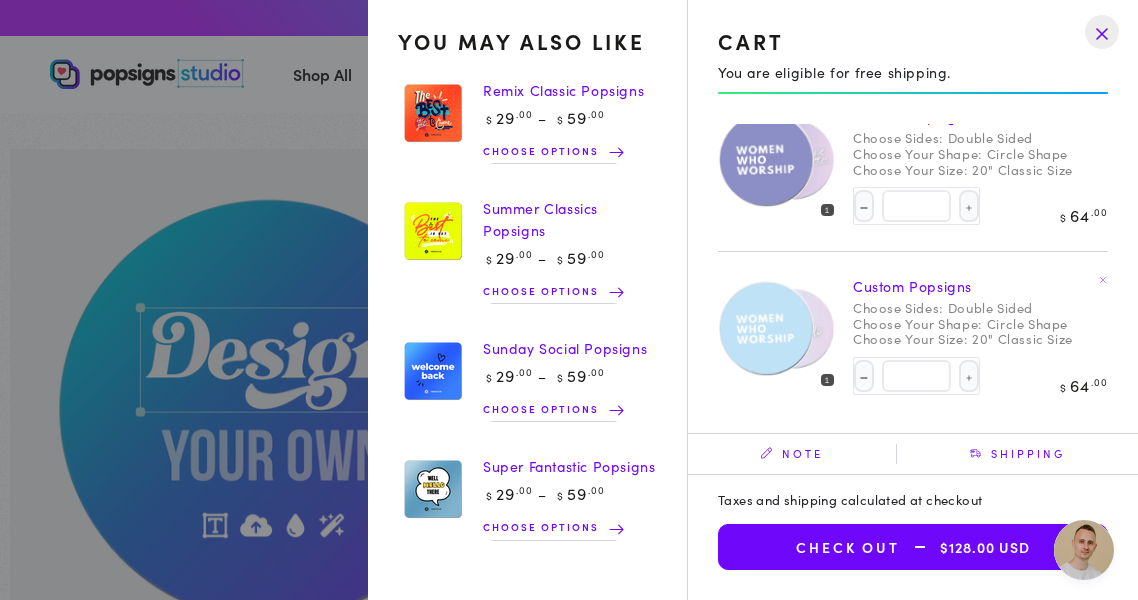 click on "Check out
$128.00 USD" at bounding box center (913, 547) 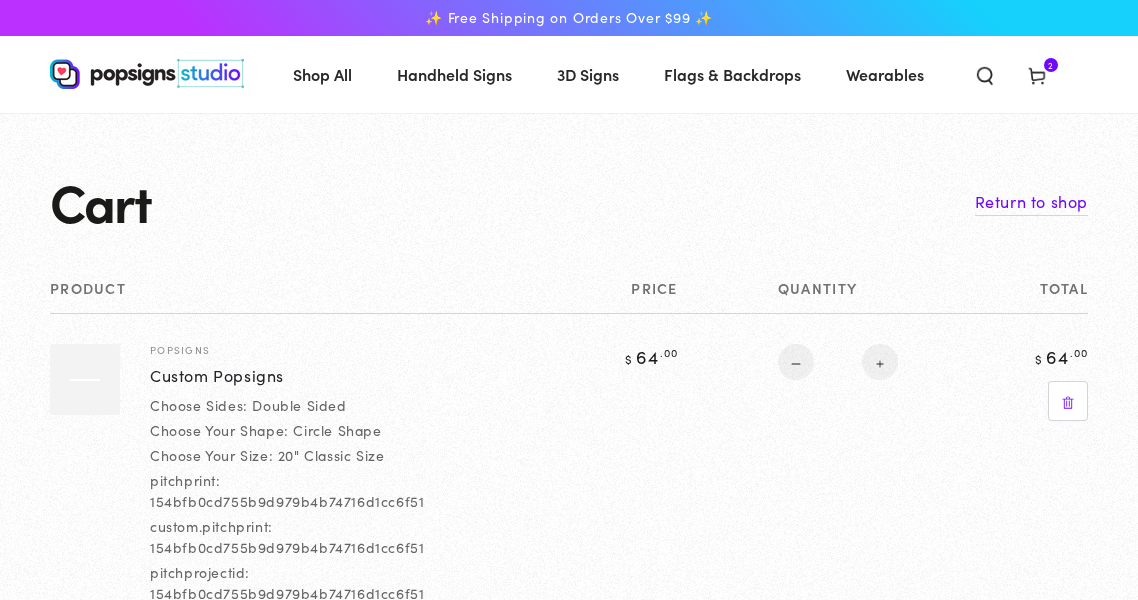 select on "**********" 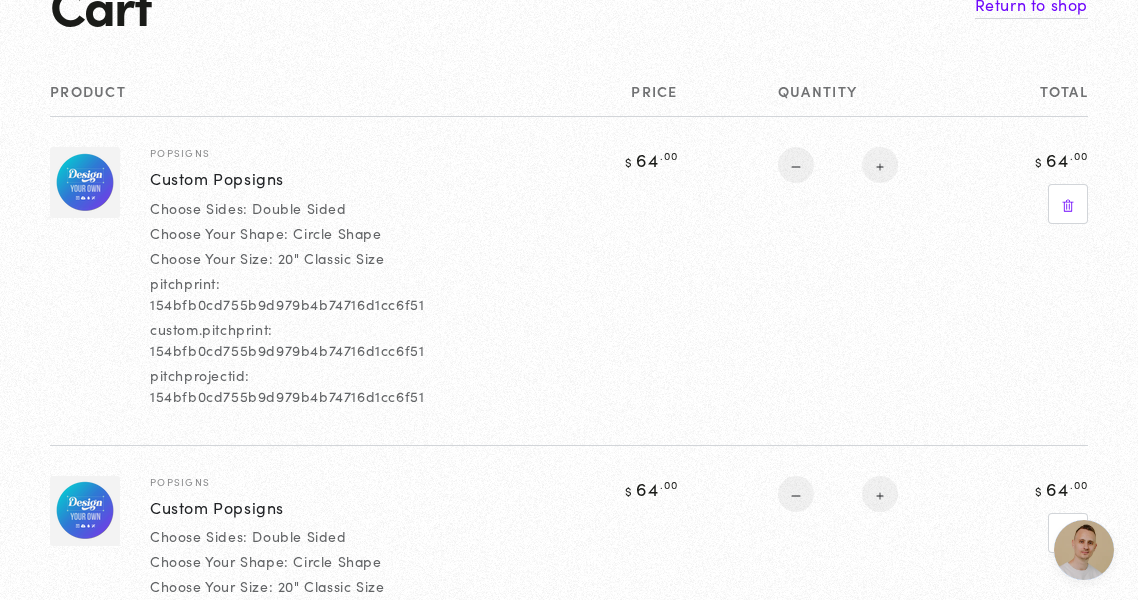 scroll, scrollTop: 202, scrollLeft: 0, axis: vertical 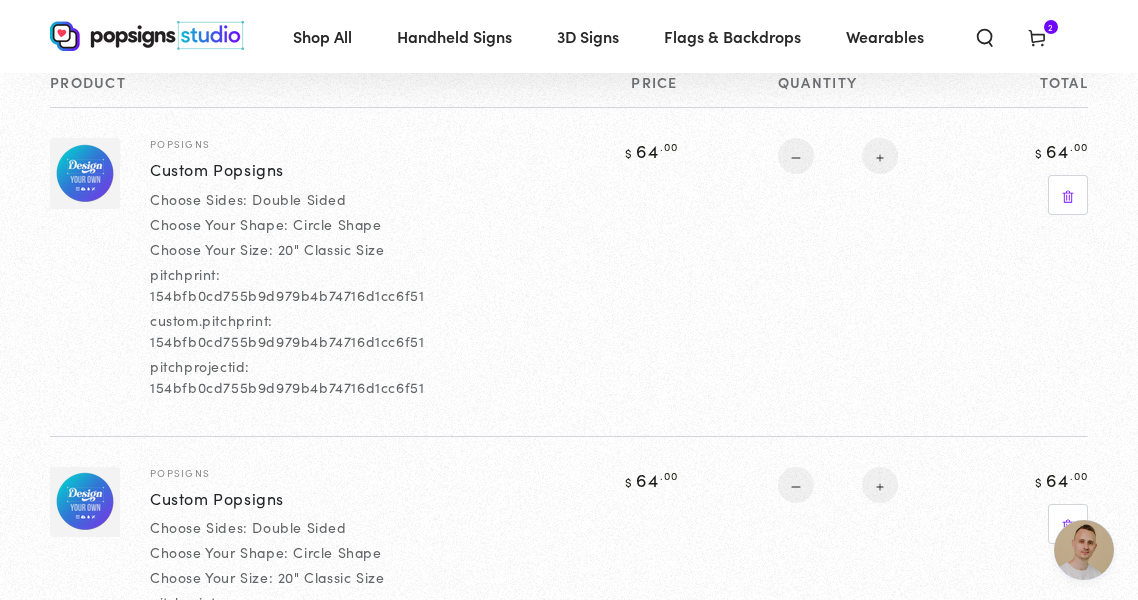 click on "pitchprint:
[HASH]" at bounding box center [300, 285] 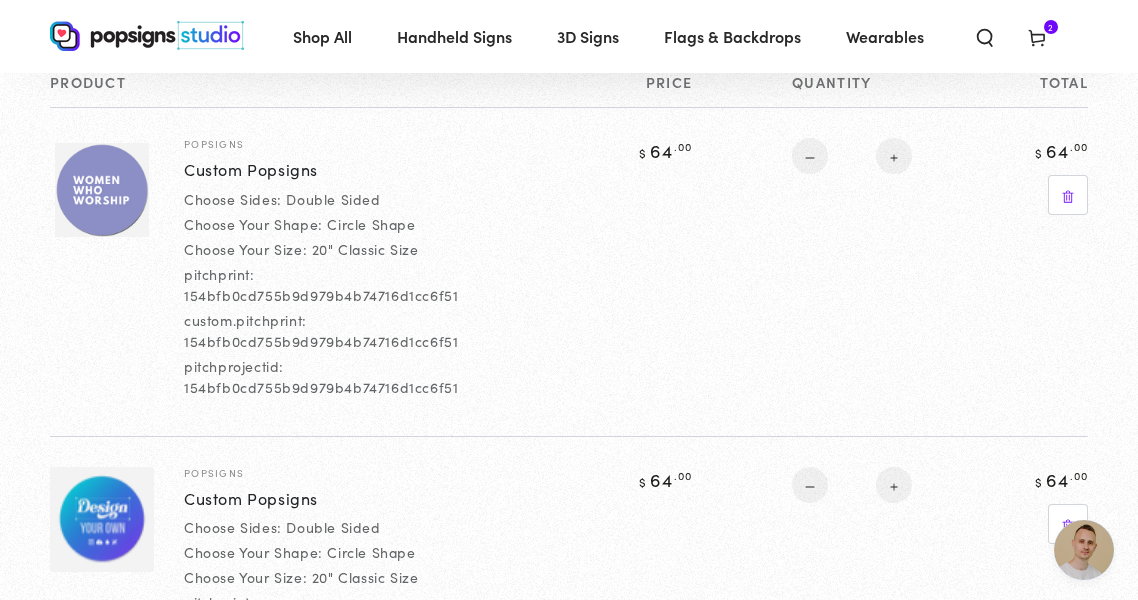 click on "$ 64 .00" at bounding box center (1032, 271) 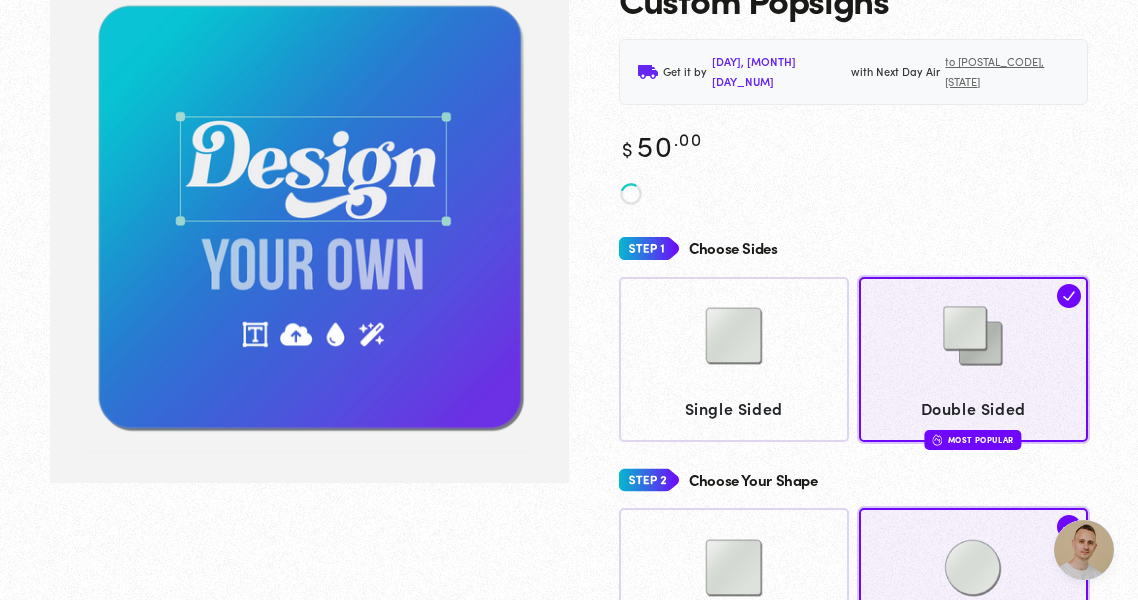 scroll, scrollTop: 218, scrollLeft: 0, axis: vertical 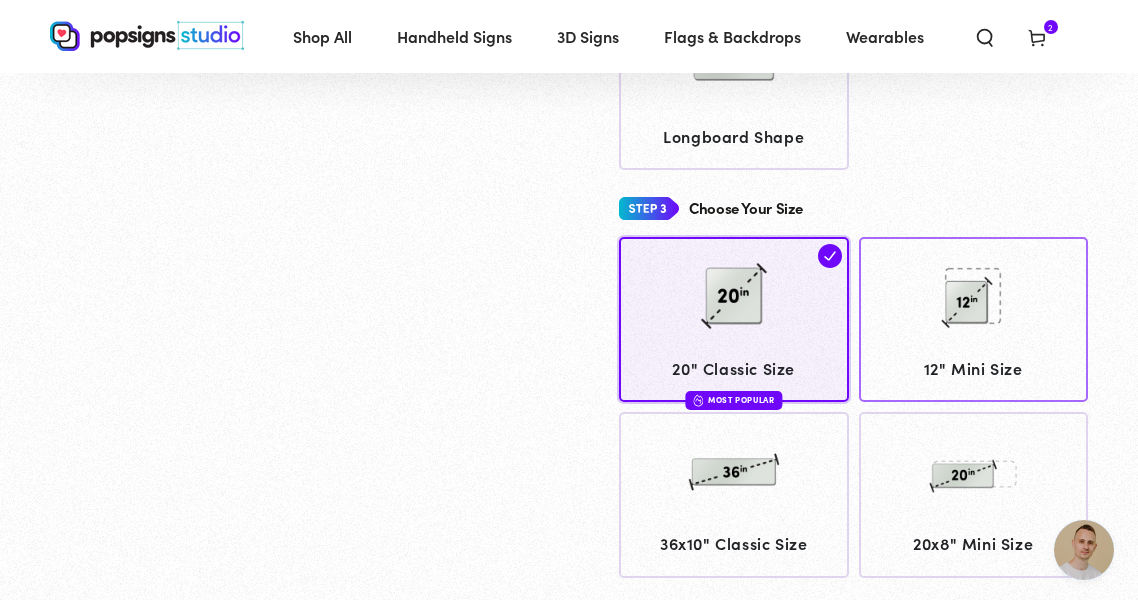 click 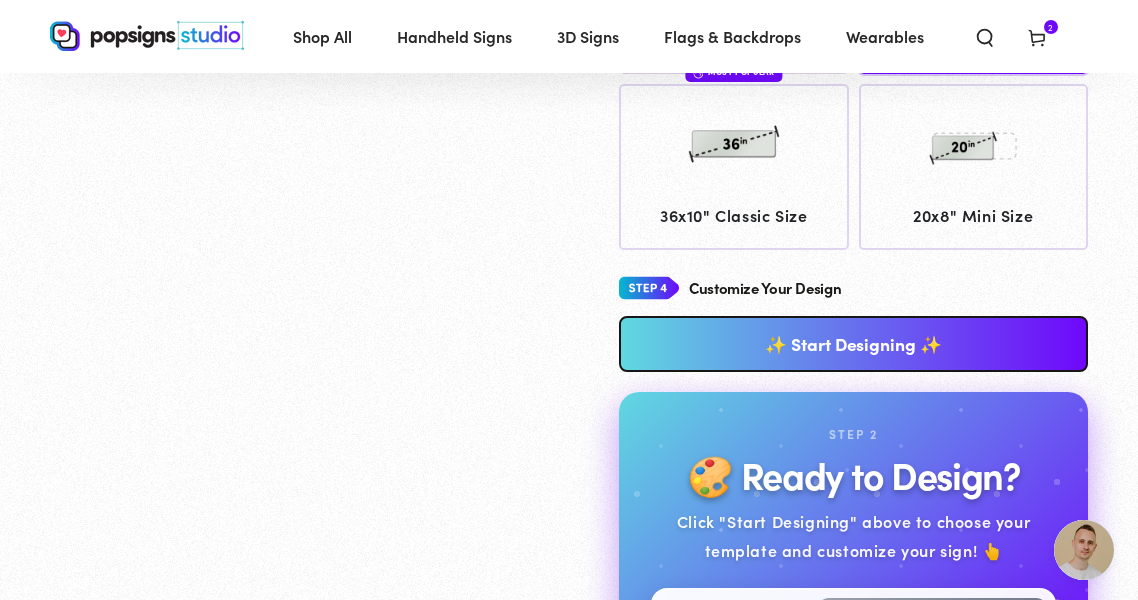 scroll, scrollTop: 1155, scrollLeft: 0, axis: vertical 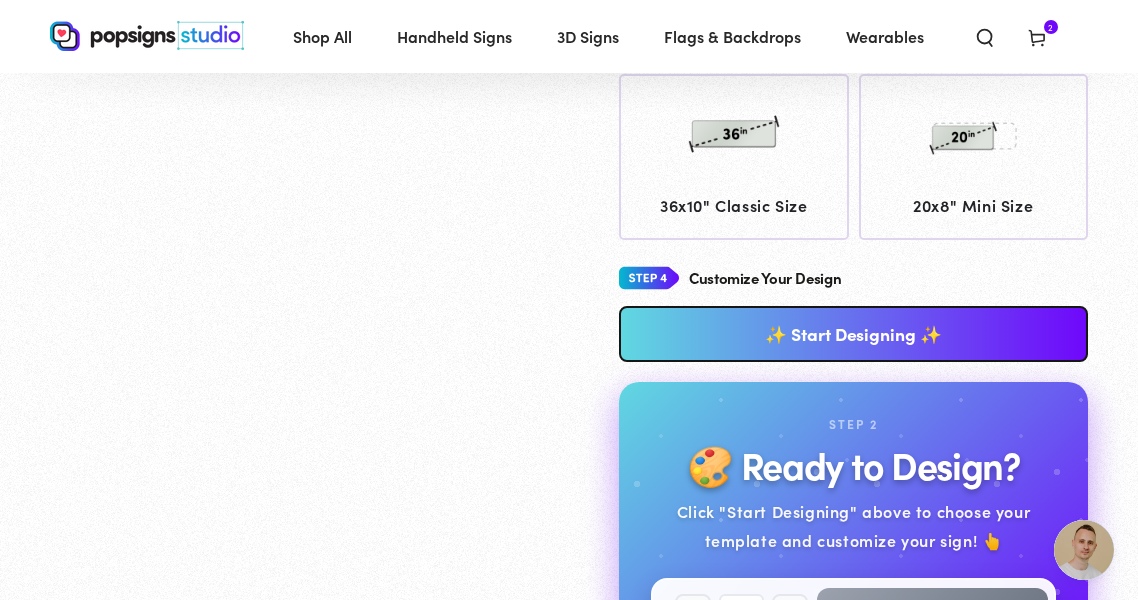 click on "✨ Start Designing ✨" at bounding box center [853, 334] 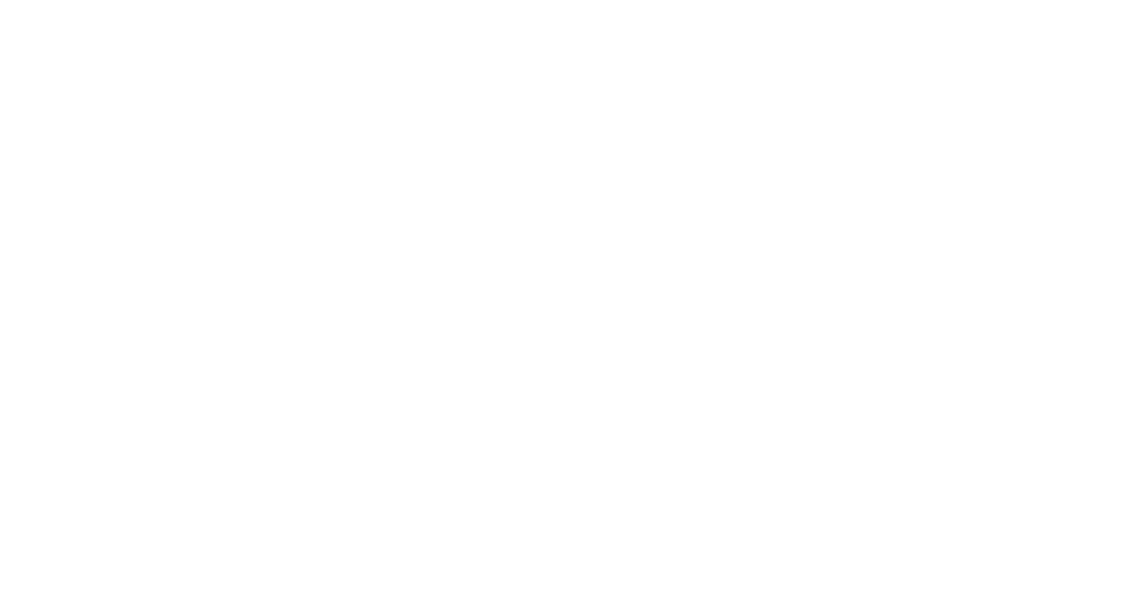 scroll, scrollTop: 0, scrollLeft: 0, axis: both 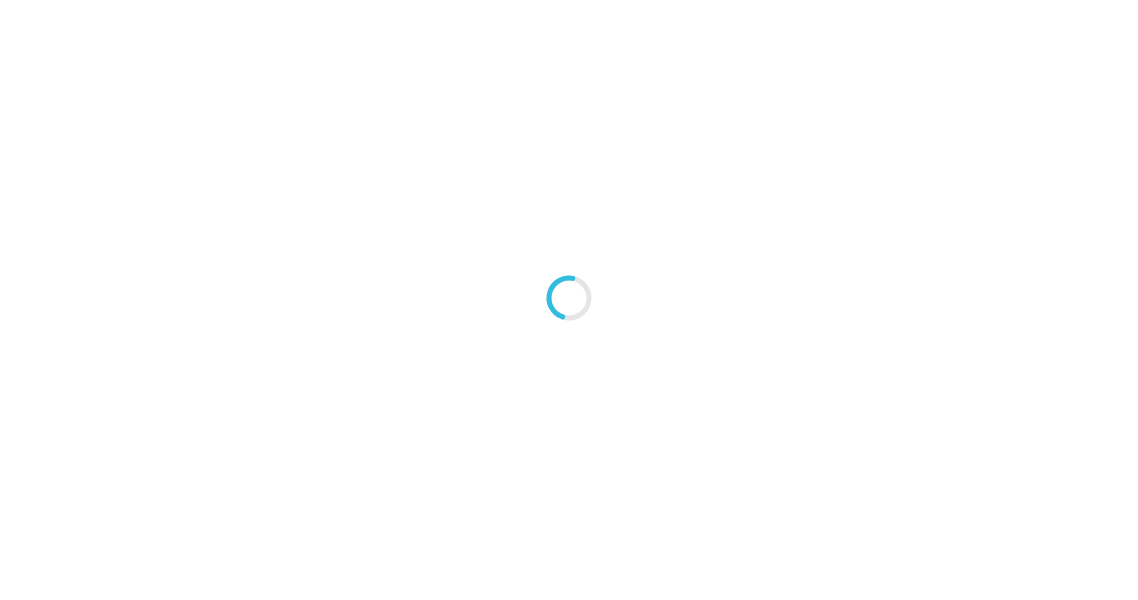 type on "An ancient tree with a door leading to a magical world" 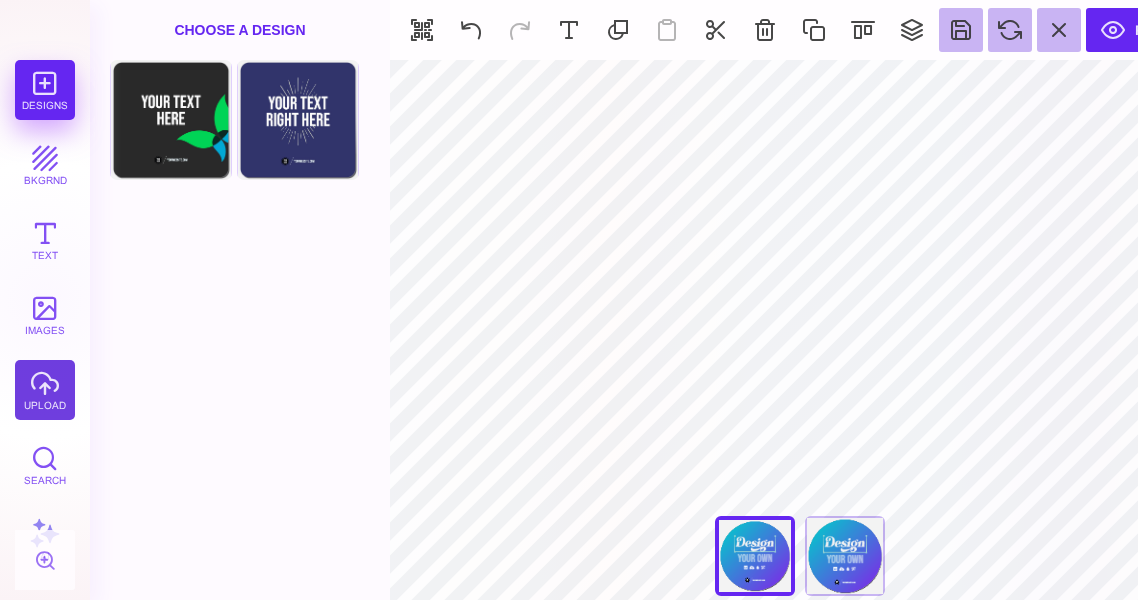 click on "upload" at bounding box center (45, 390) 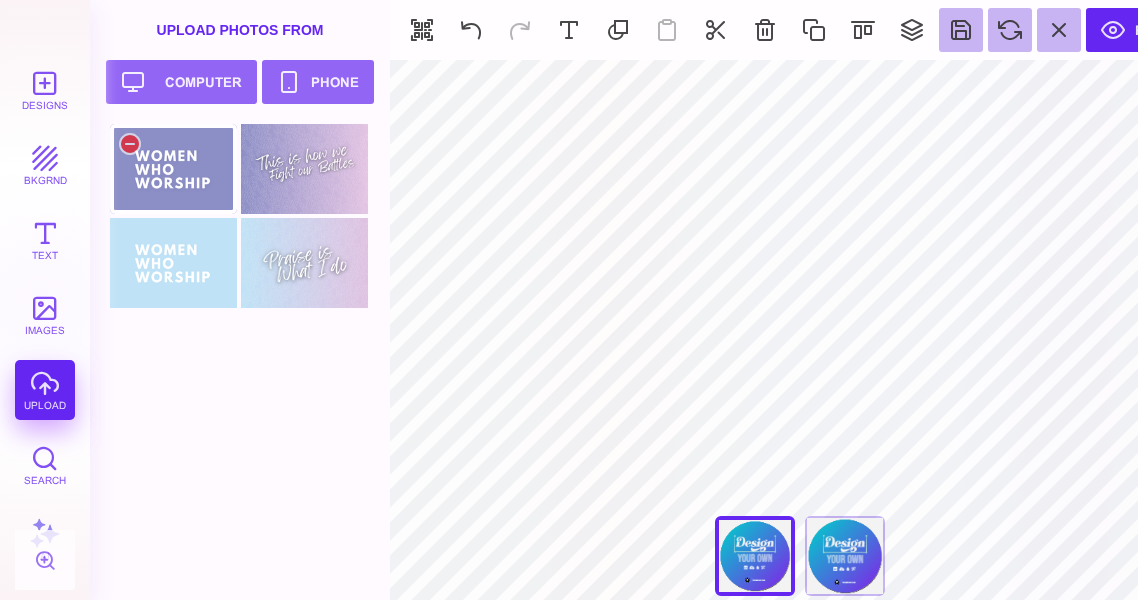 click at bounding box center [173, 169] 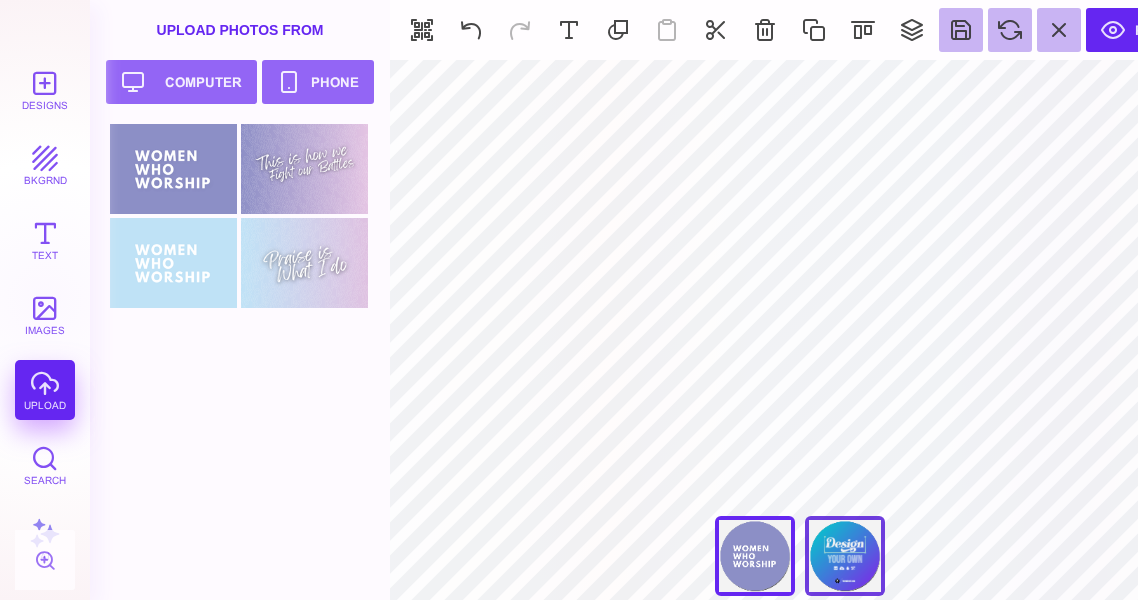 click on "Back" at bounding box center [845, 556] 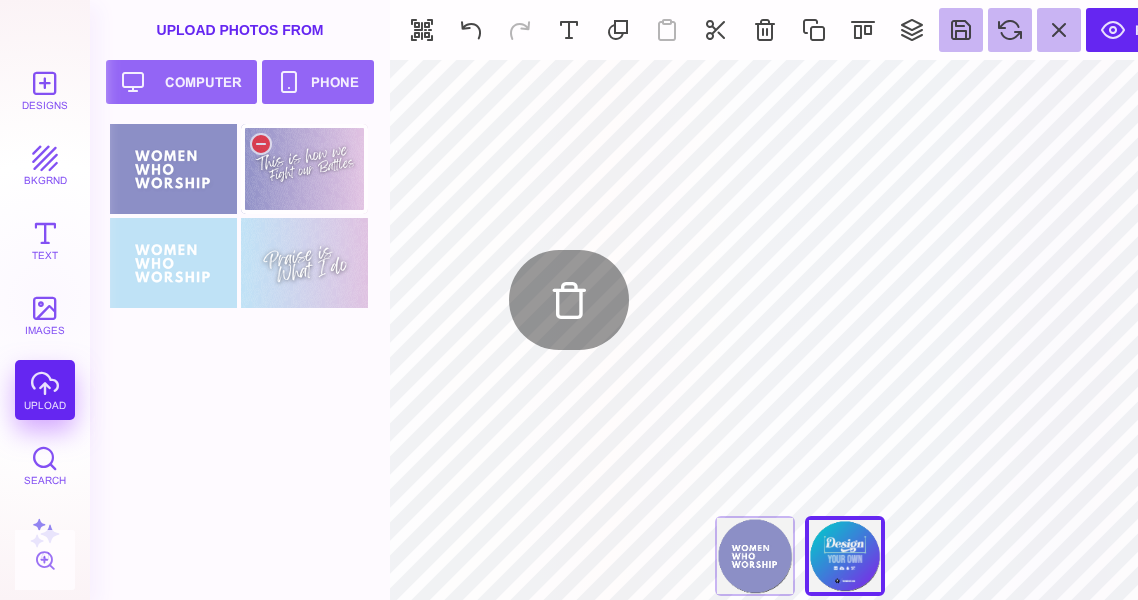 click at bounding box center [304, 169] 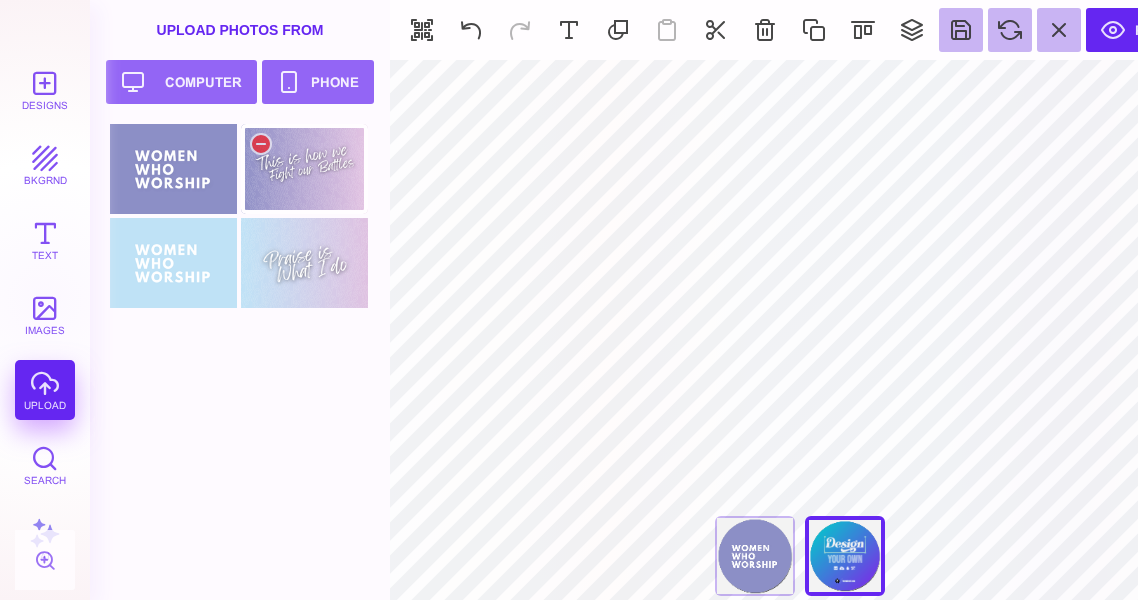 type on "#000000" 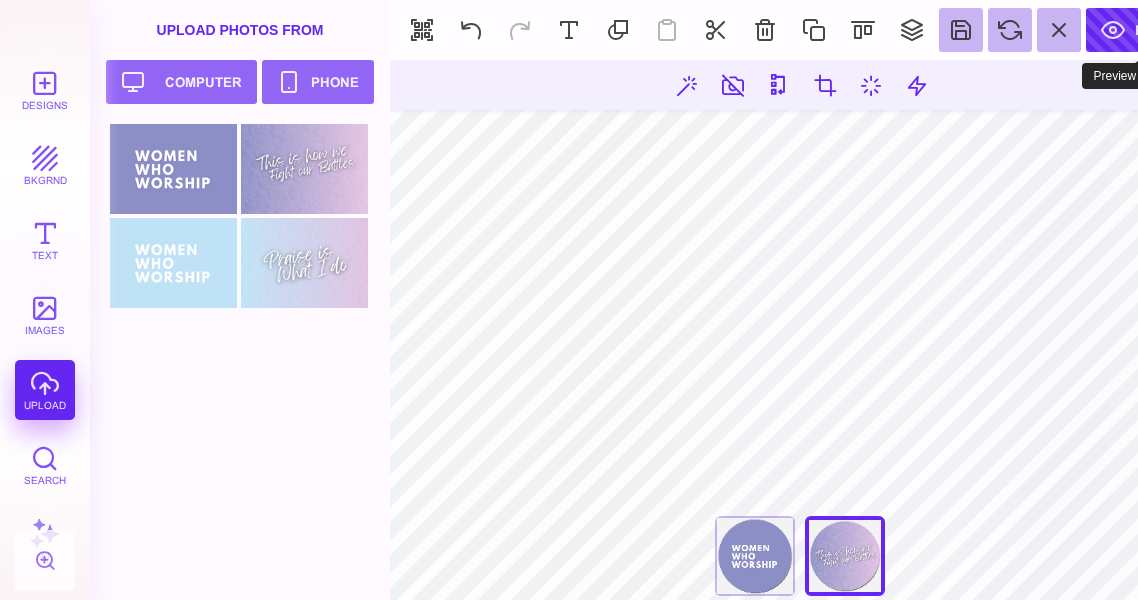 click on "Preview" at bounding box center [1142, 30] 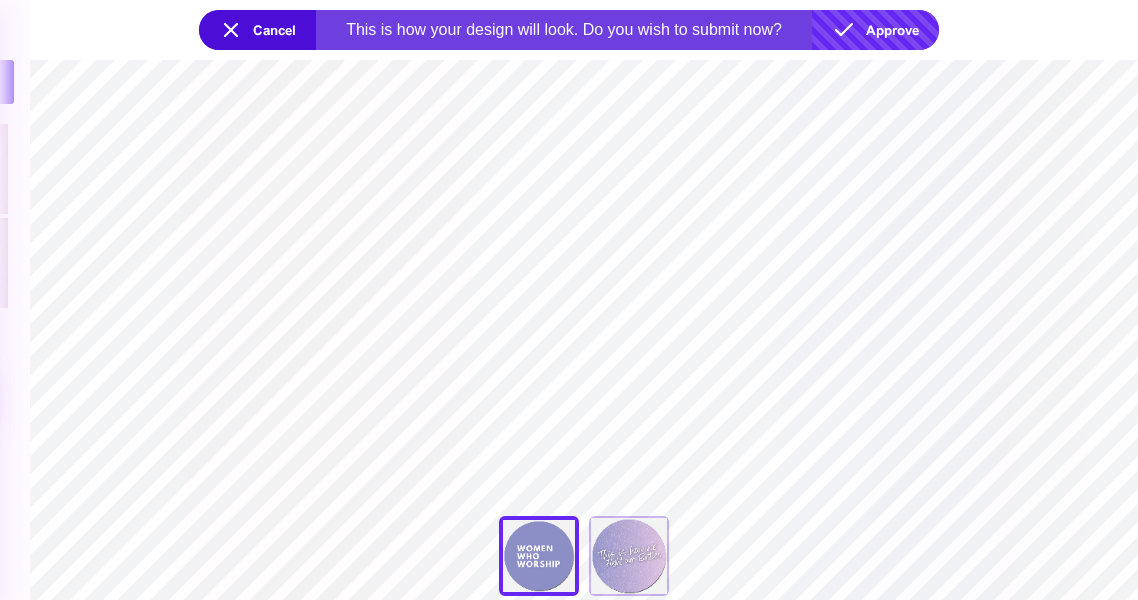 click on "Approve" at bounding box center (875, 30) 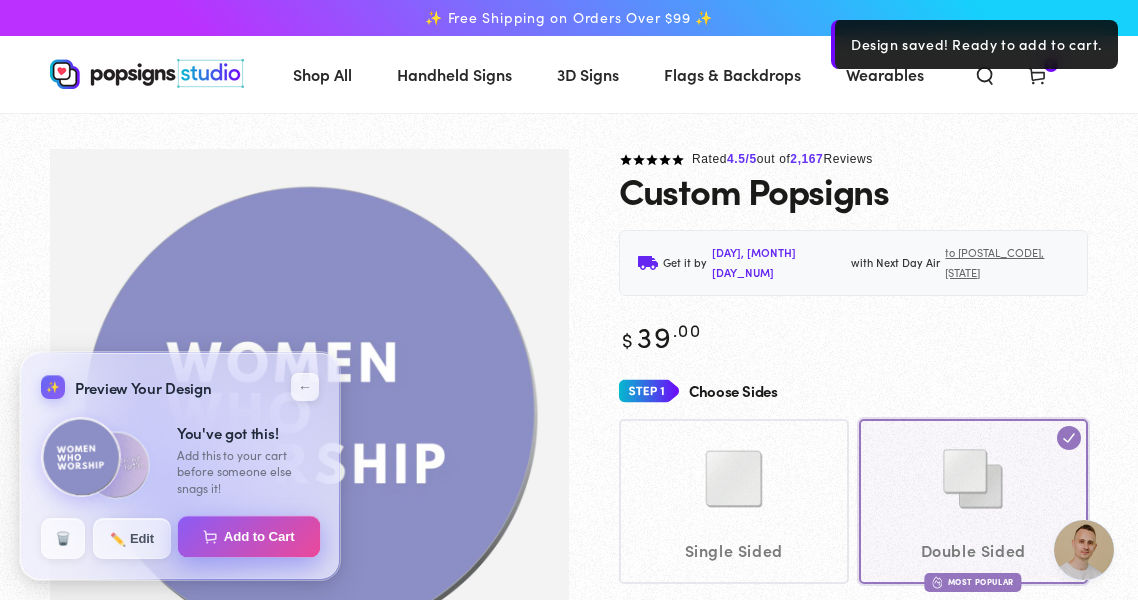 click on "Add to Cart" at bounding box center (249, 537) 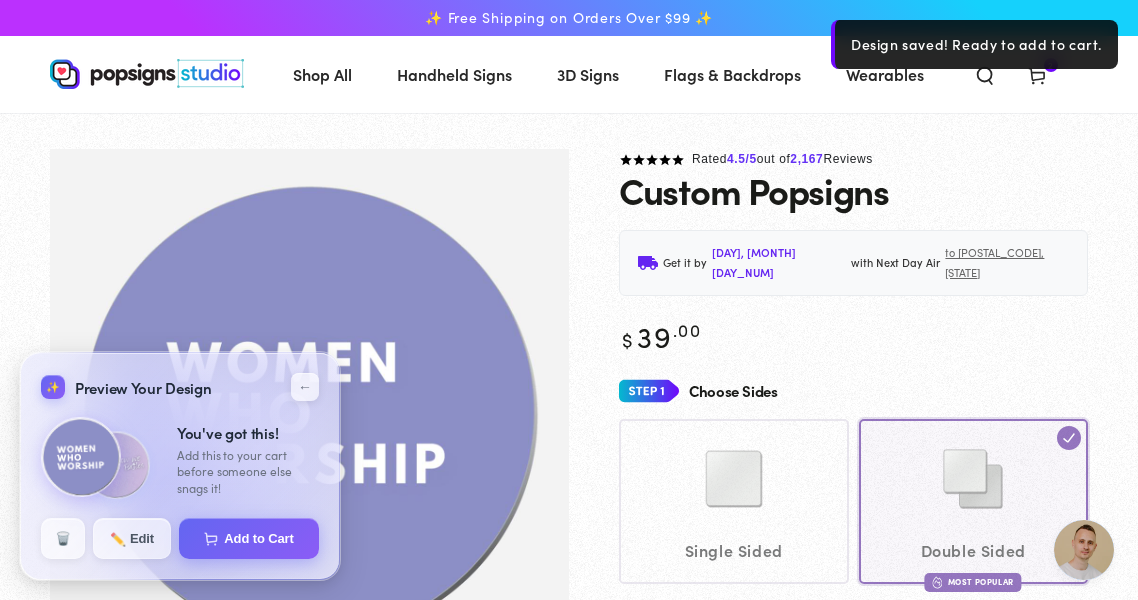 select on "**********" 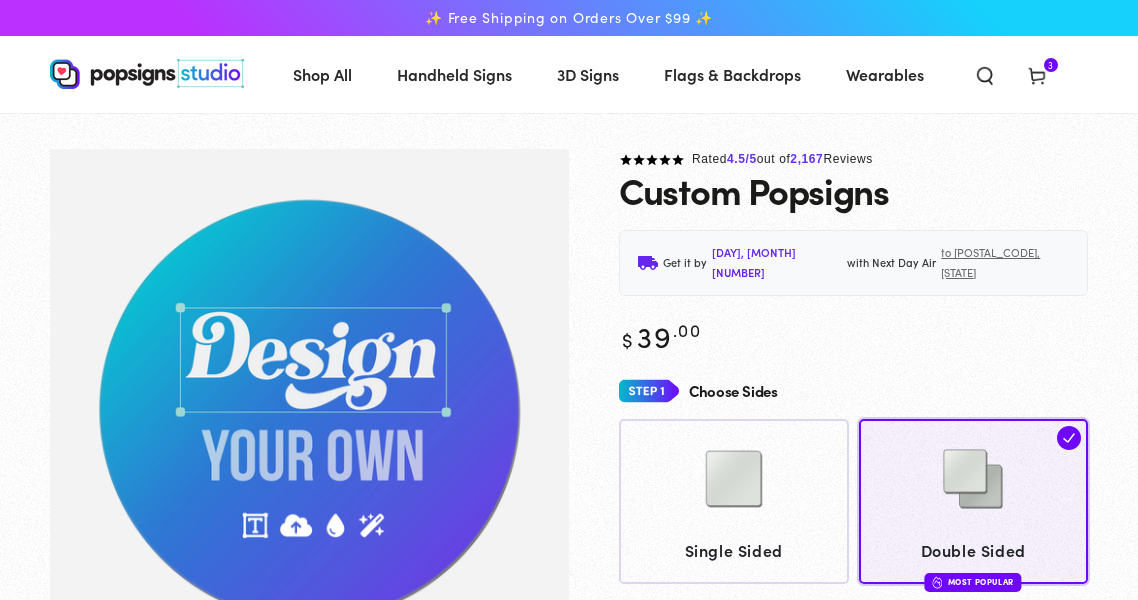 scroll, scrollTop: 0, scrollLeft: 0, axis: both 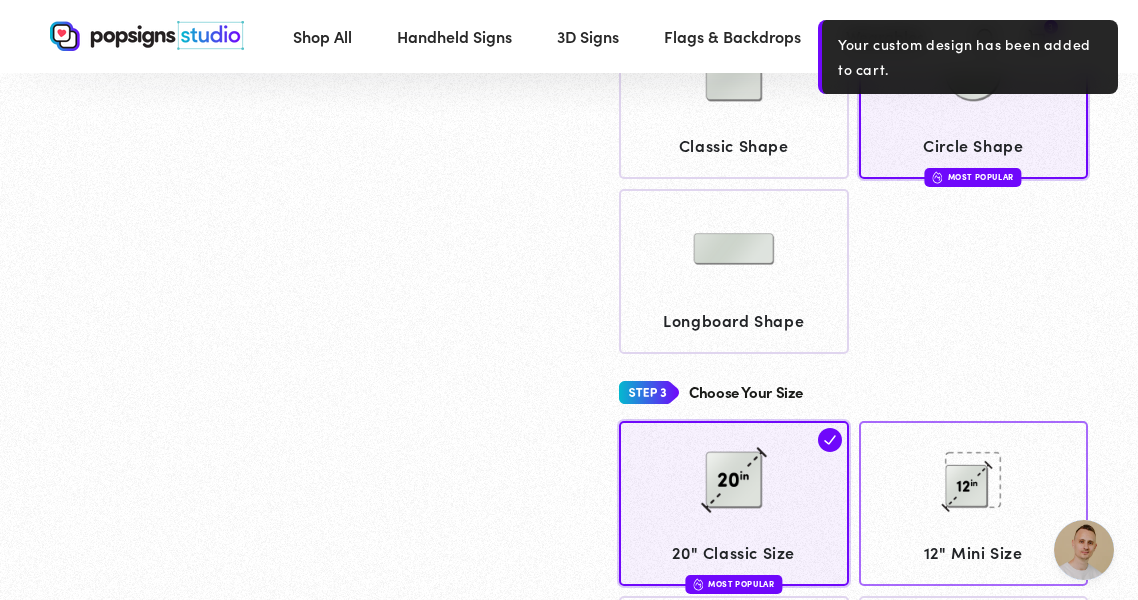 click 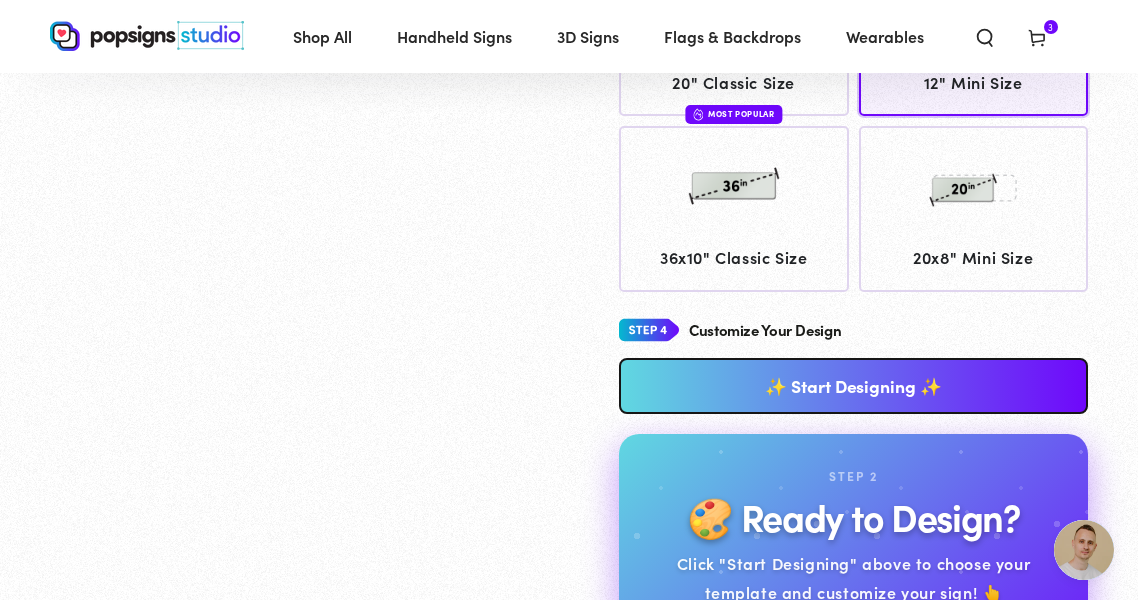 scroll, scrollTop: 1107, scrollLeft: 0, axis: vertical 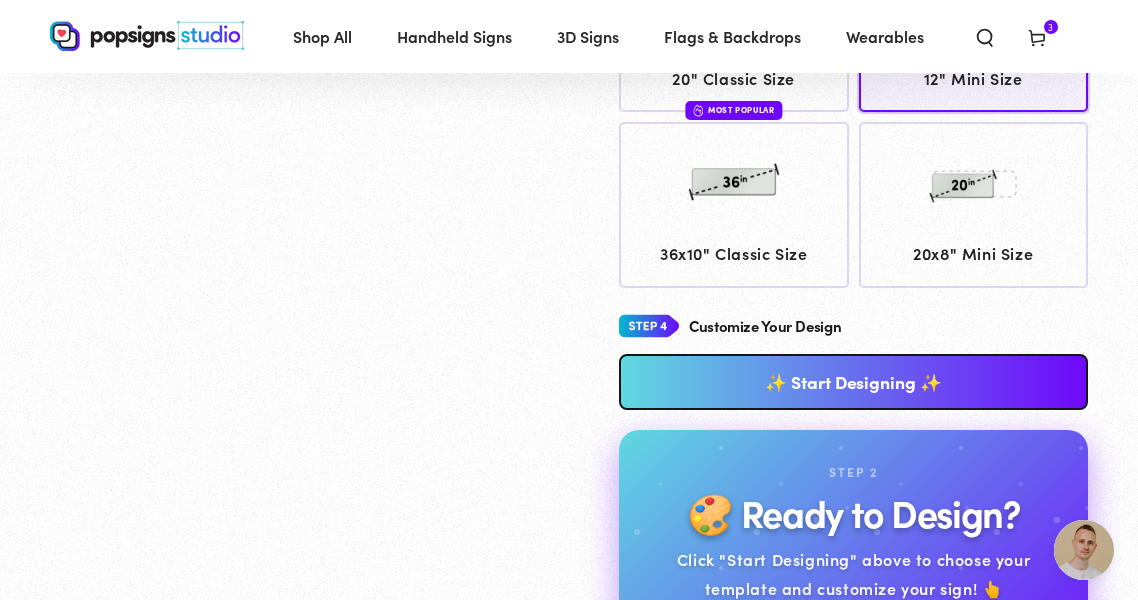 click on "✨ Start Designing ✨" at bounding box center (853, 382) 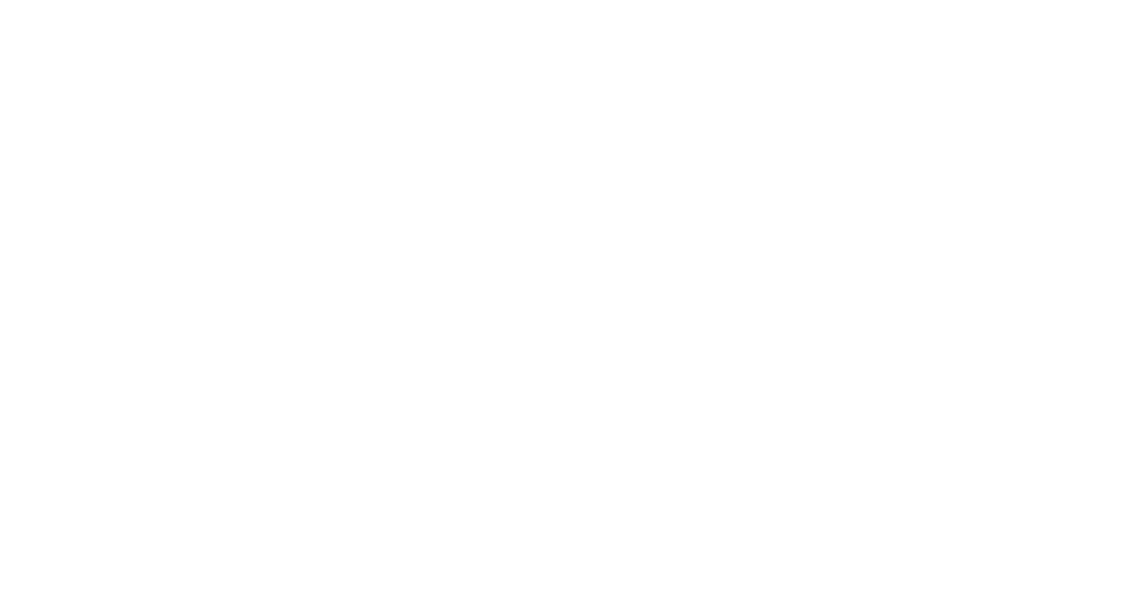 scroll, scrollTop: 0, scrollLeft: 0, axis: both 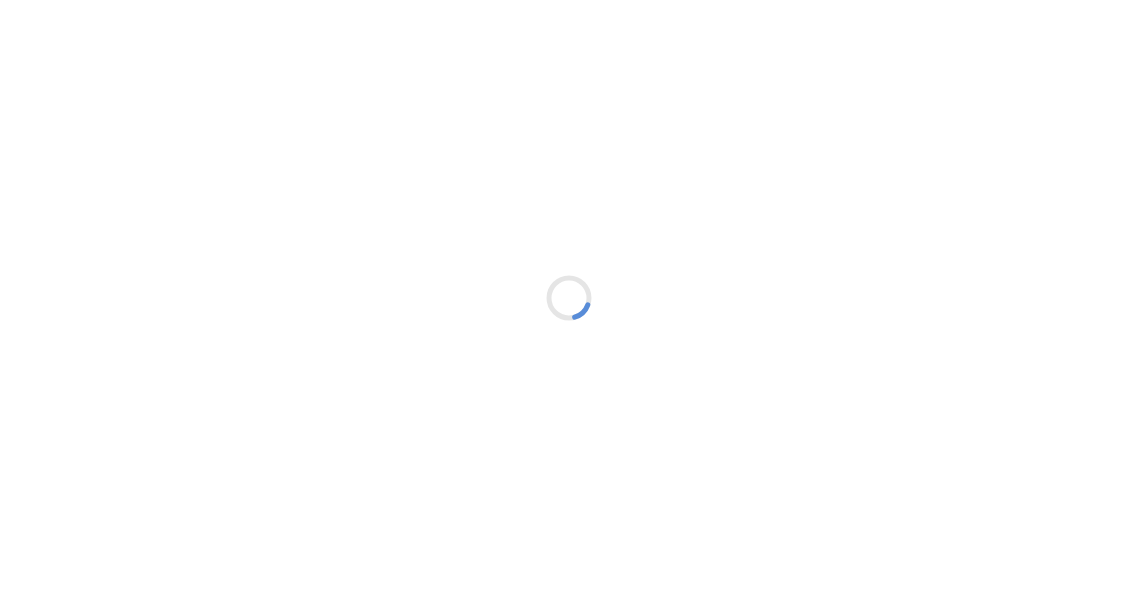 type on "An ancient tree with a door leading to a magical world" 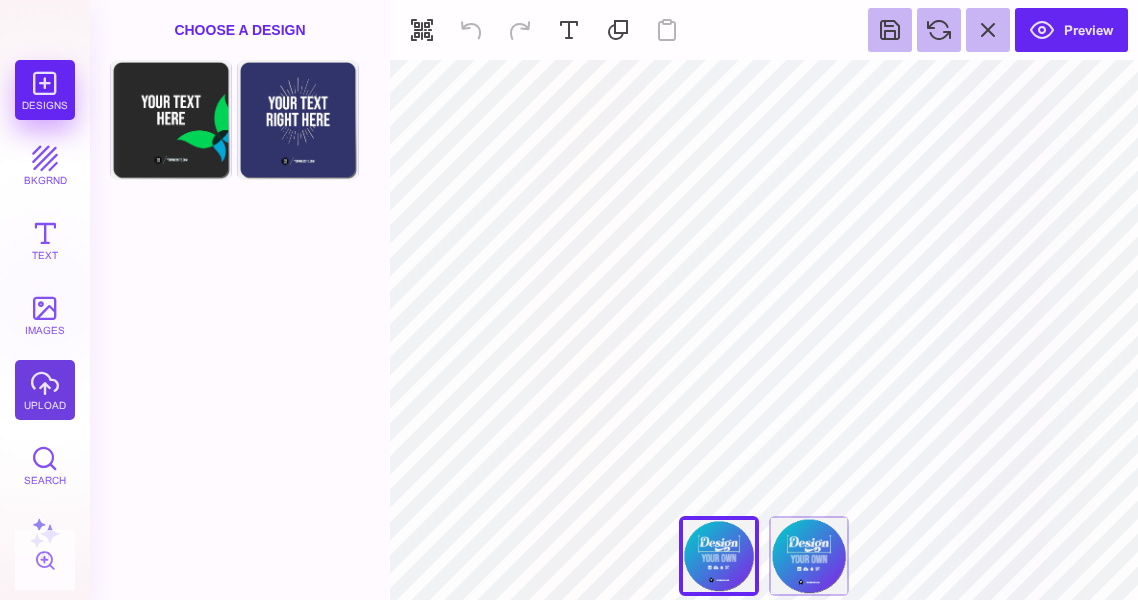 click on "upload" at bounding box center [45, 390] 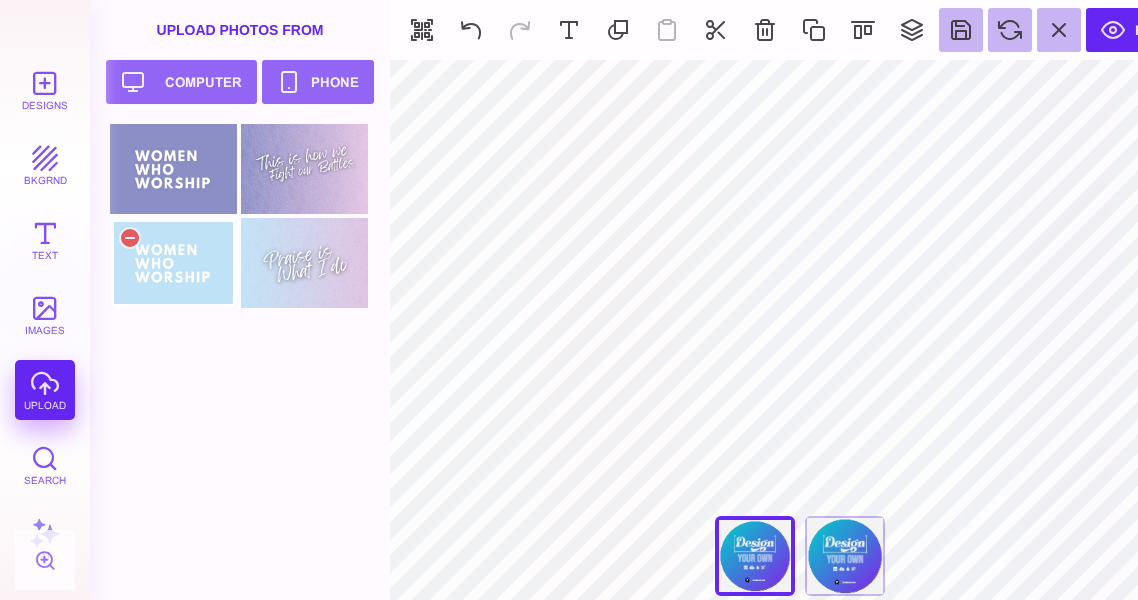 click at bounding box center (173, 263) 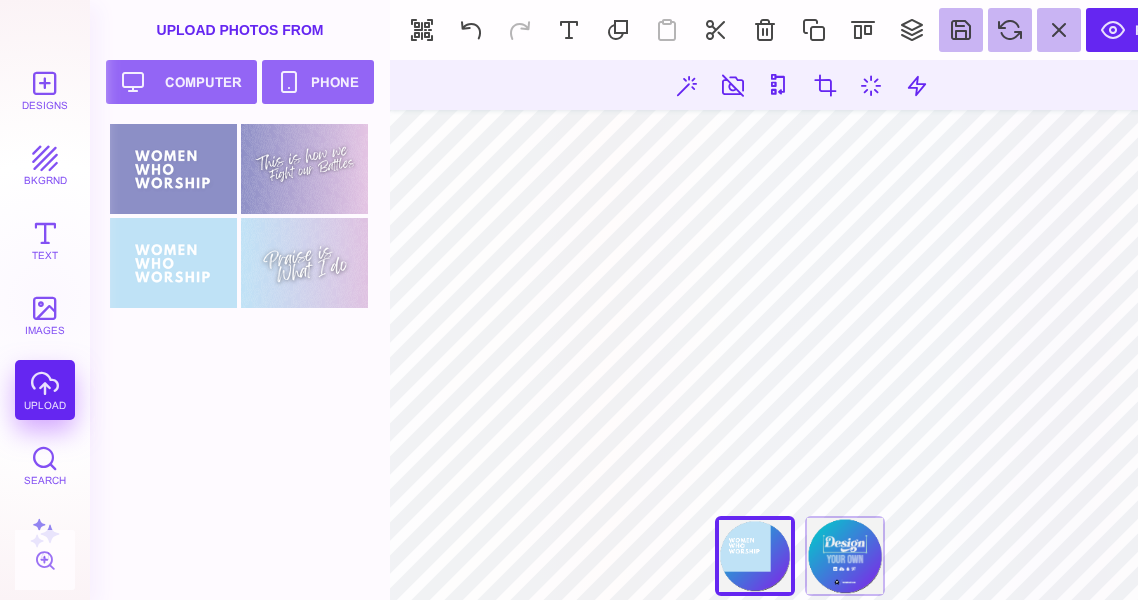 click on "***** ****
Front
Back" at bounding box center (799, 330) 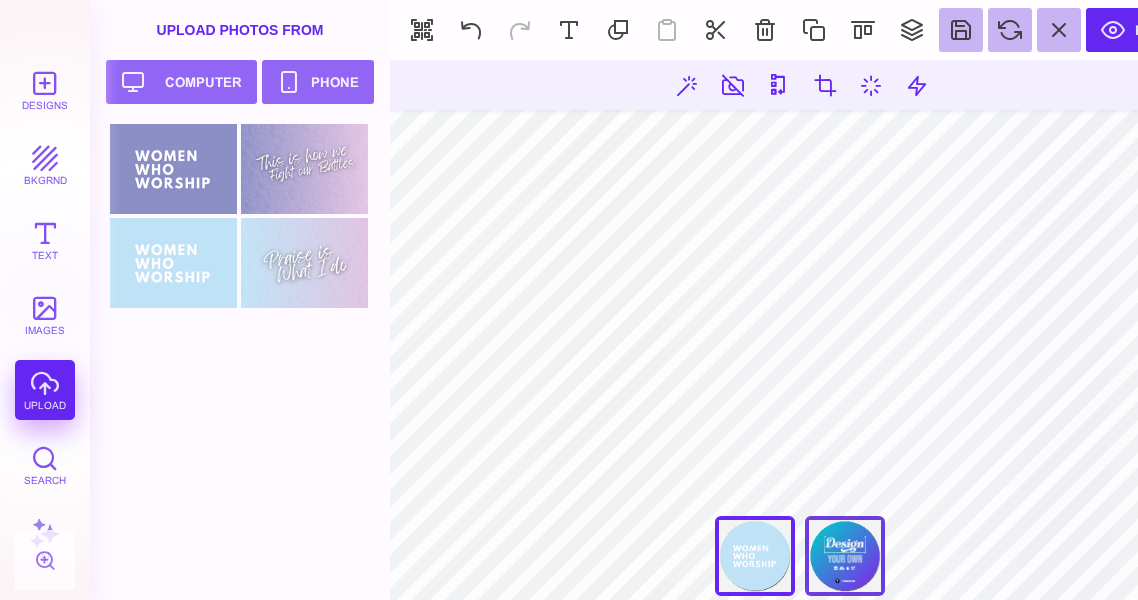 click on "Back" at bounding box center [845, 556] 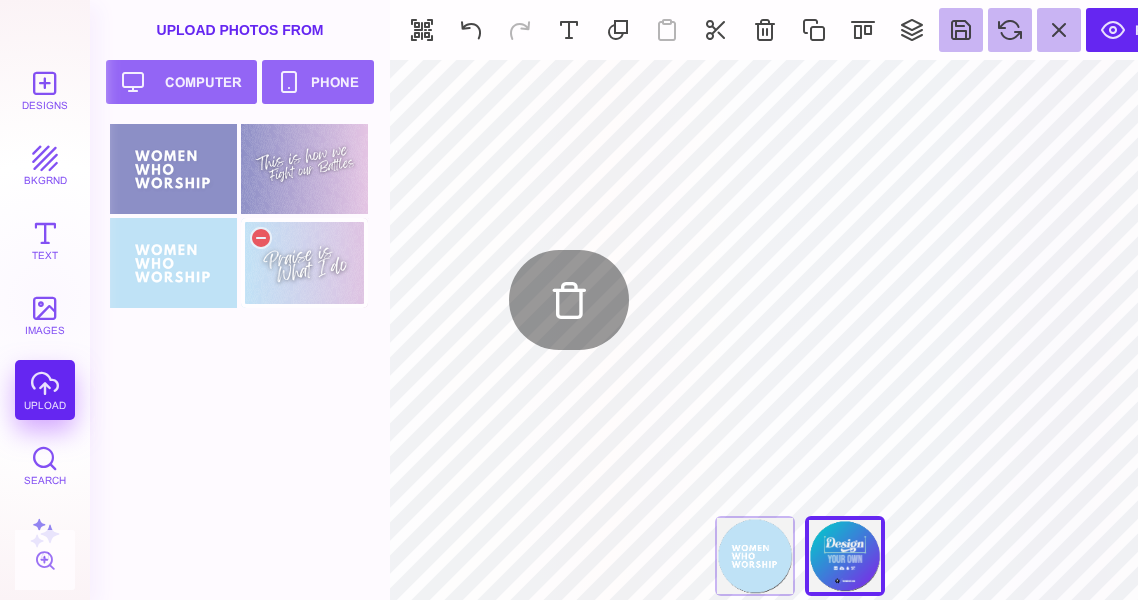 click at bounding box center [304, 263] 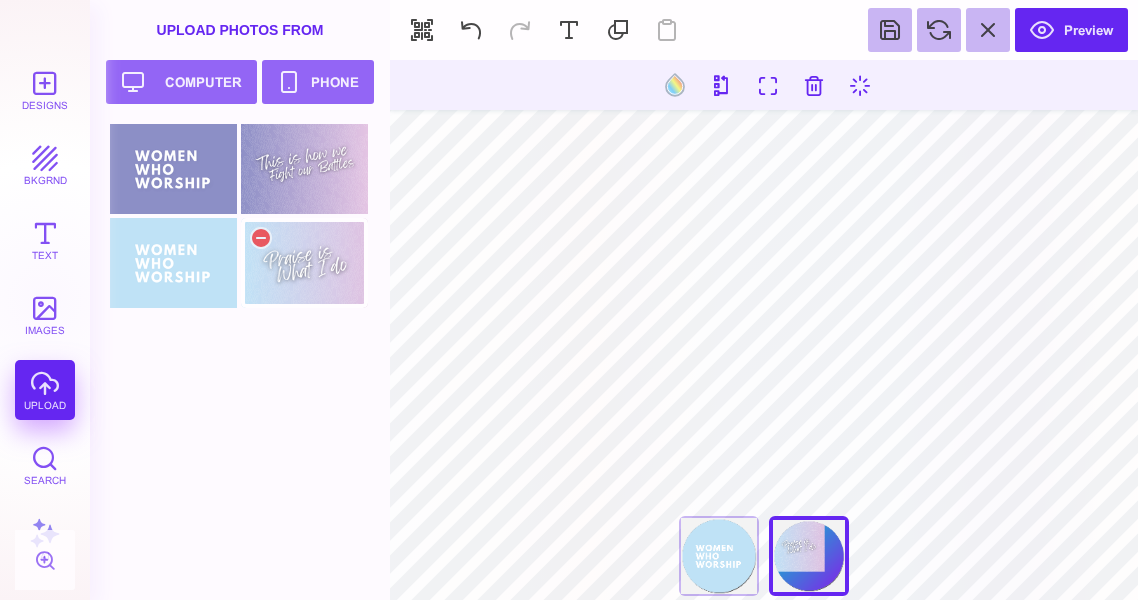 type on "#000000" 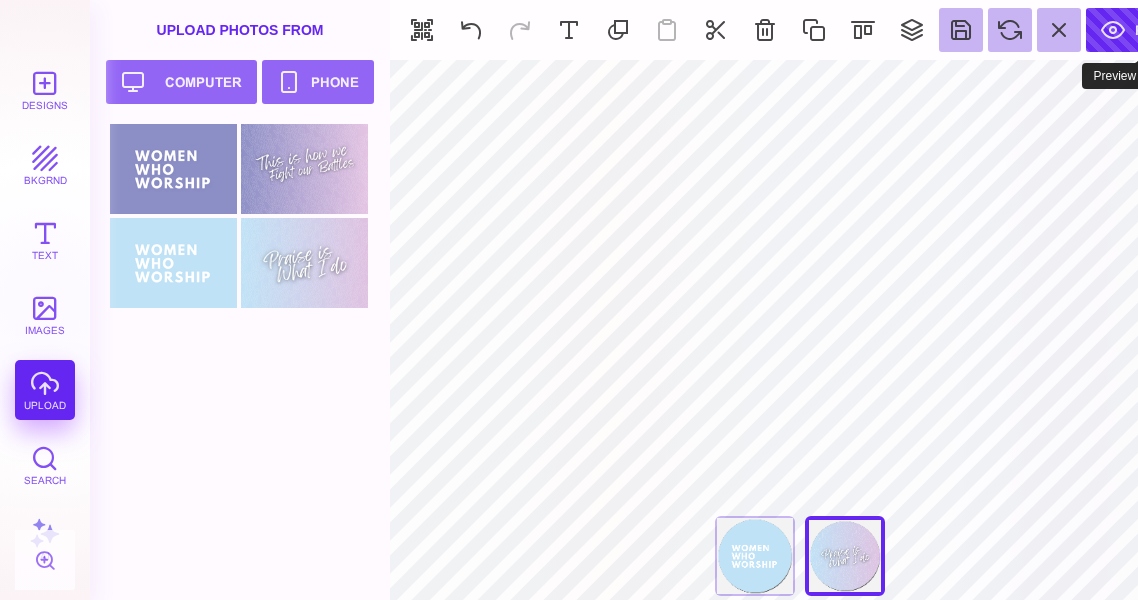 click on "Preview" at bounding box center (1142, 30) 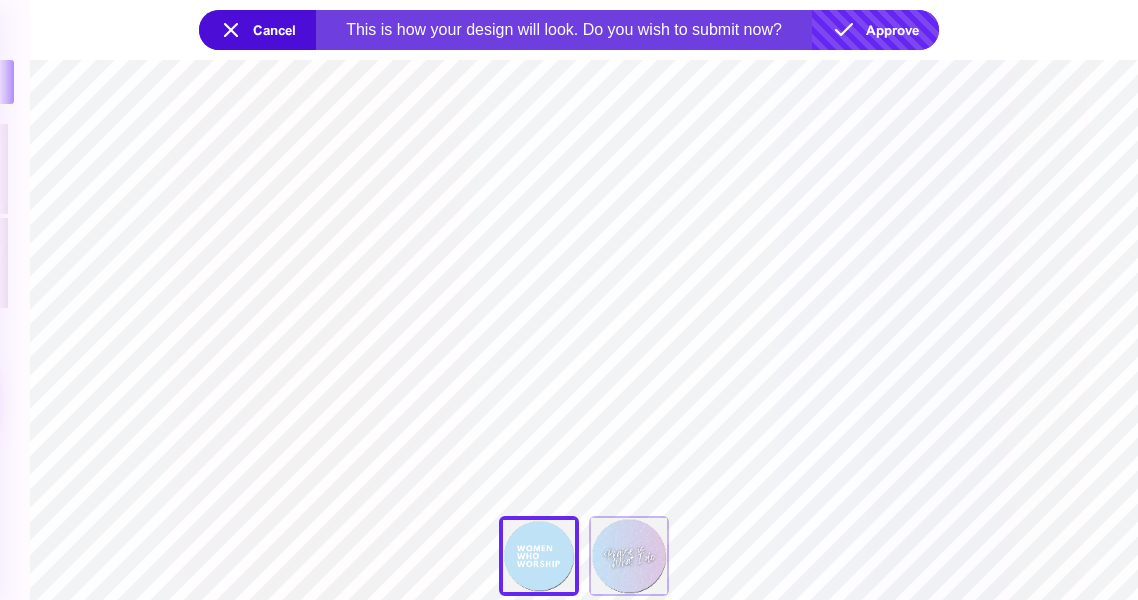 click on "Approve" at bounding box center [875, 30] 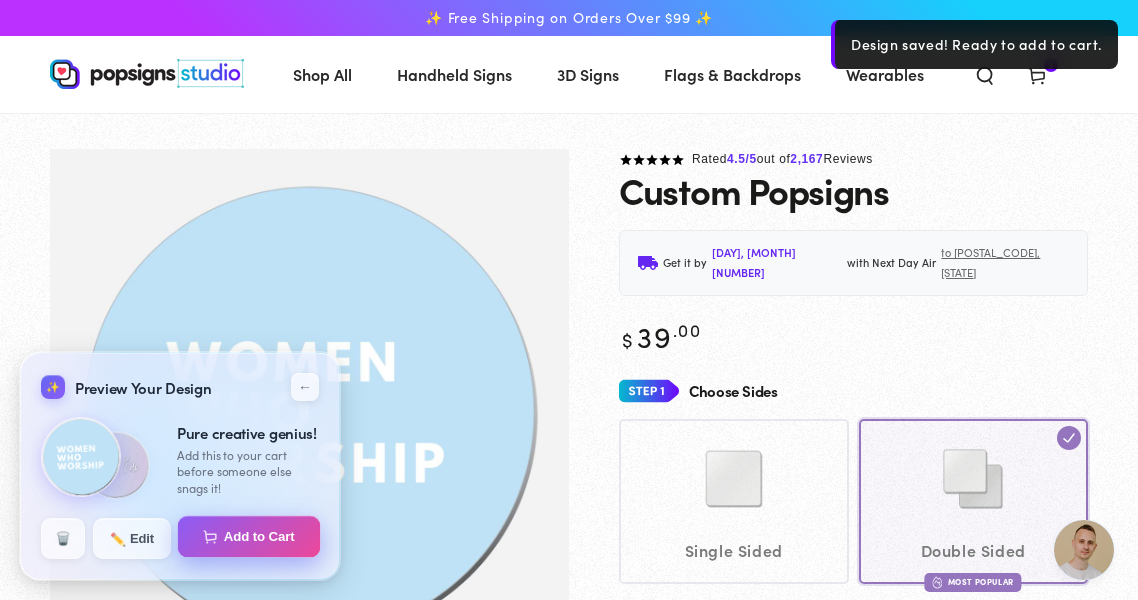 click at bounding box center [210, 536] 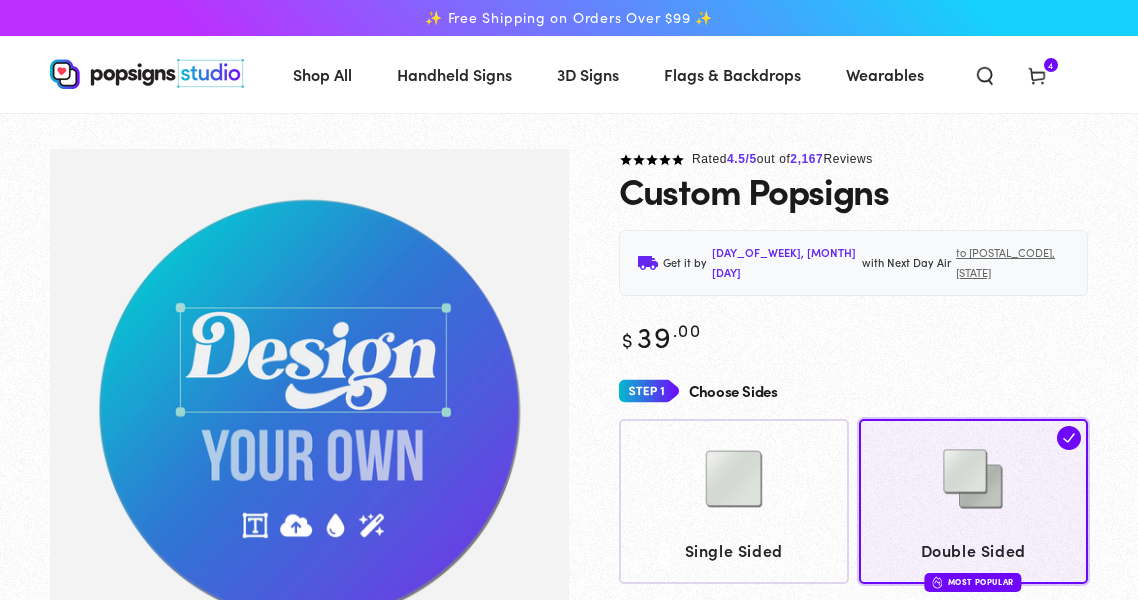 scroll, scrollTop: 0, scrollLeft: 0, axis: both 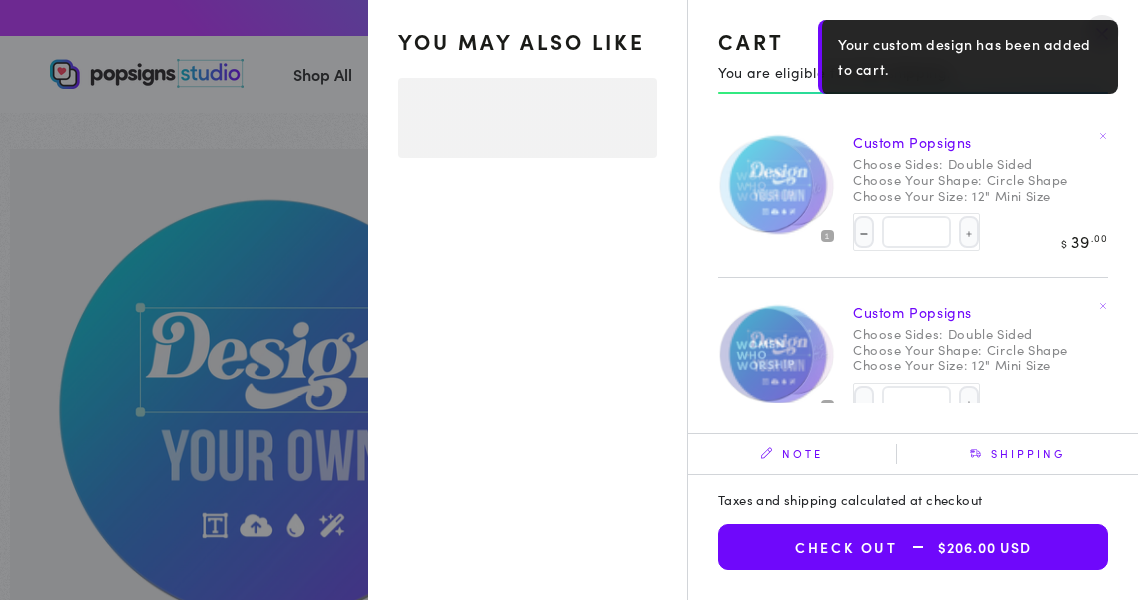 select on "**********" 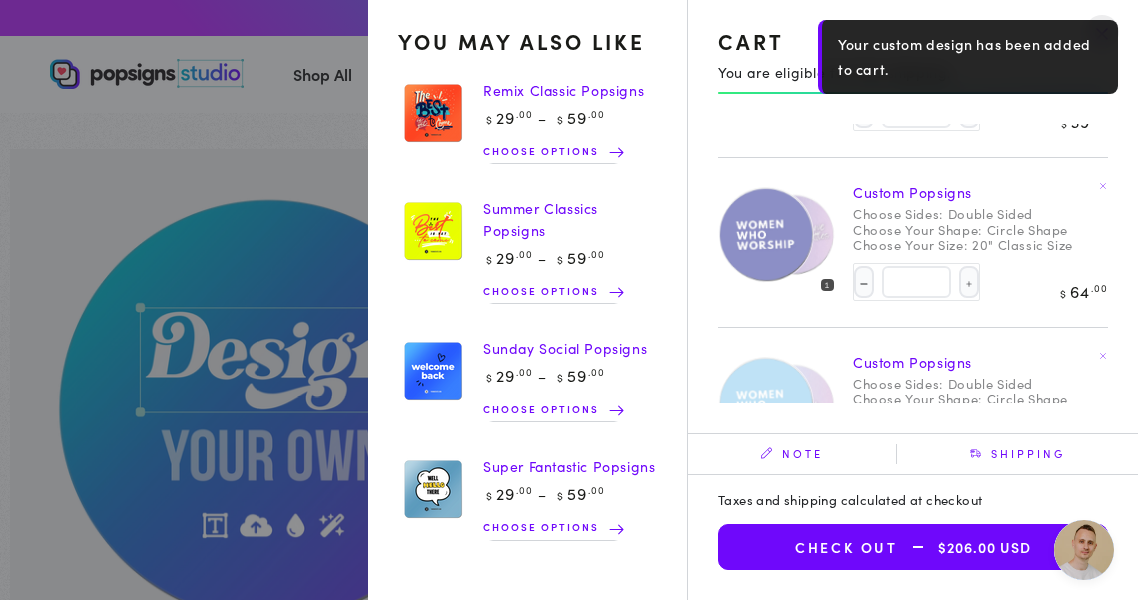 scroll, scrollTop: 364, scrollLeft: 0, axis: vertical 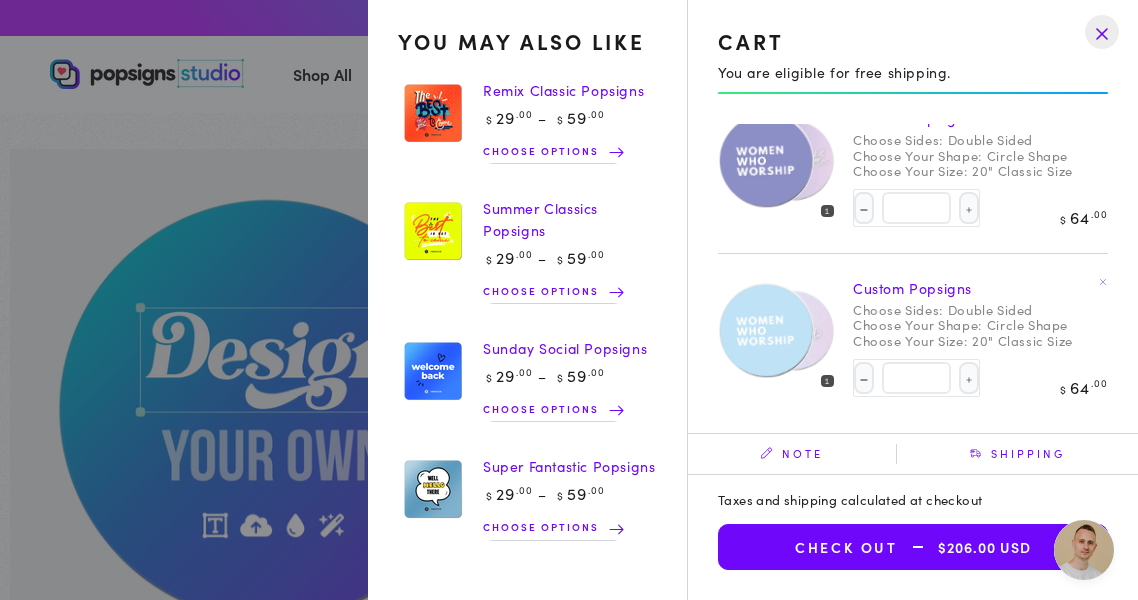 click 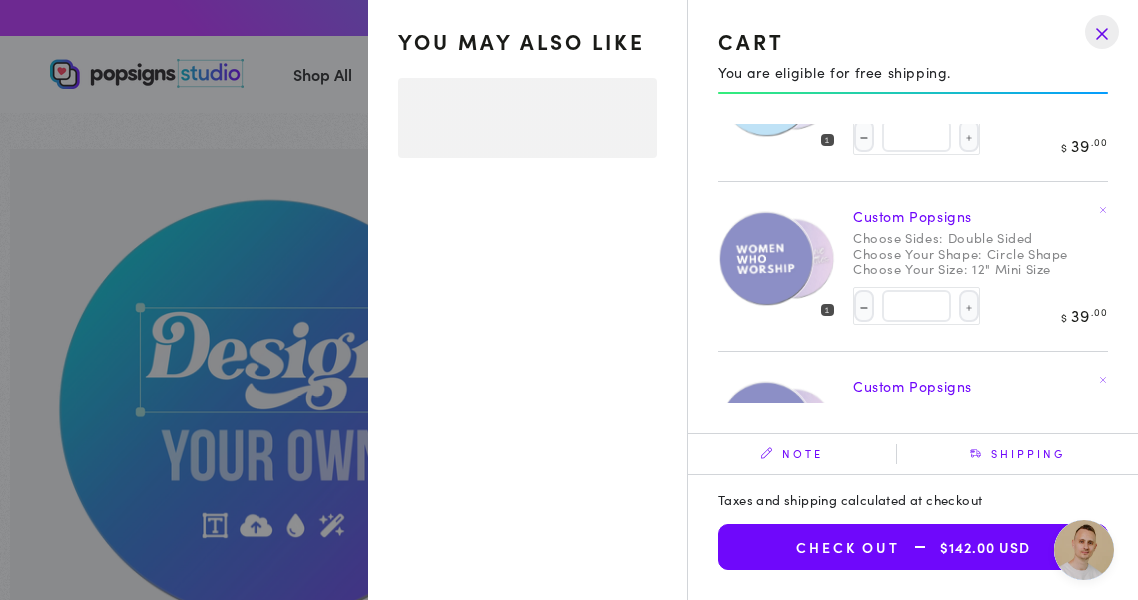 select on "**********" 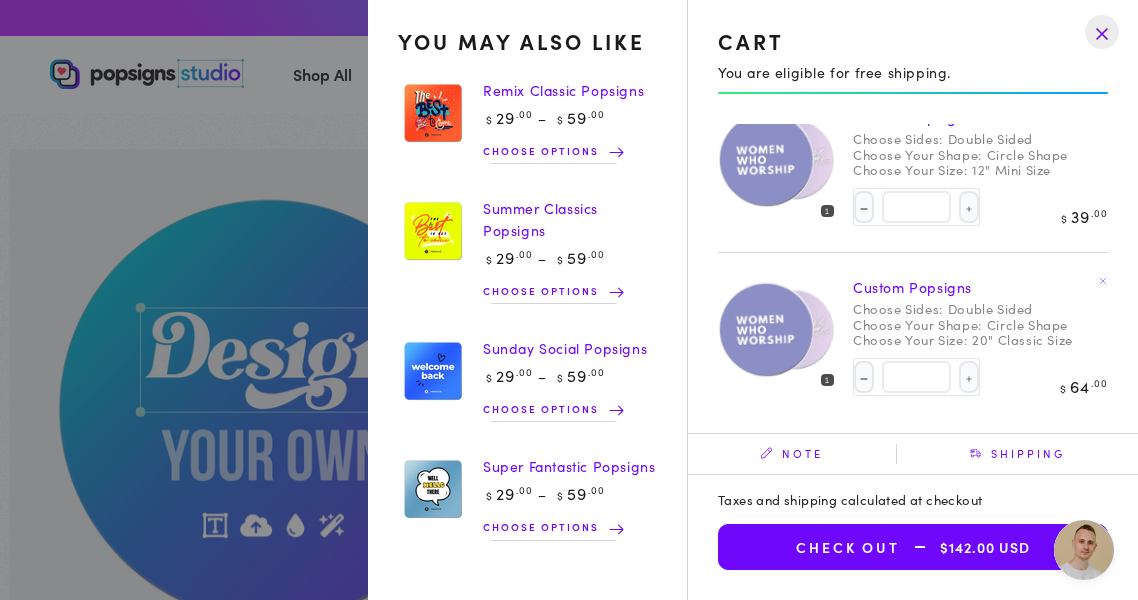 scroll, scrollTop: 190, scrollLeft: 0, axis: vertical 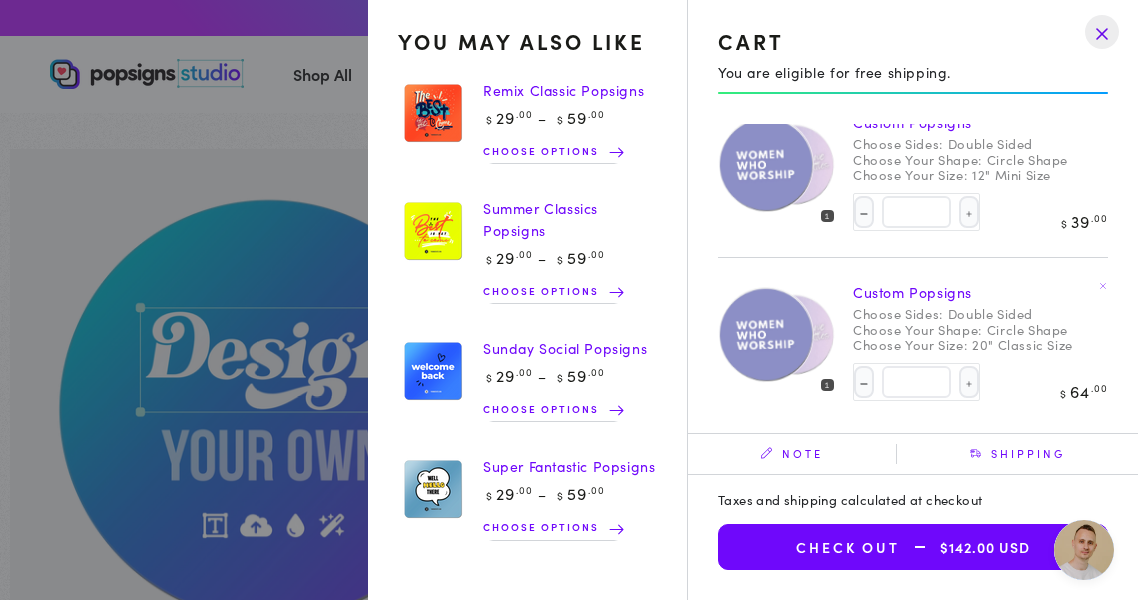 click 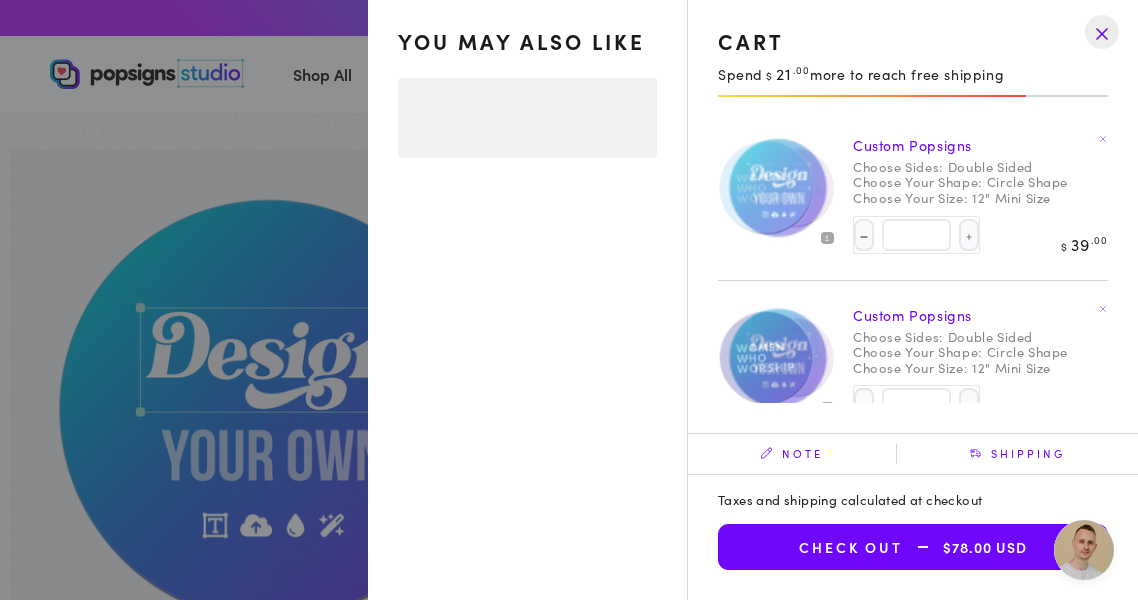 select on "**********" 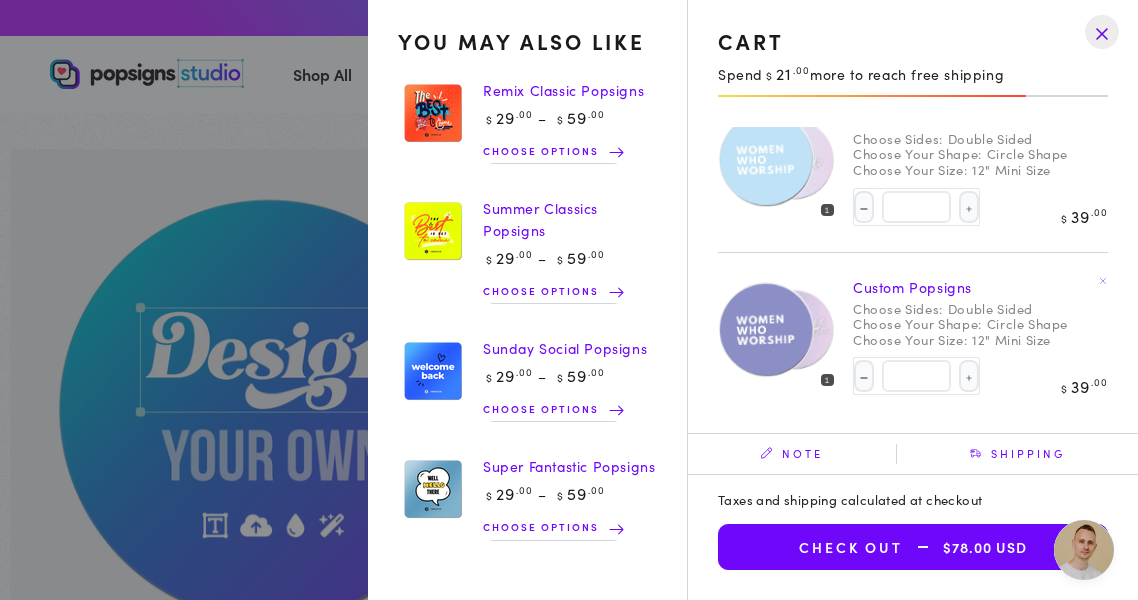 scroll, scrollTop: 27, scrollLeft: 0, axis: vertical 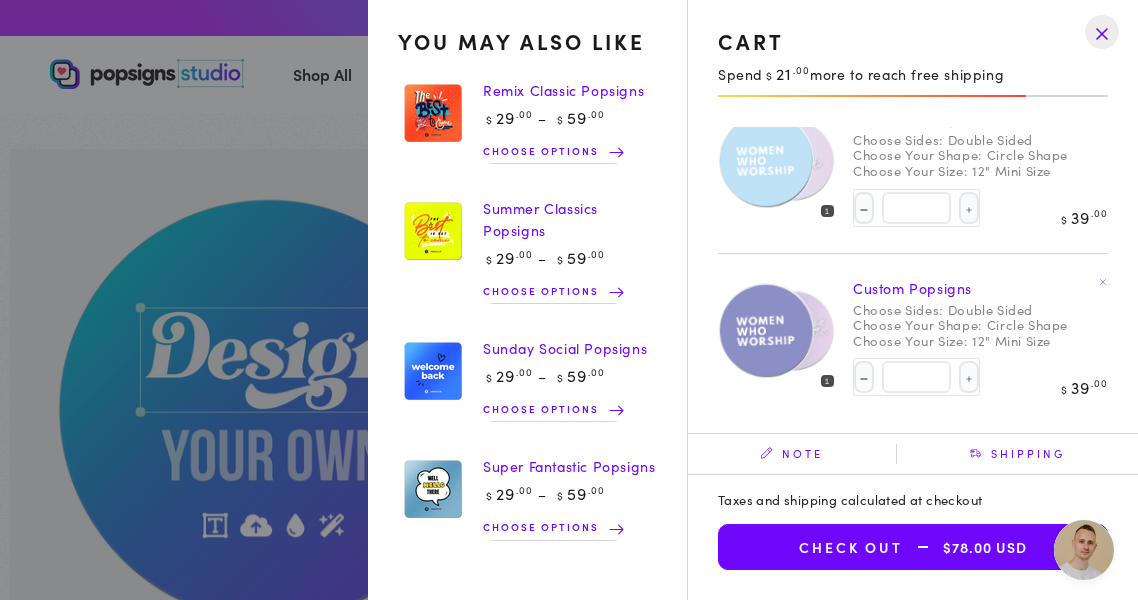 click on "Shipping" at bounding box center [1017, 454] 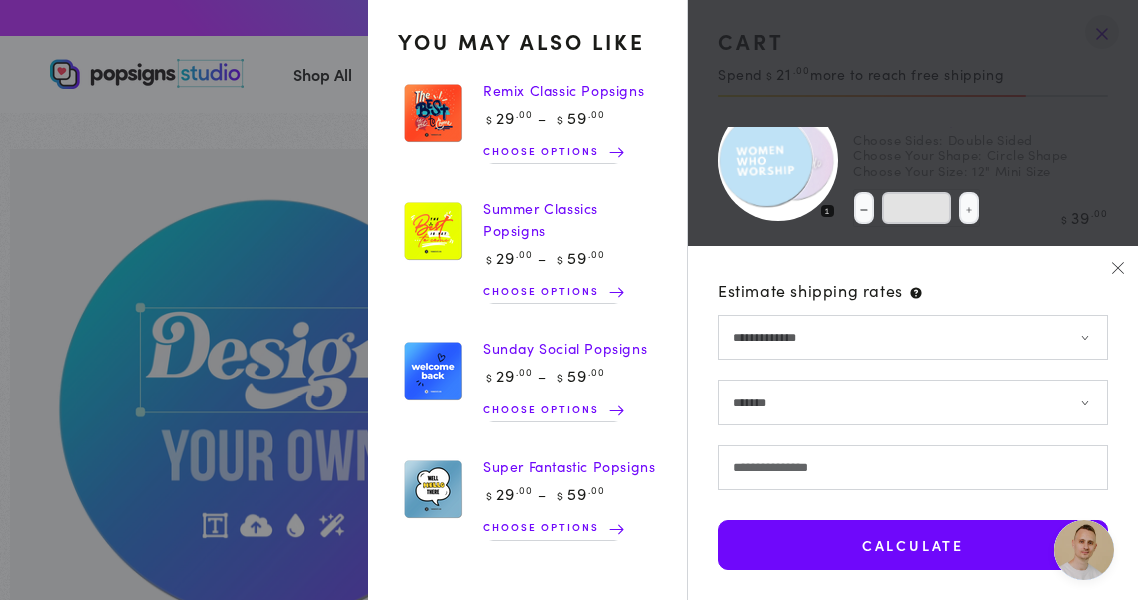 drag, startPoint x: 854, startPoint y: 431, endPoint x: 852, endPoint y: 418, distance: 13.152946 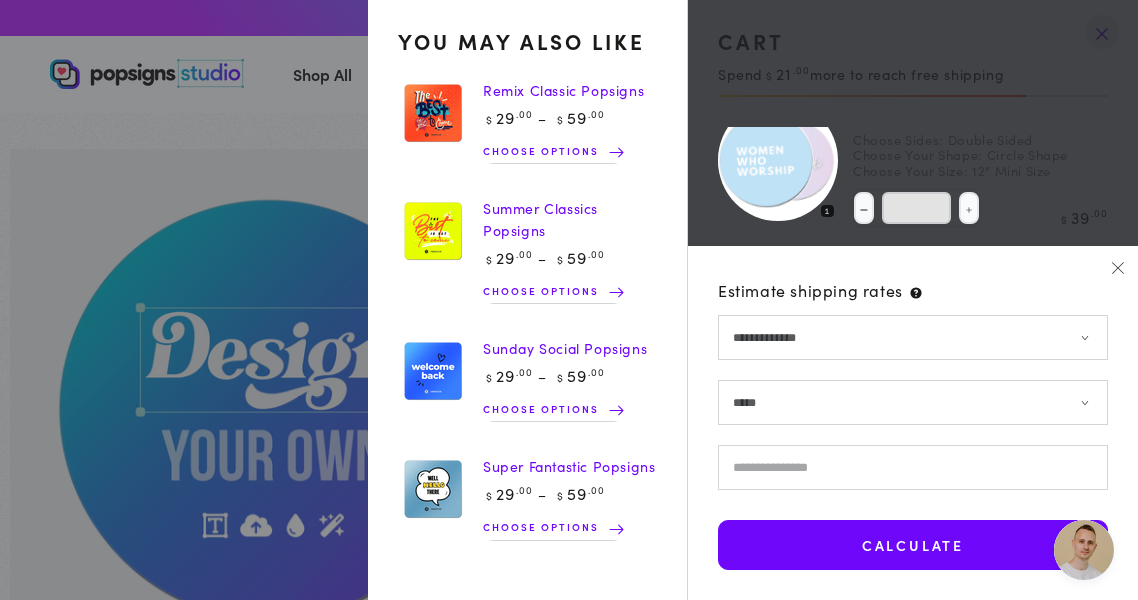 click on "Postal/ZIP code" at bounding box center (913, 467) 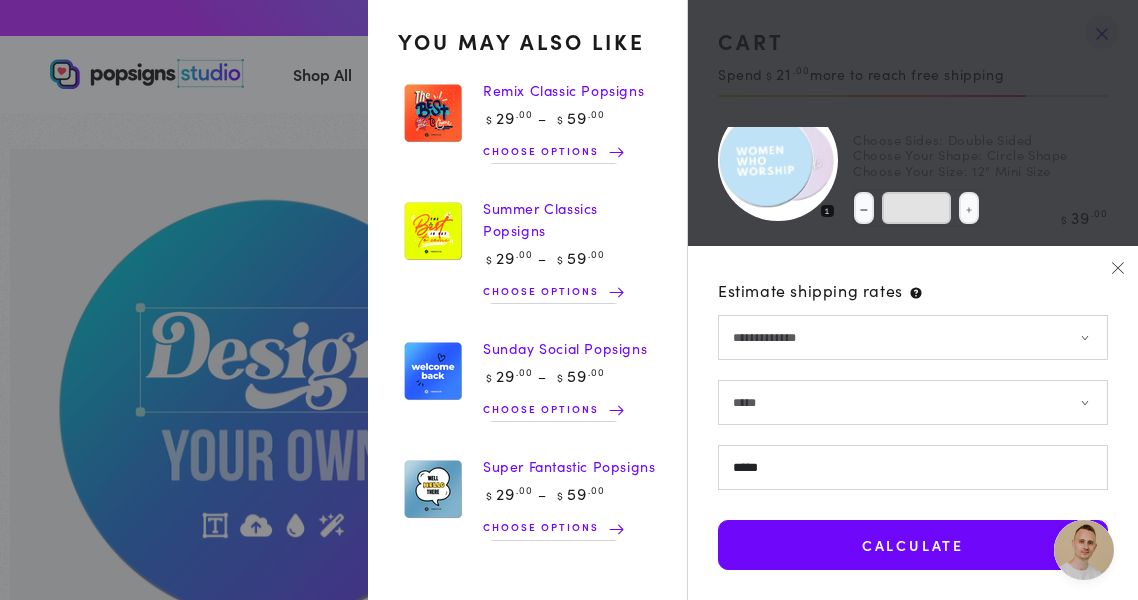 type on "*****" 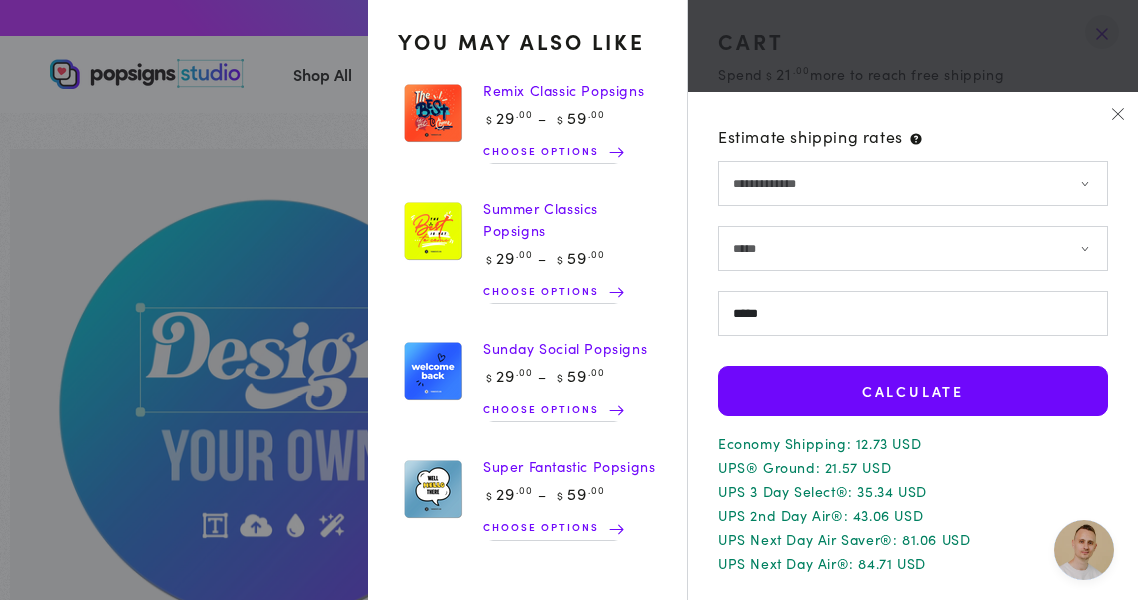 click on "Calculate" at bounding box center [913, 391] 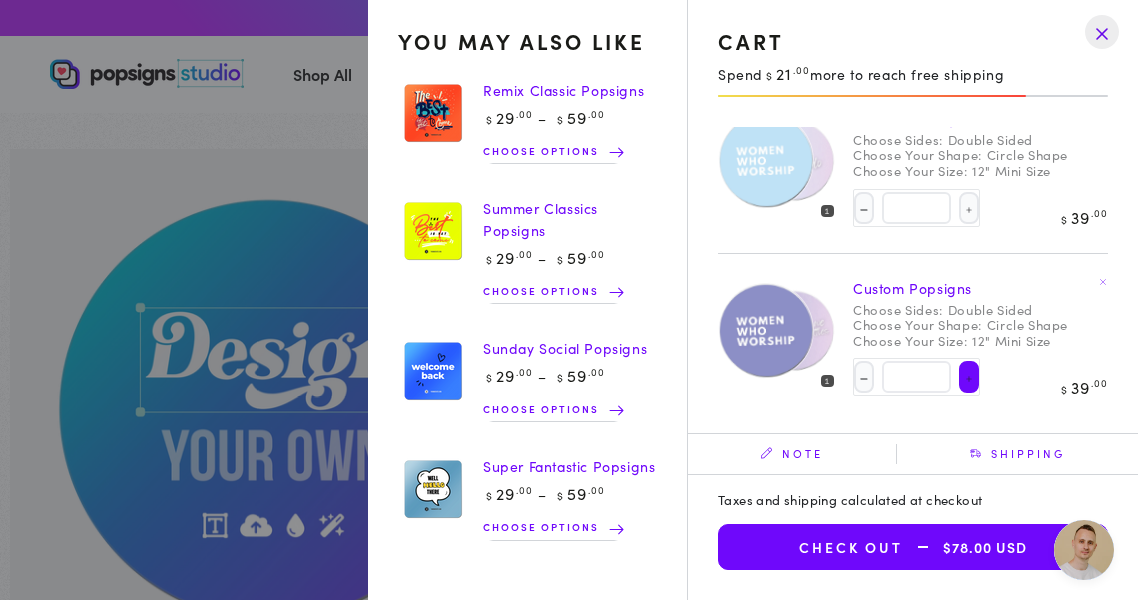 click on "Increase quantity for Custom Popsigns" 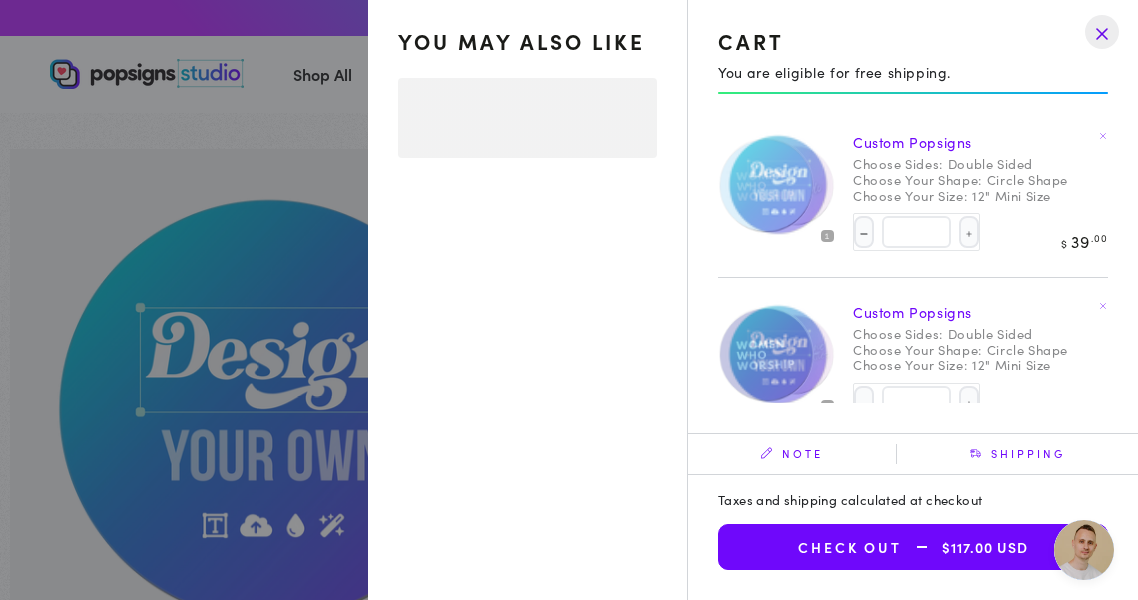 select on "**********" 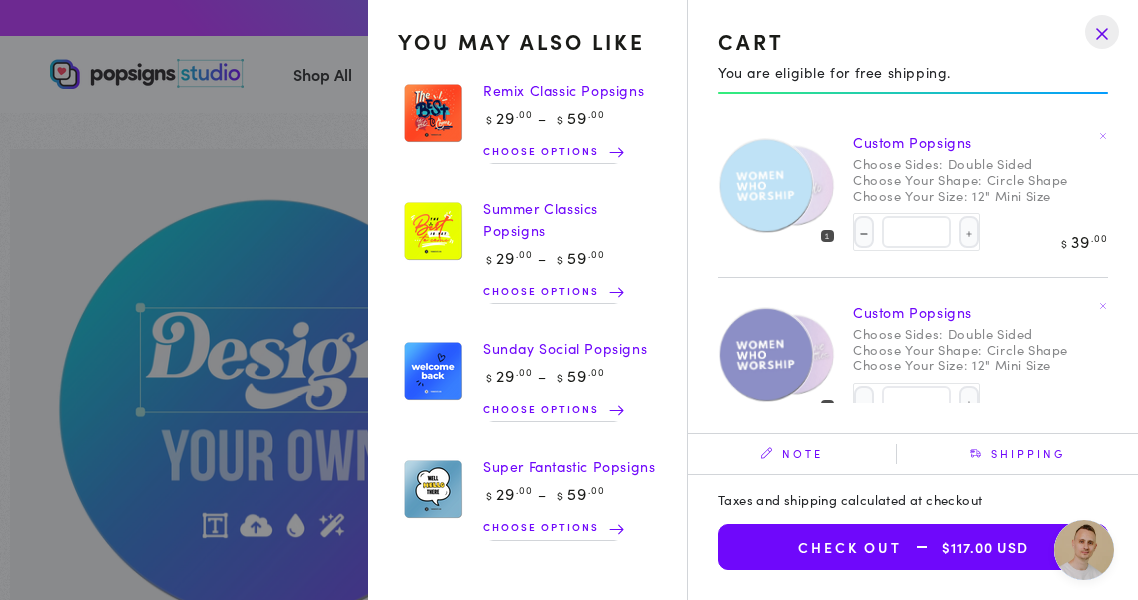 scroll, scrollTop: 26, scrollLeft: 0, axis: vertical 